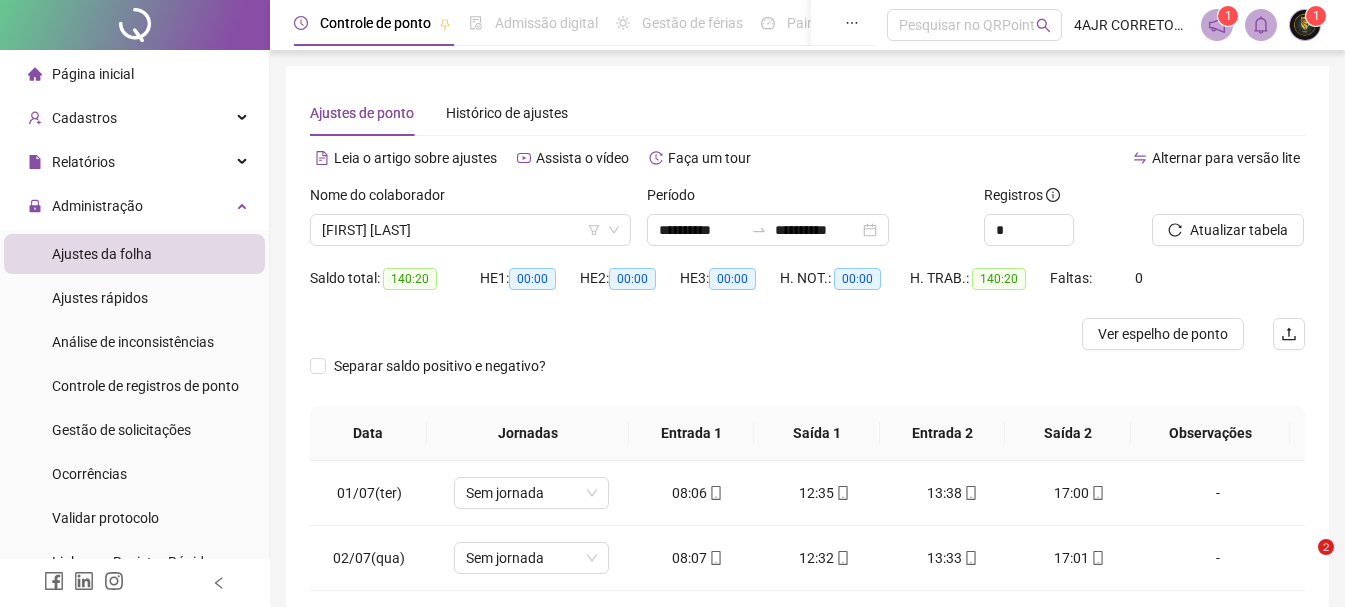 scroll, scrollTop: 300, scrollLeft: 0, axis: vertical 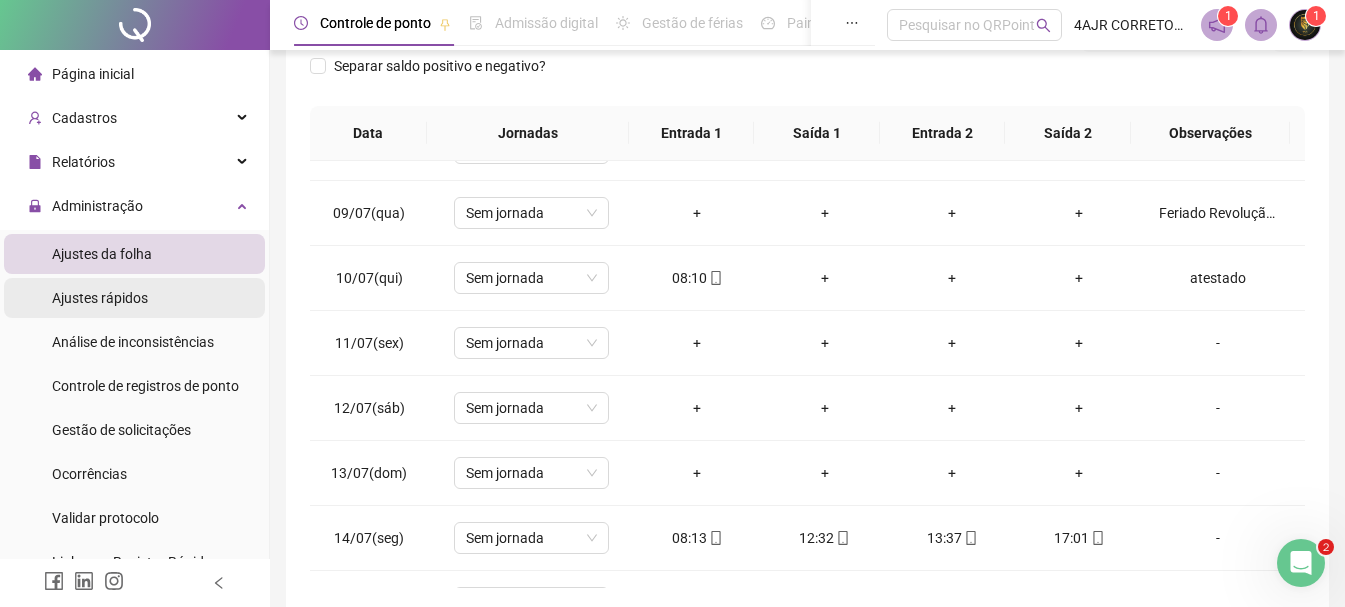 click on "Ajustes rápidos" at bounding box center [100, 298] 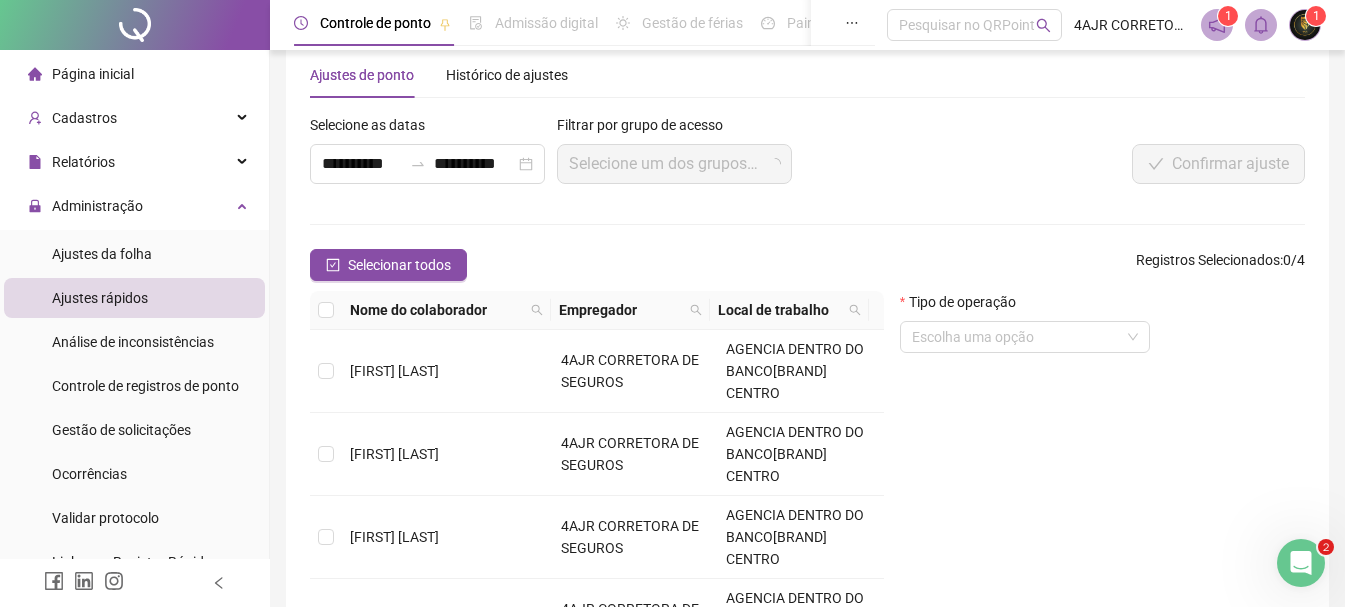 scroll, scrollTop: 227, scrollLeft: 0, axis: vertical 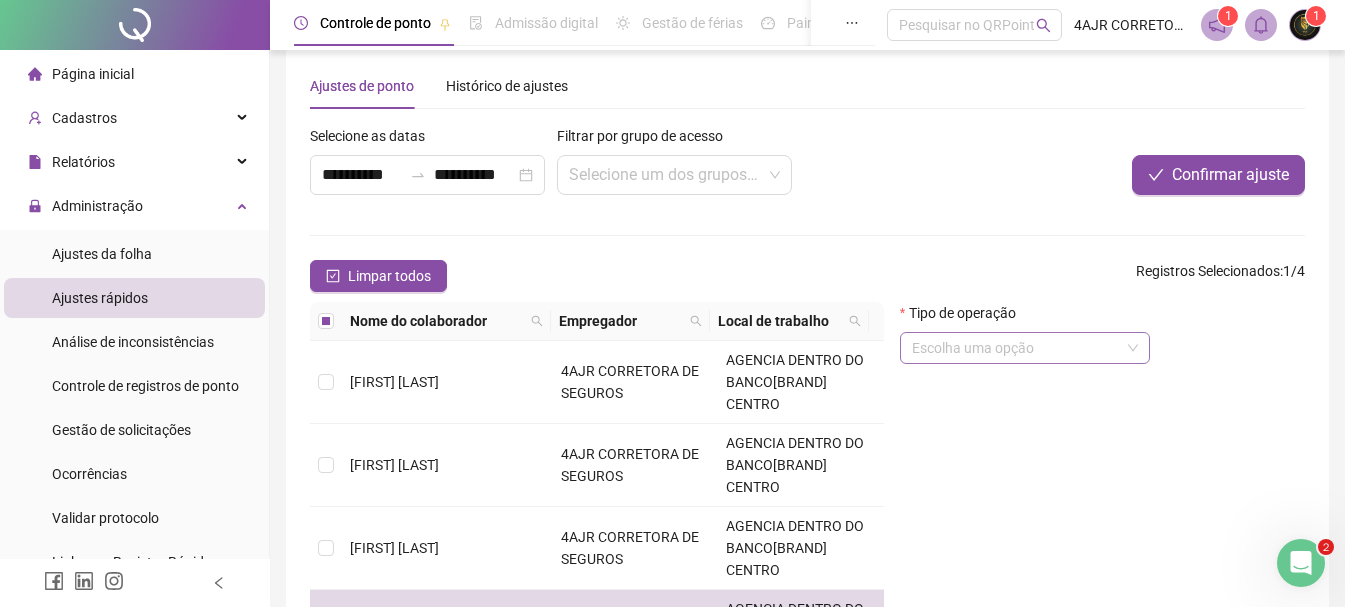 click at bounding box center (1016, 348) 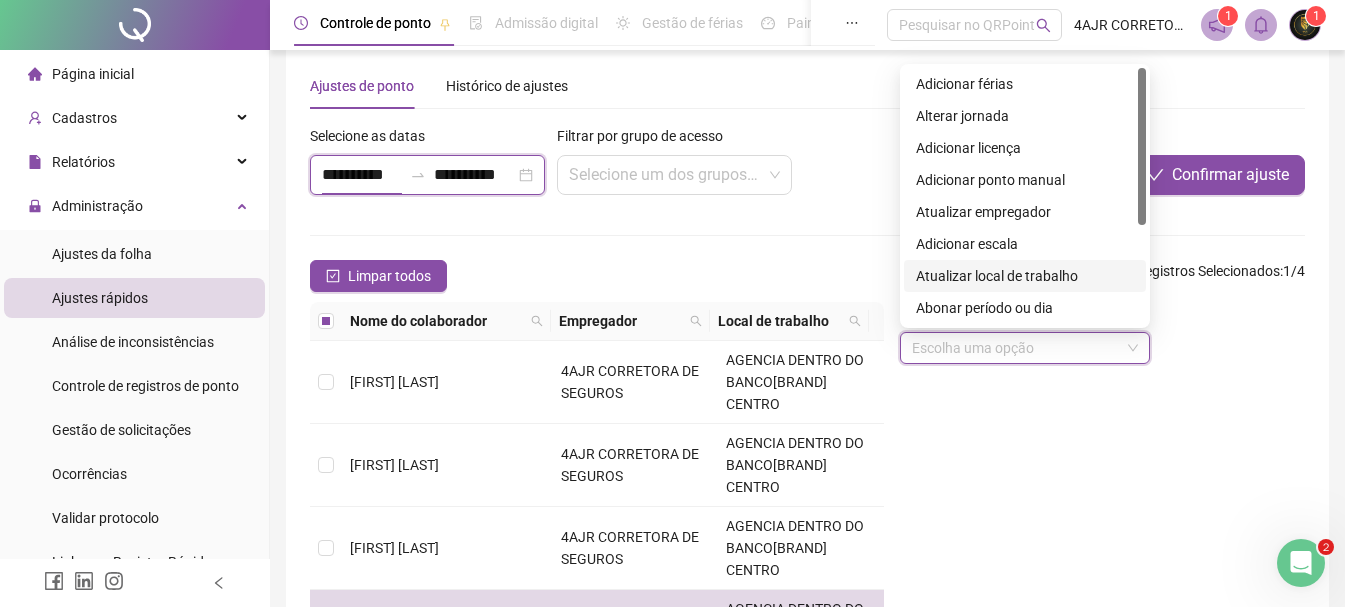 click on "**********" at bounding box center (362, 175) 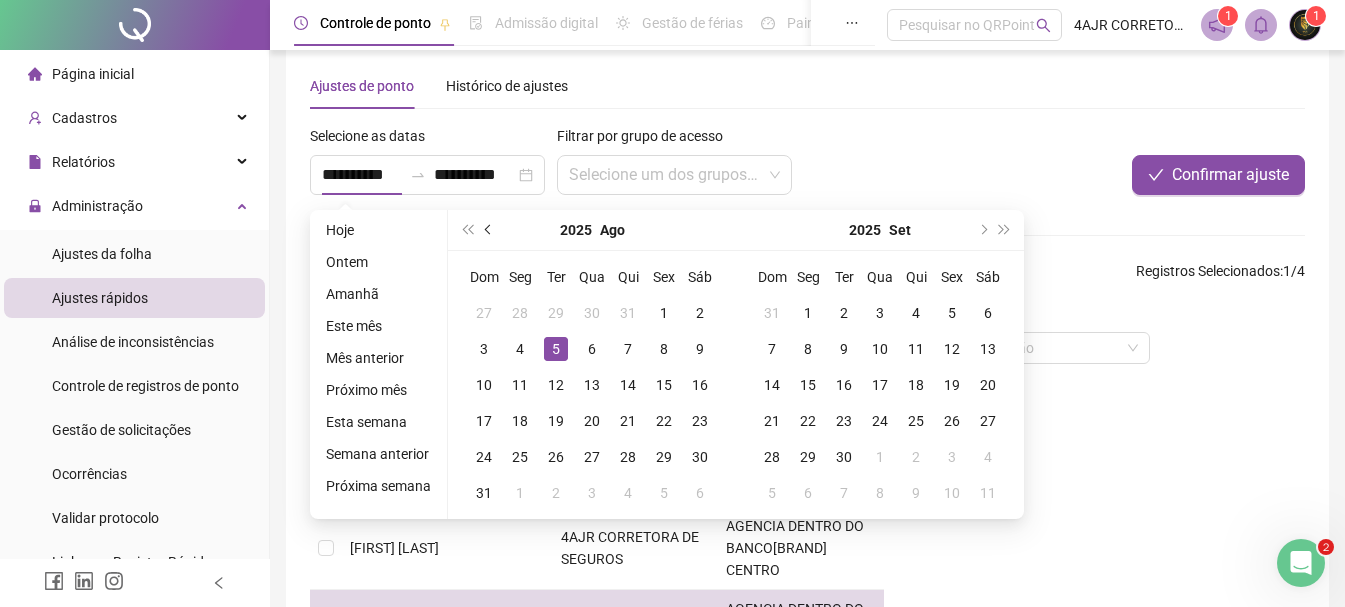 click at bounding box center [490, 230] 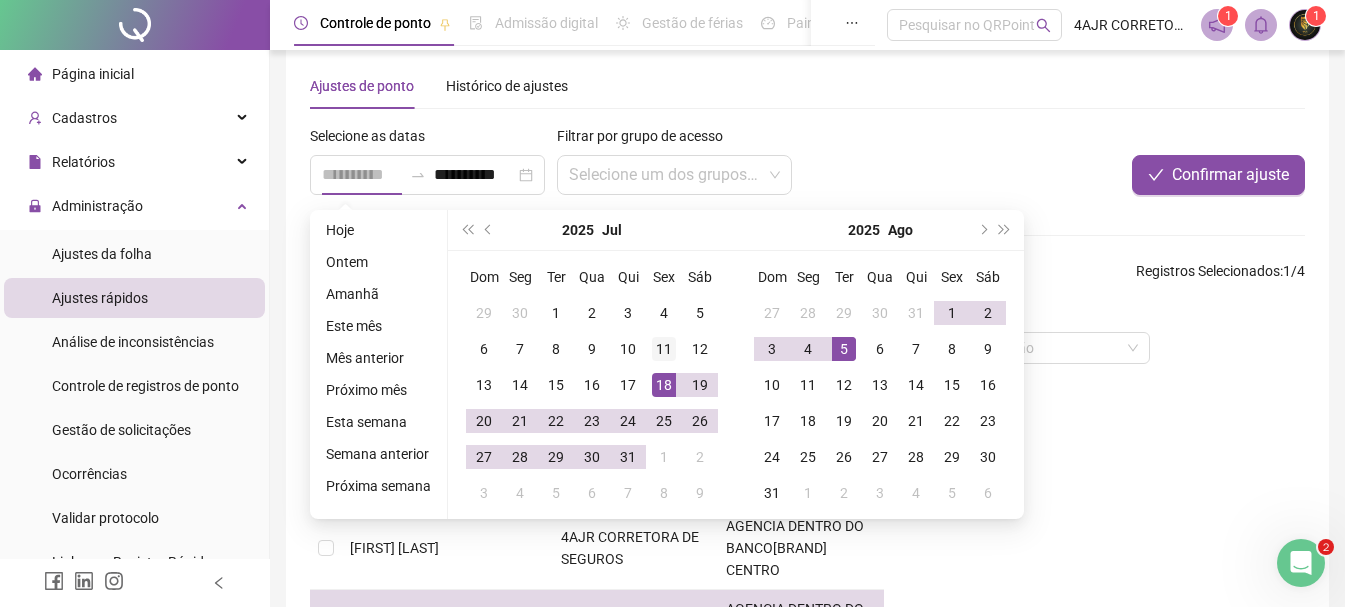 type on "**********" 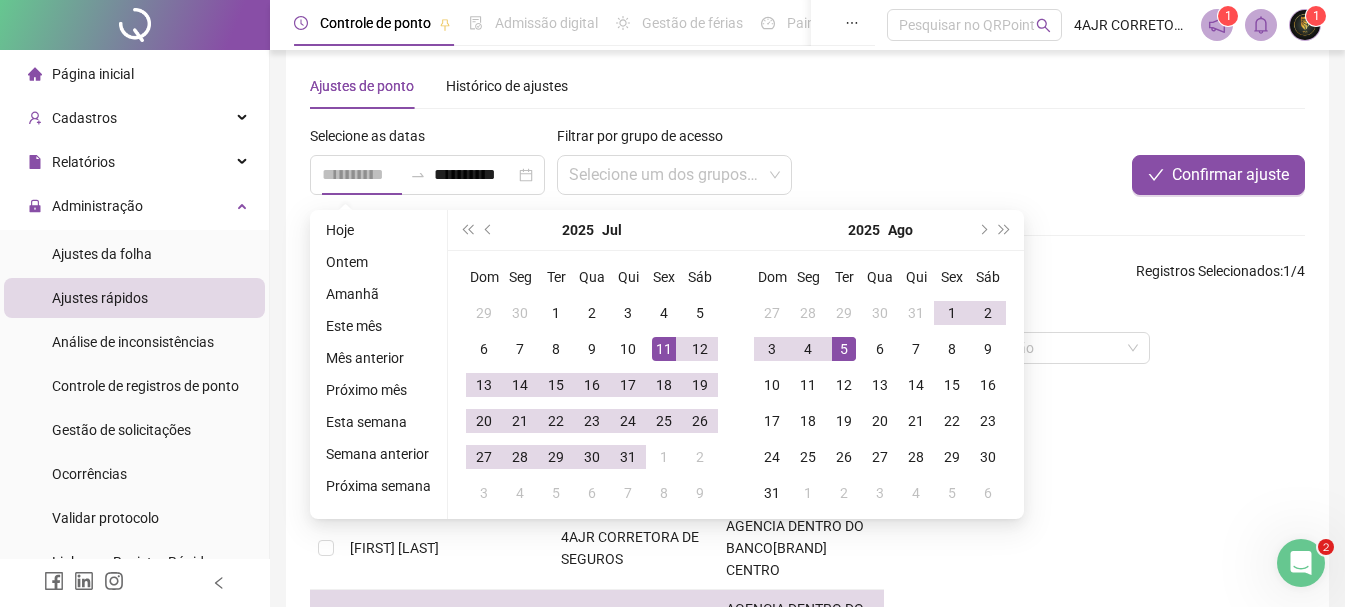 click on "11" at bounding box center [664, 349] 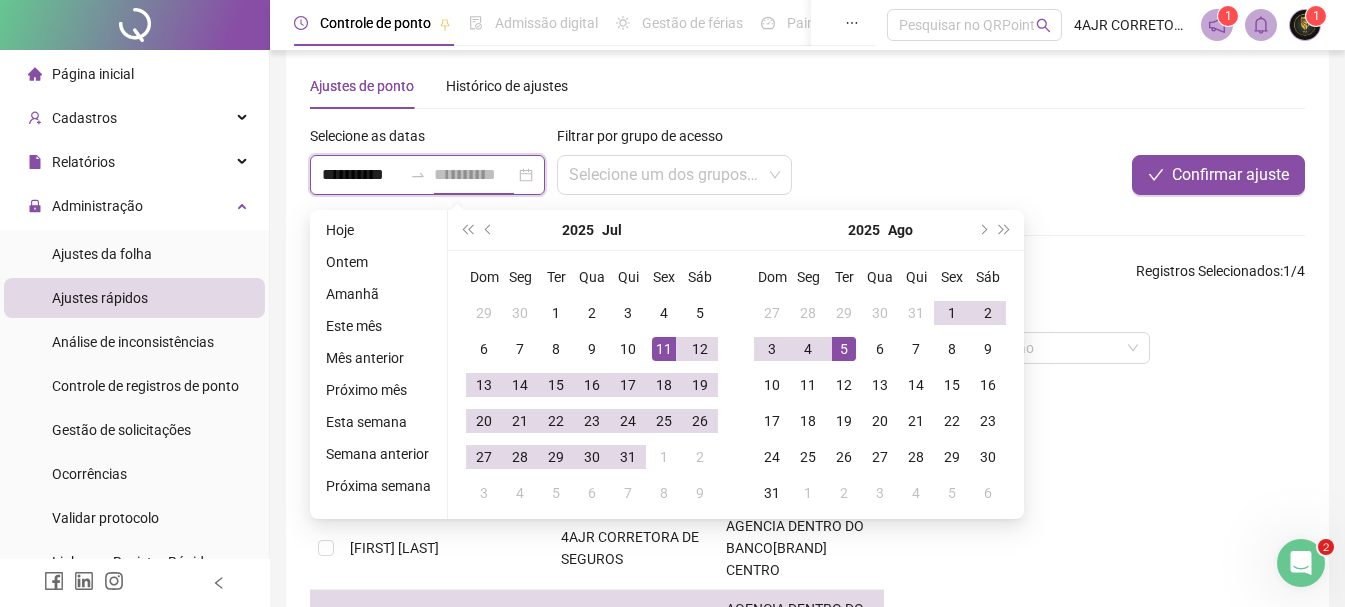 scroll, scrollTop: 0, scrollLeft: 1, axis: horizontal 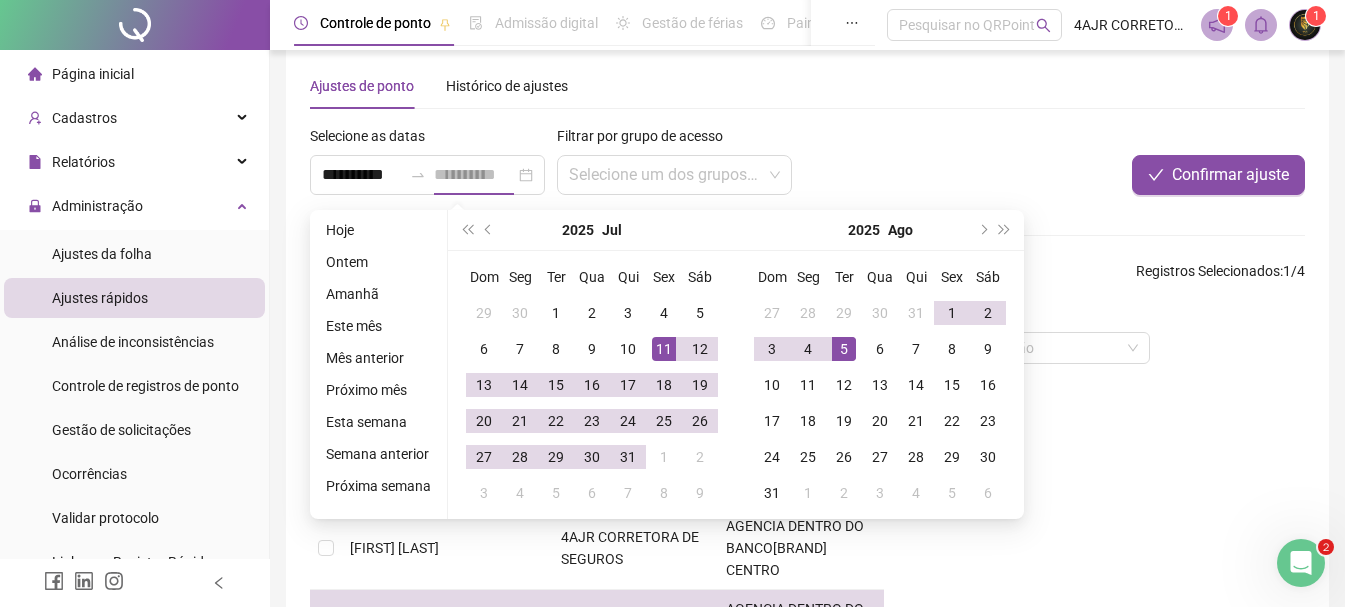 click on "11" at bounding box center (664, 349) 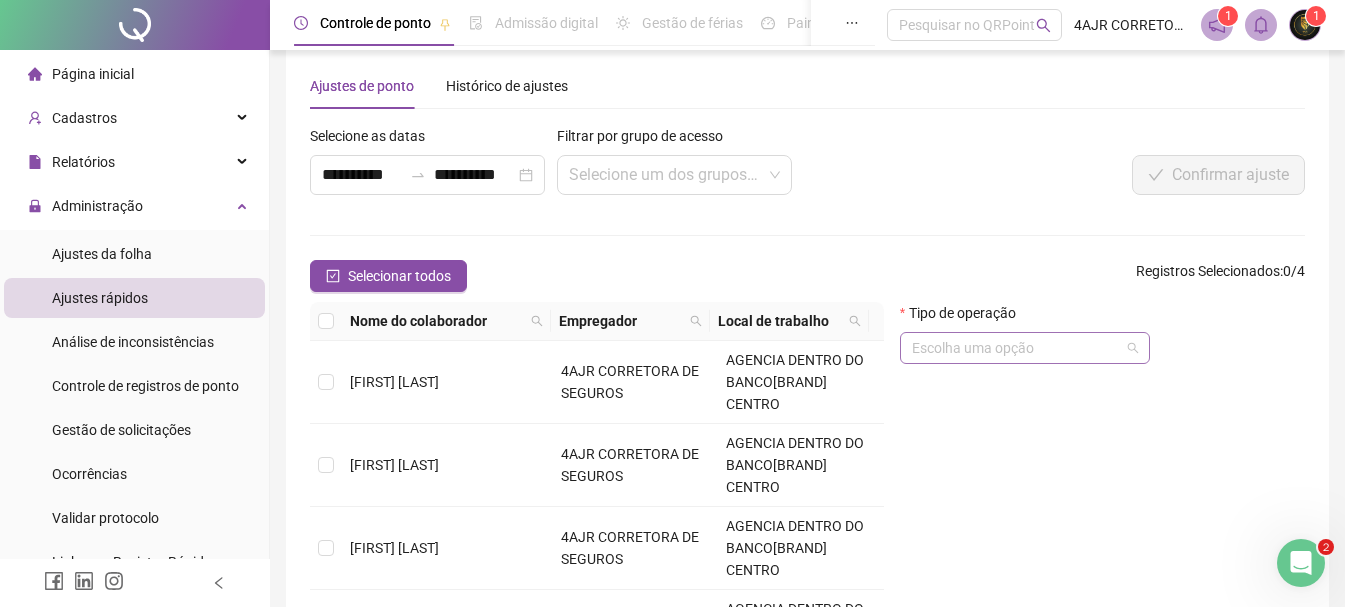 click at bounding box center (1016, 348) 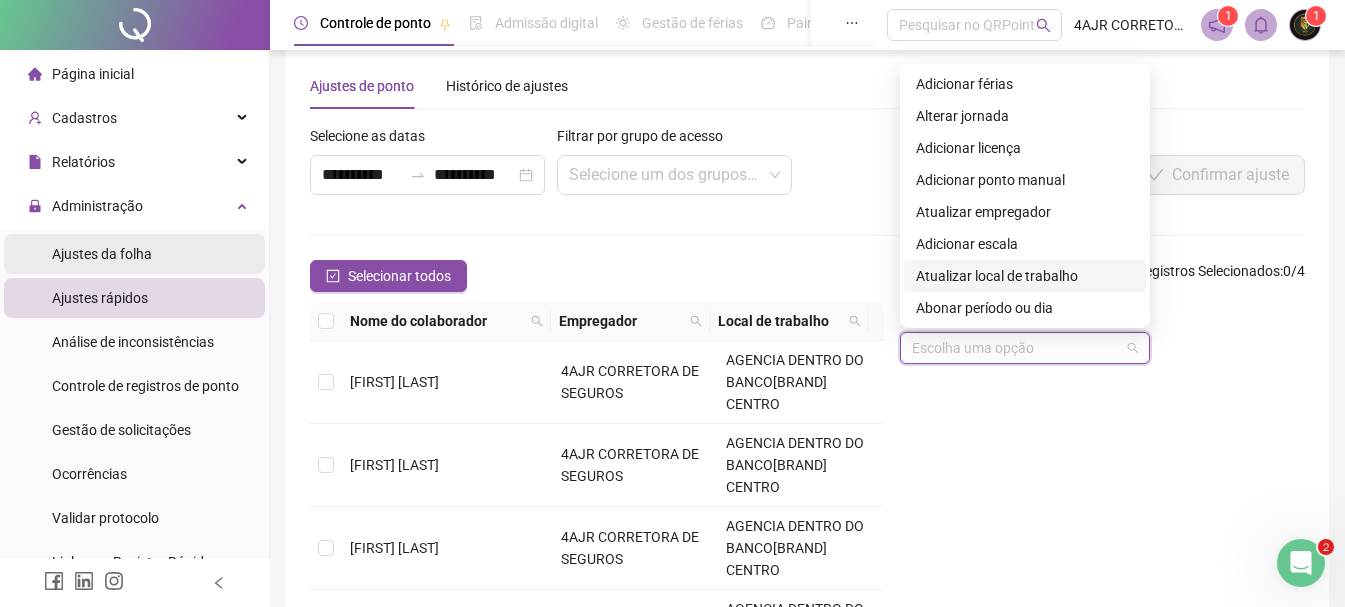 click on "Ajustes da folha" at bounding box center [102, 254] 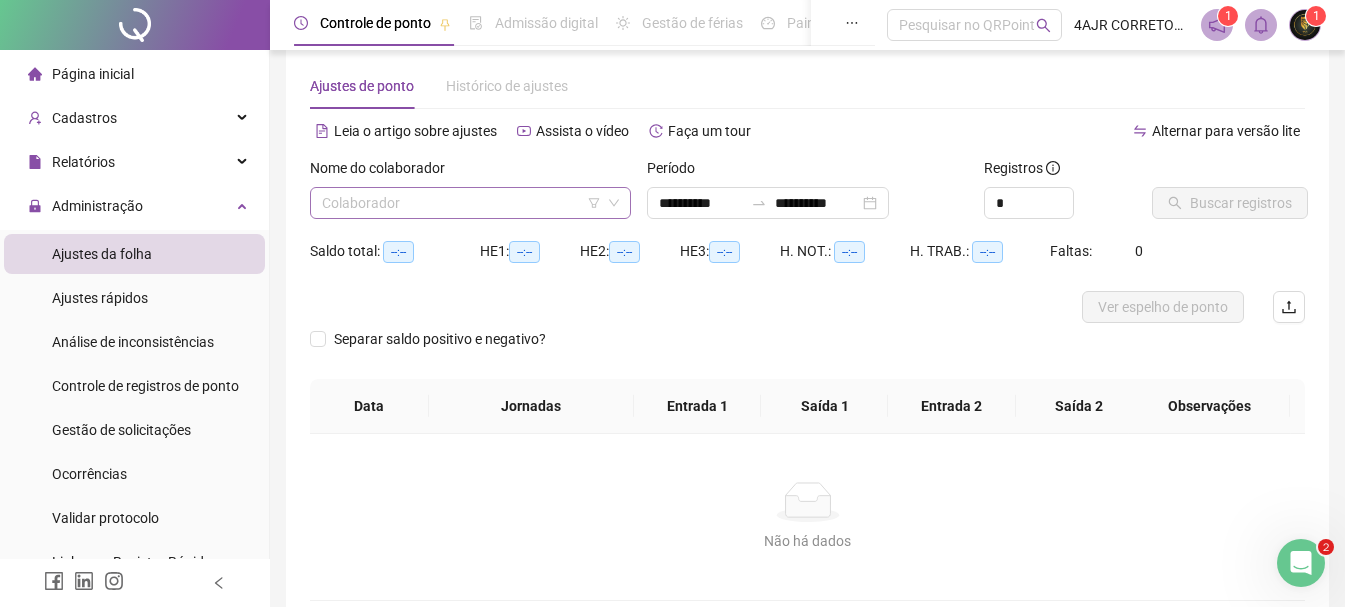 click at bounding box center (461, 203) 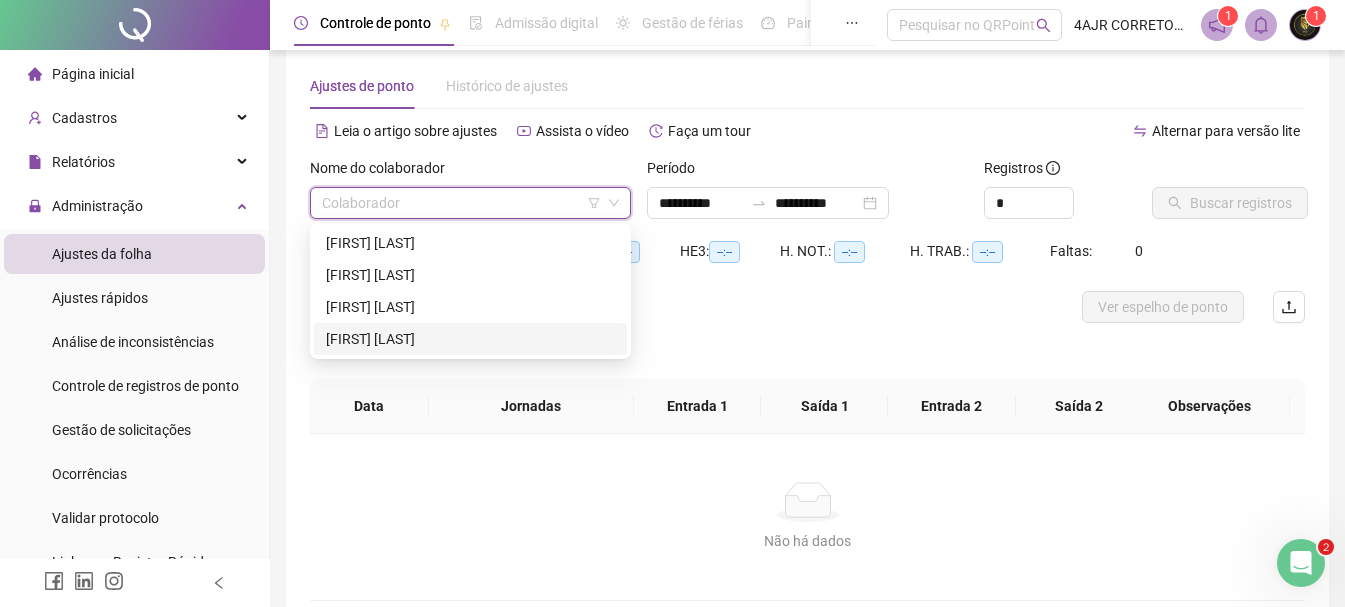 click on "[FIRST] [LAST]" at bounding box center [470, 339] 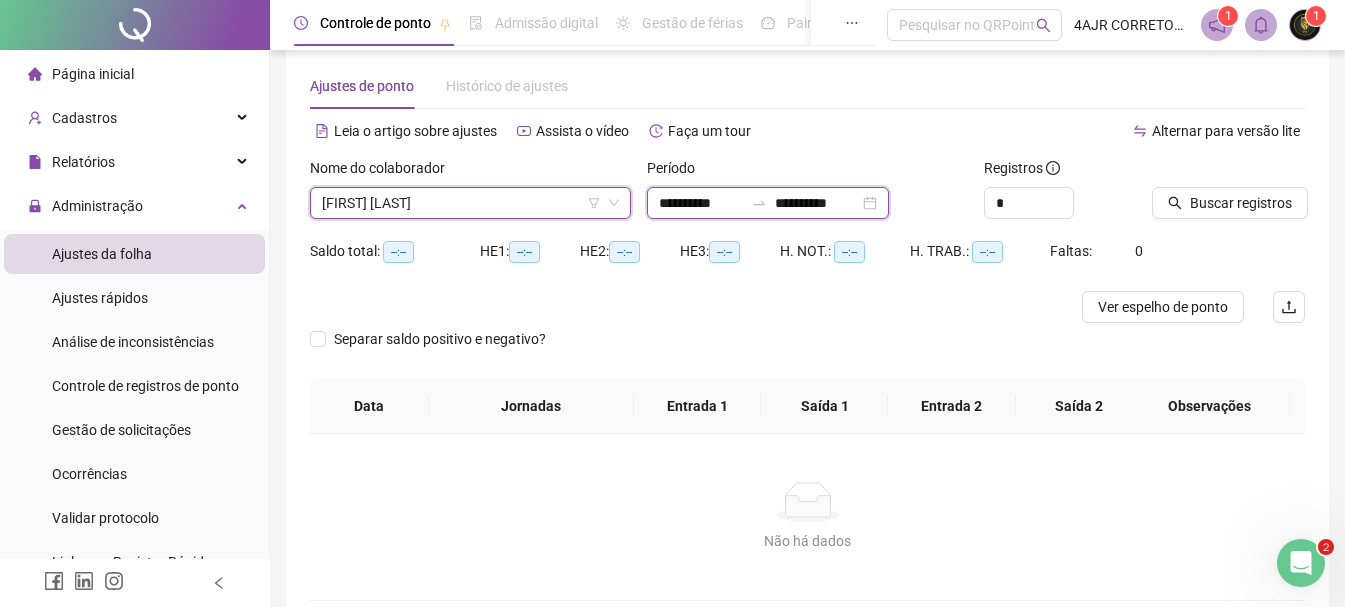 click on "**********" at bounding box center (701, 203) 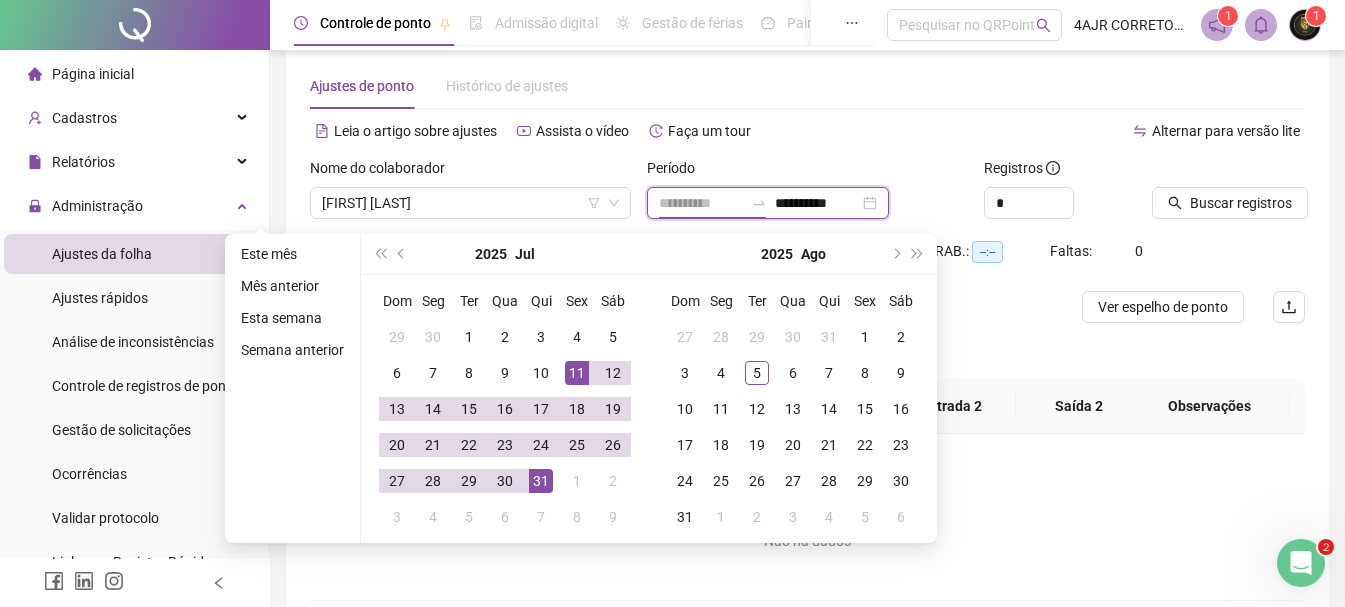 type on "**********" 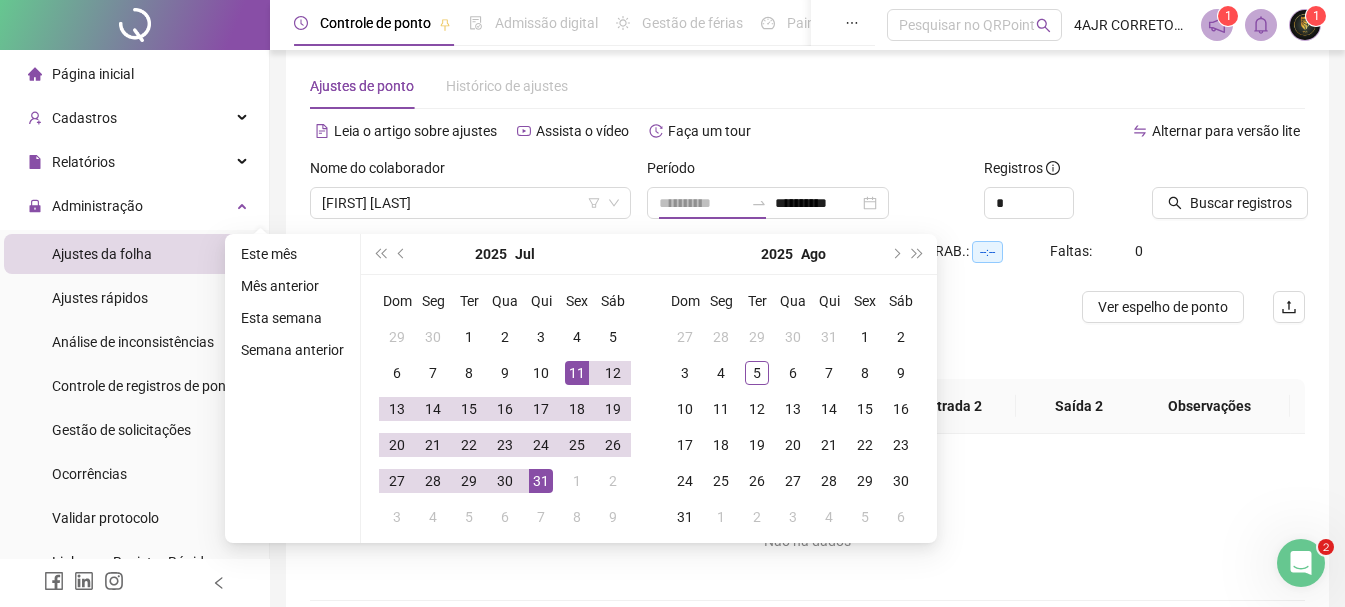 click on "11" at bounding box center (577, 373) 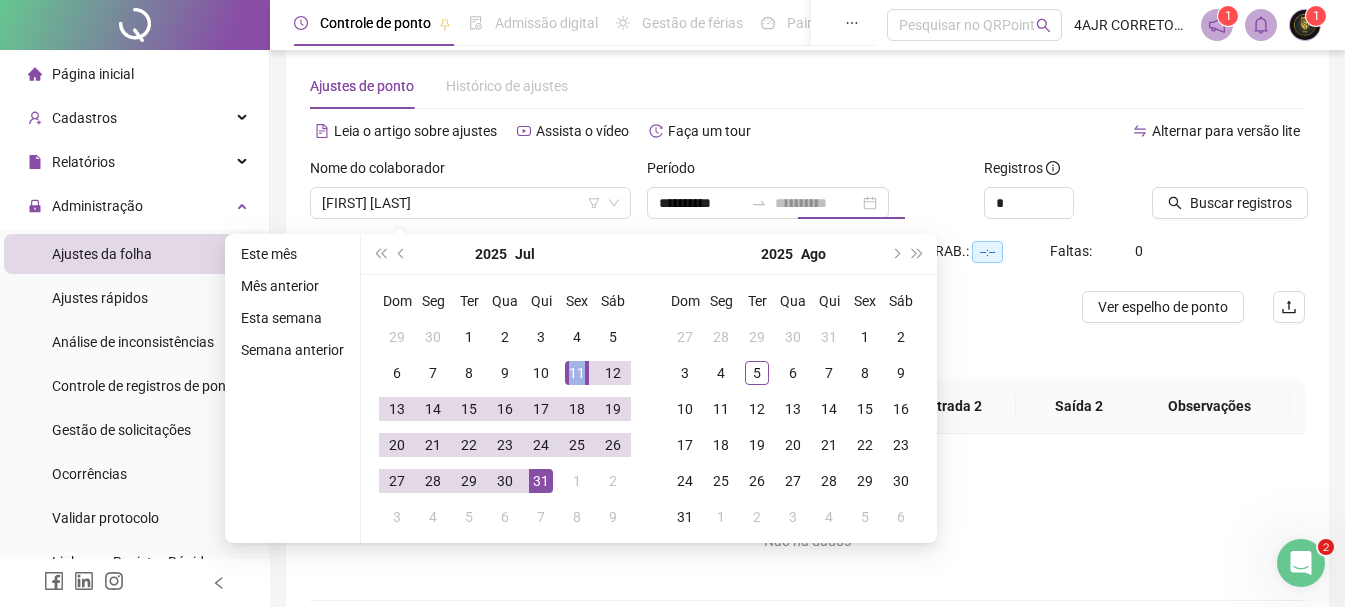 click on "11" at bounding box center [577, 373] 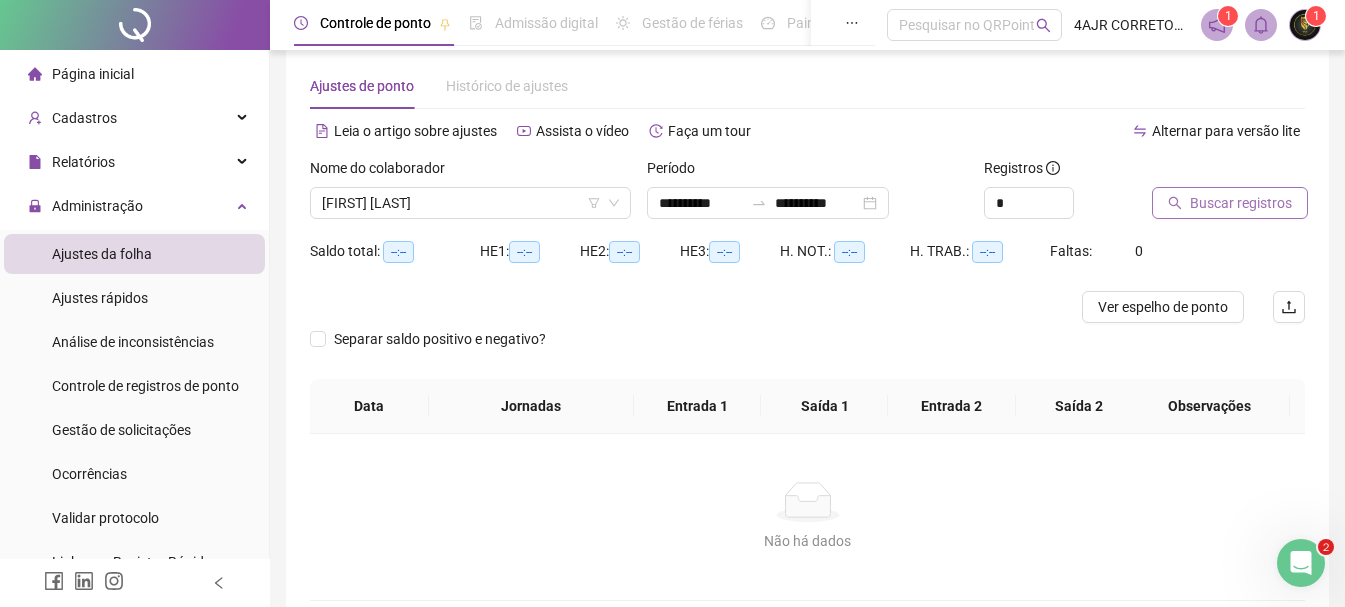 click on "Buscar registros" at bounding box center (1241, 203) 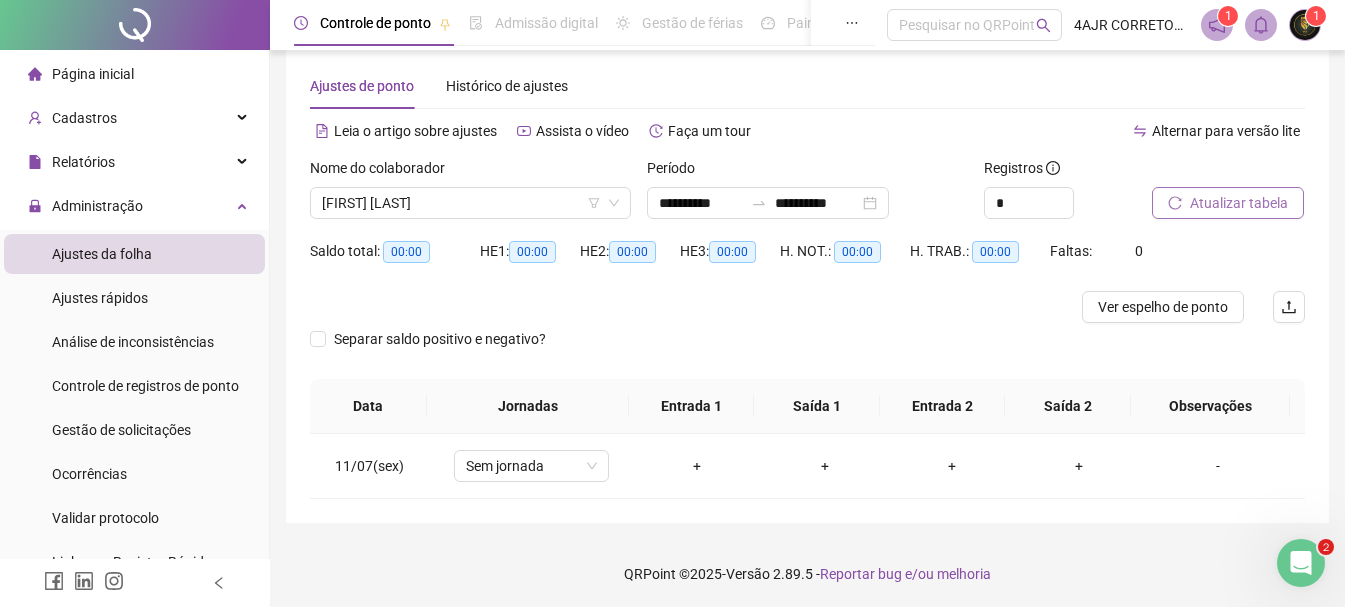 scroll, scrollTop: 29, scrollLeft: 0, axis: vertical 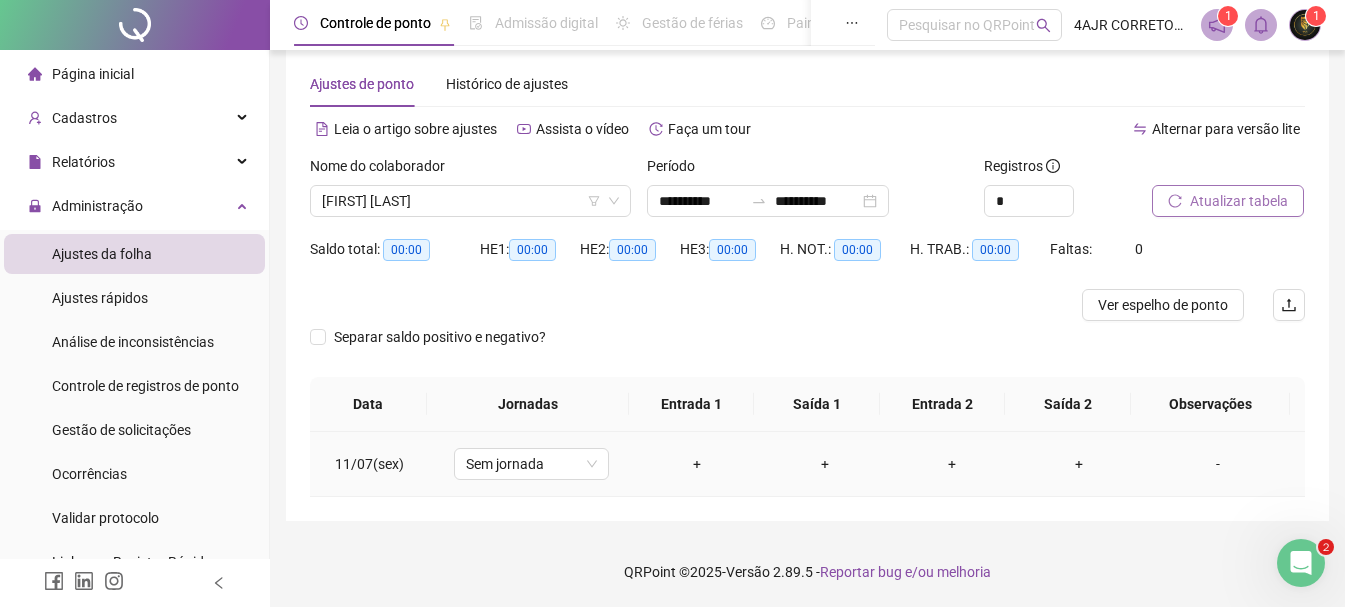click on "+" at bounding box center [697, 464] 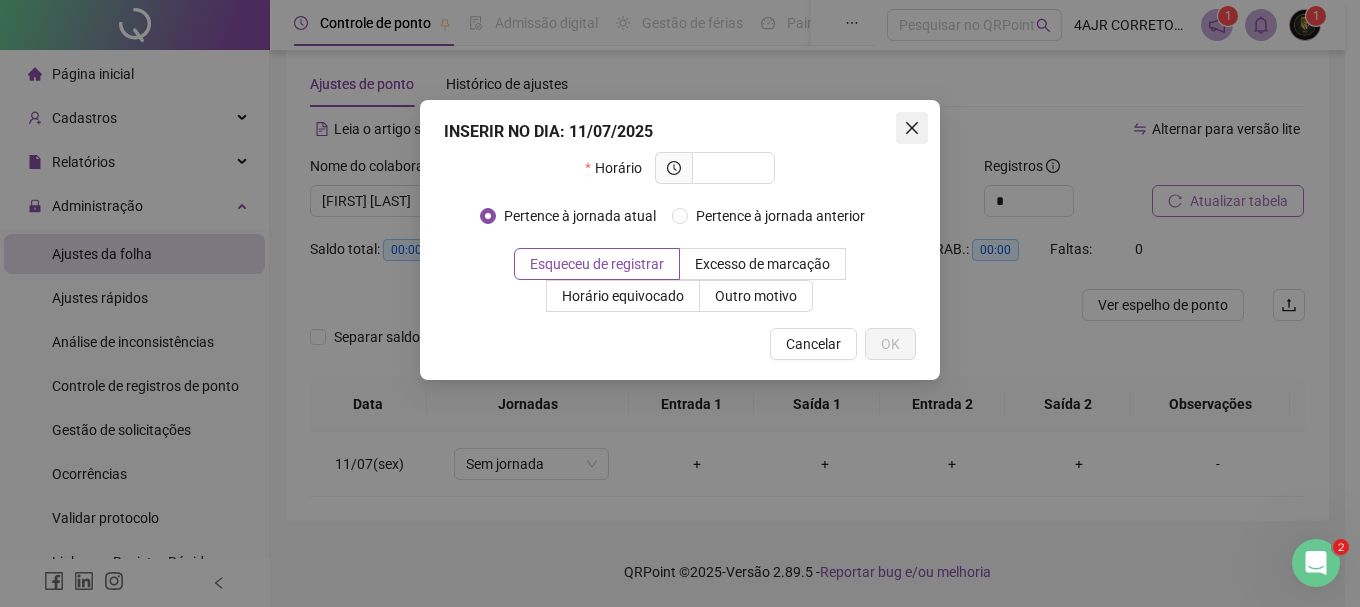 click 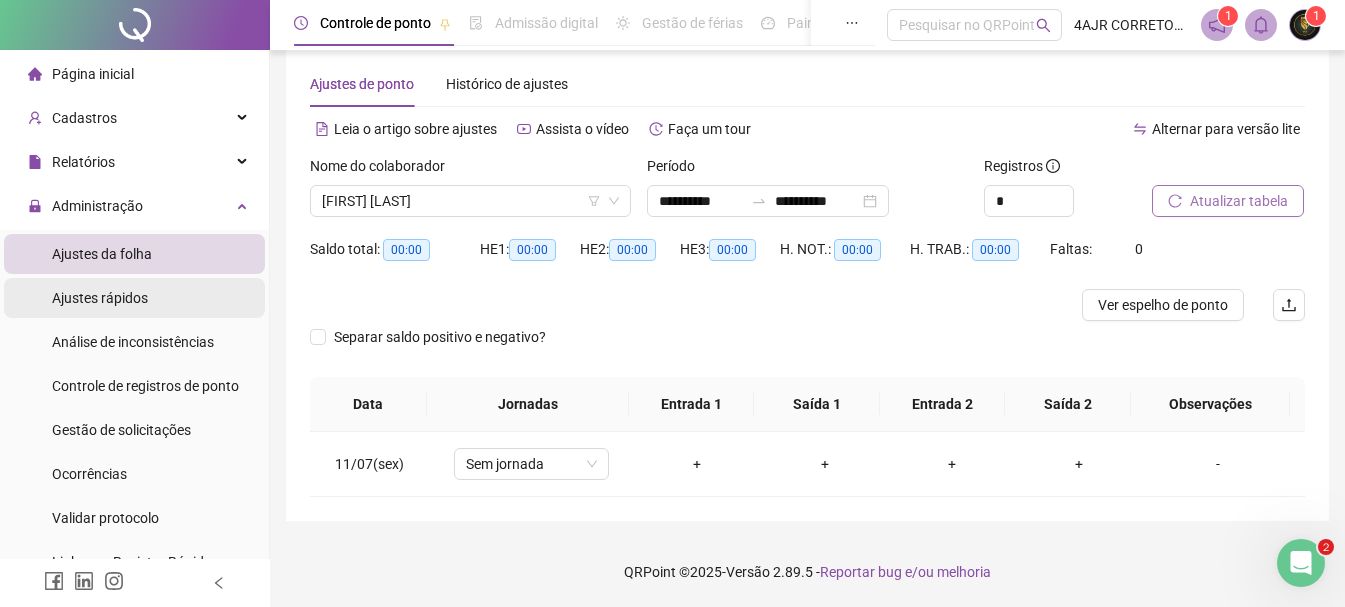 click on "Ajustes rápidos" at bounding box center (100, 298) 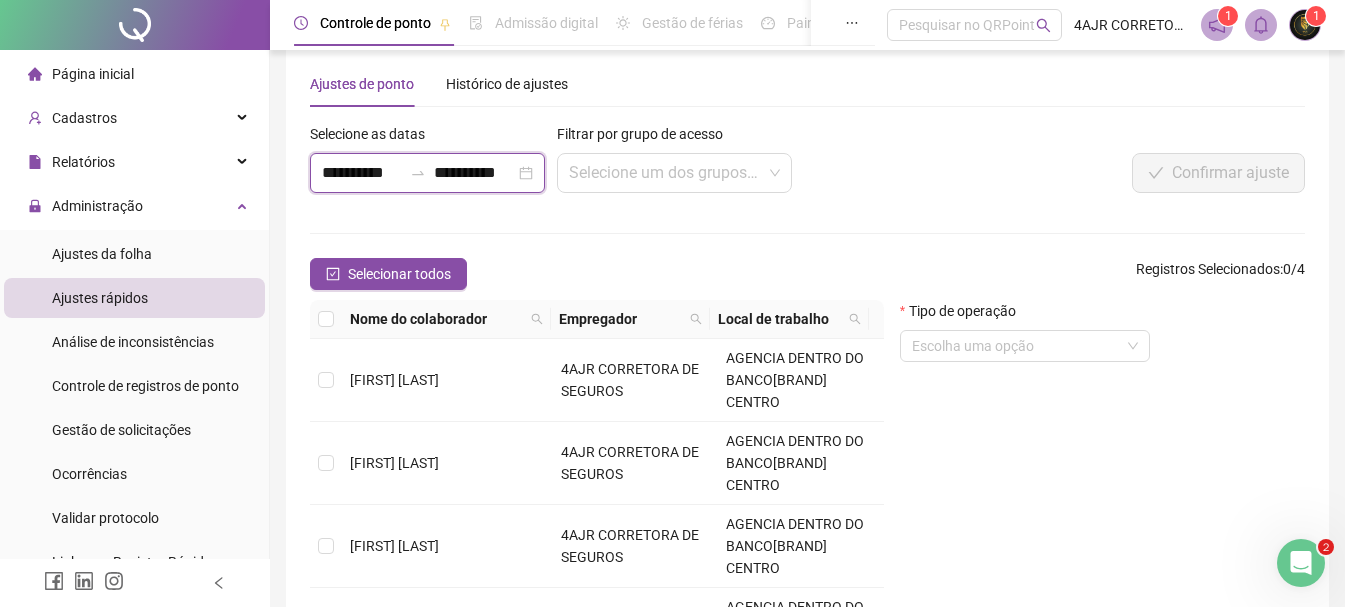 click on "**********" at bounding box center (362, 173) 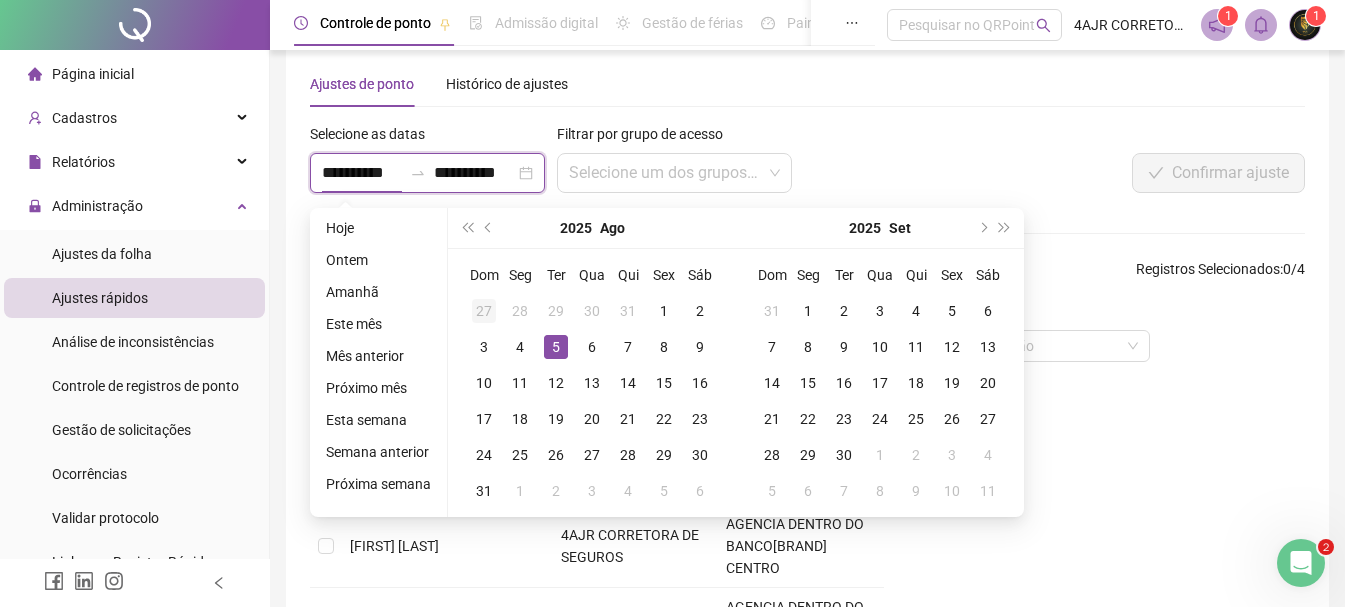 type on "**********" 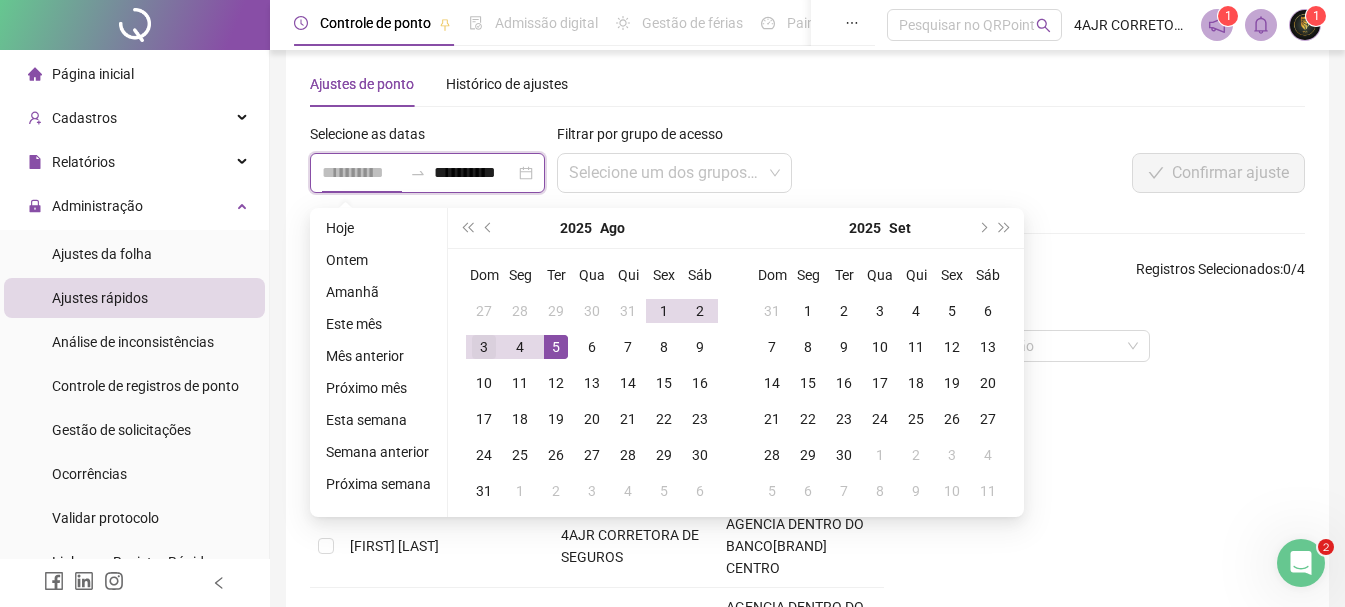 type on "**********" 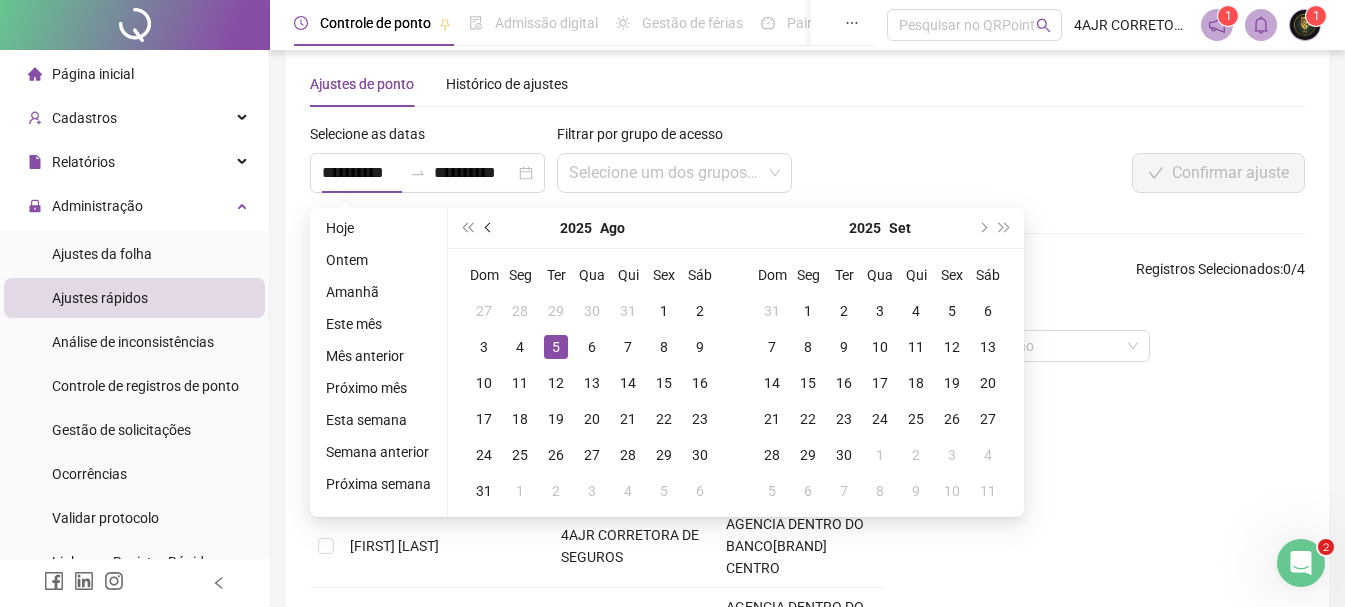 click at bounding box center (489, 228) 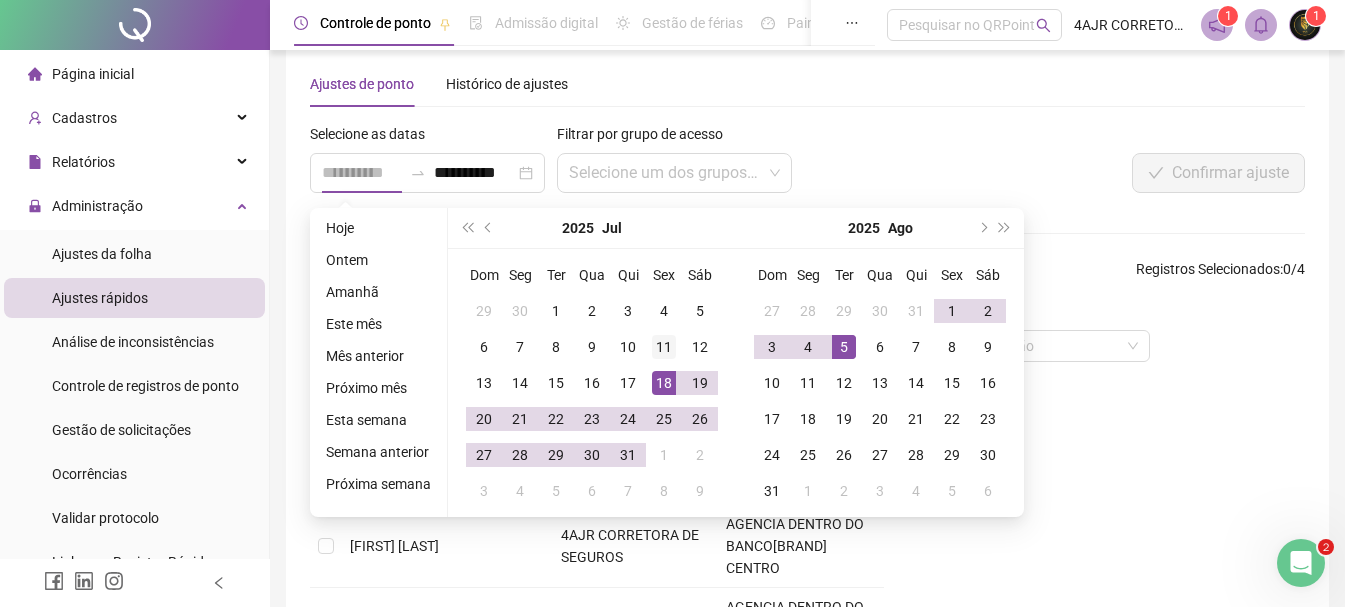 type on "**********" 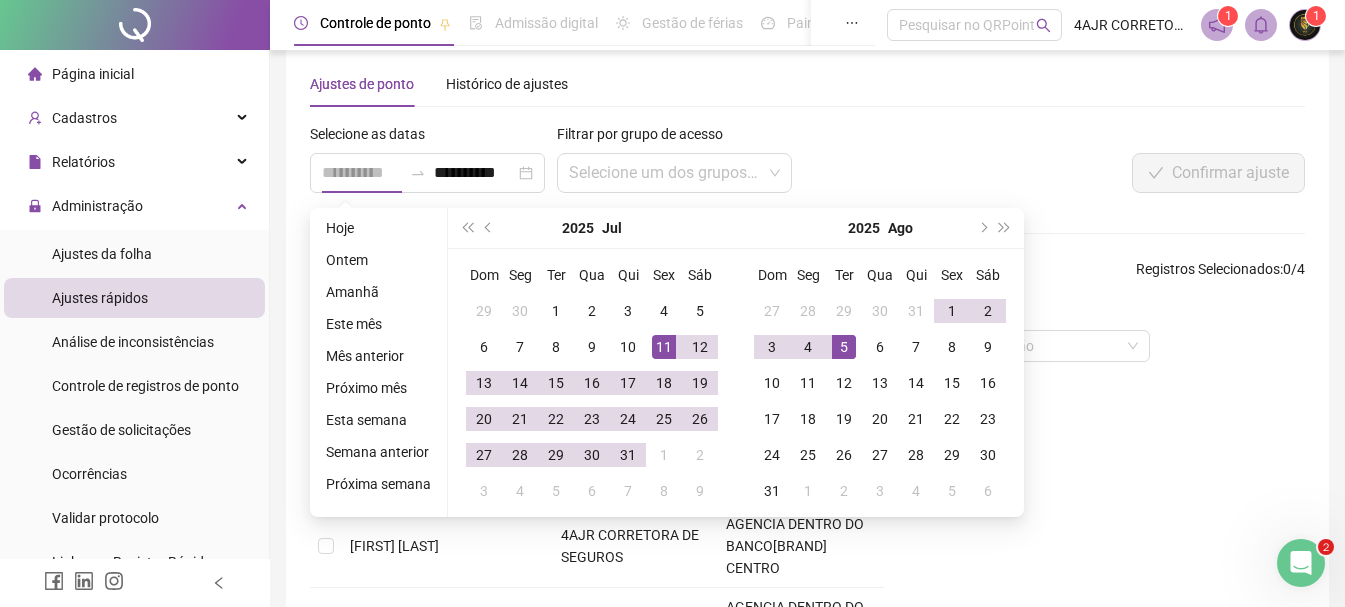 click on "11" at bounding box center (664, 347) 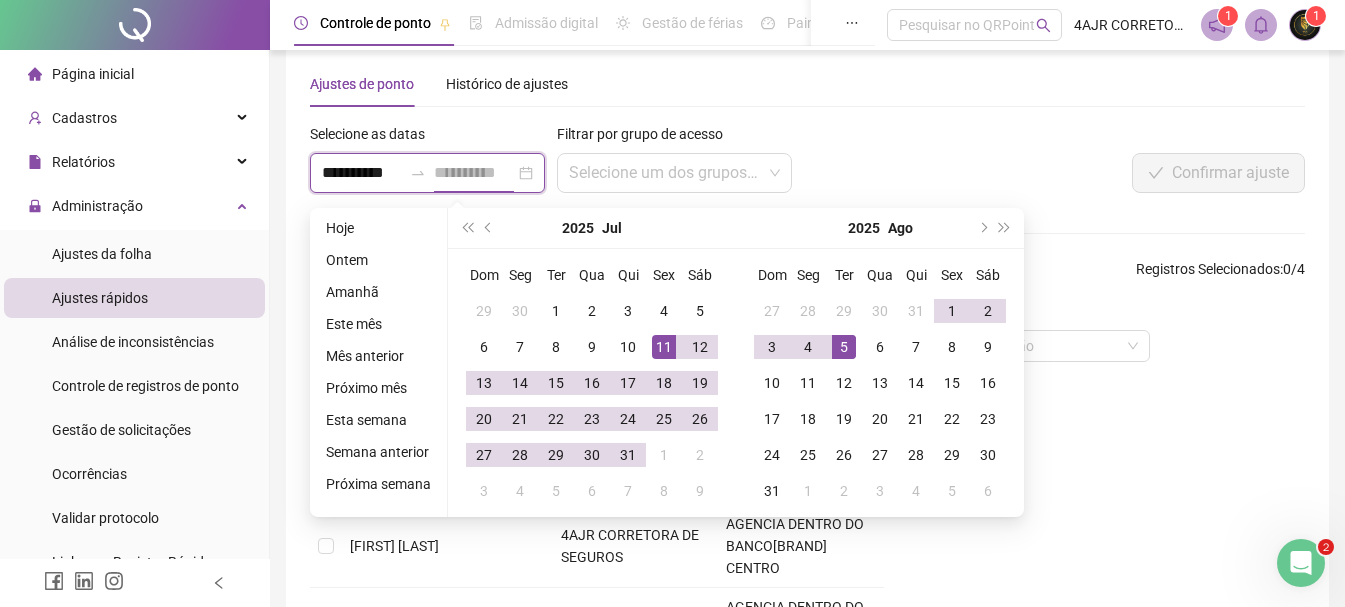 scroll, scrollTop: 0, scrollLeft: 1, axis: horizontal 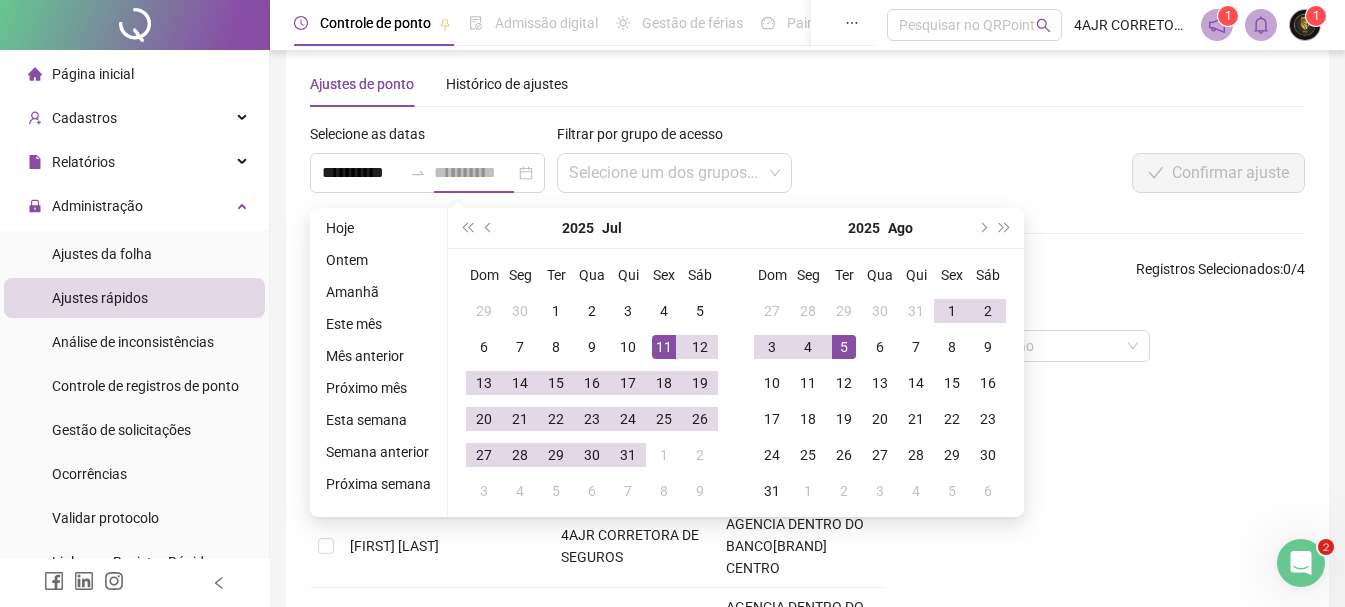 click on "11" at bounding box center (664, 347) 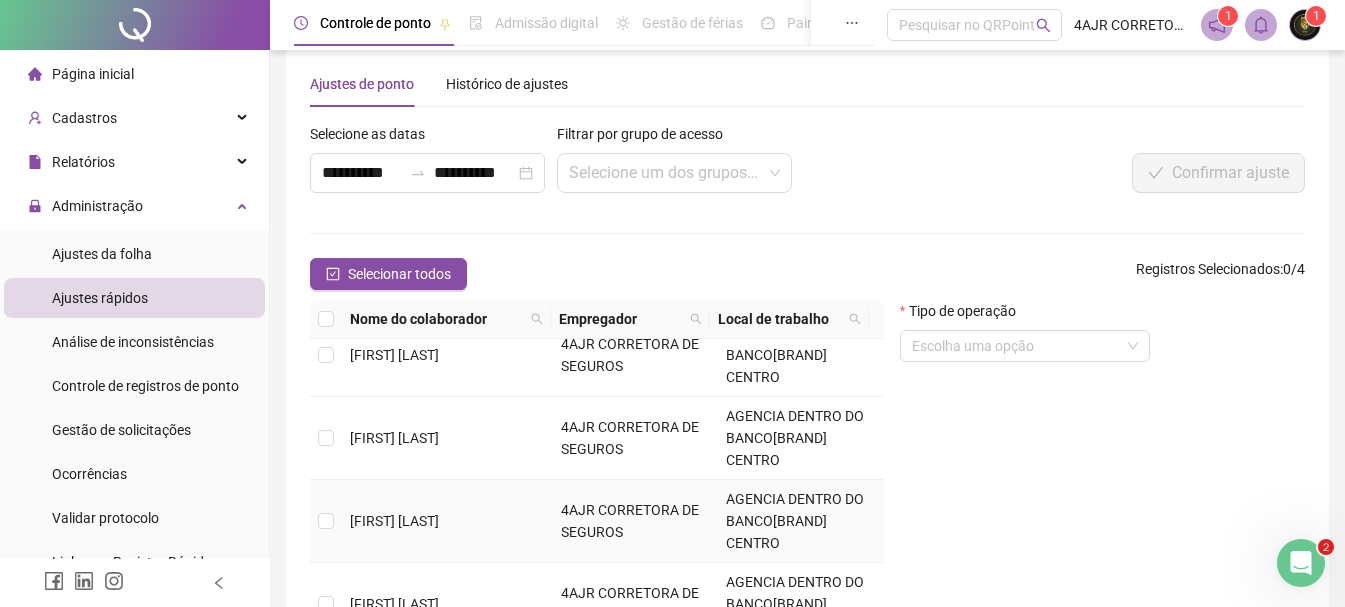 scroll, scrollTop: 32, scrollLeft: 0, axis: vertical 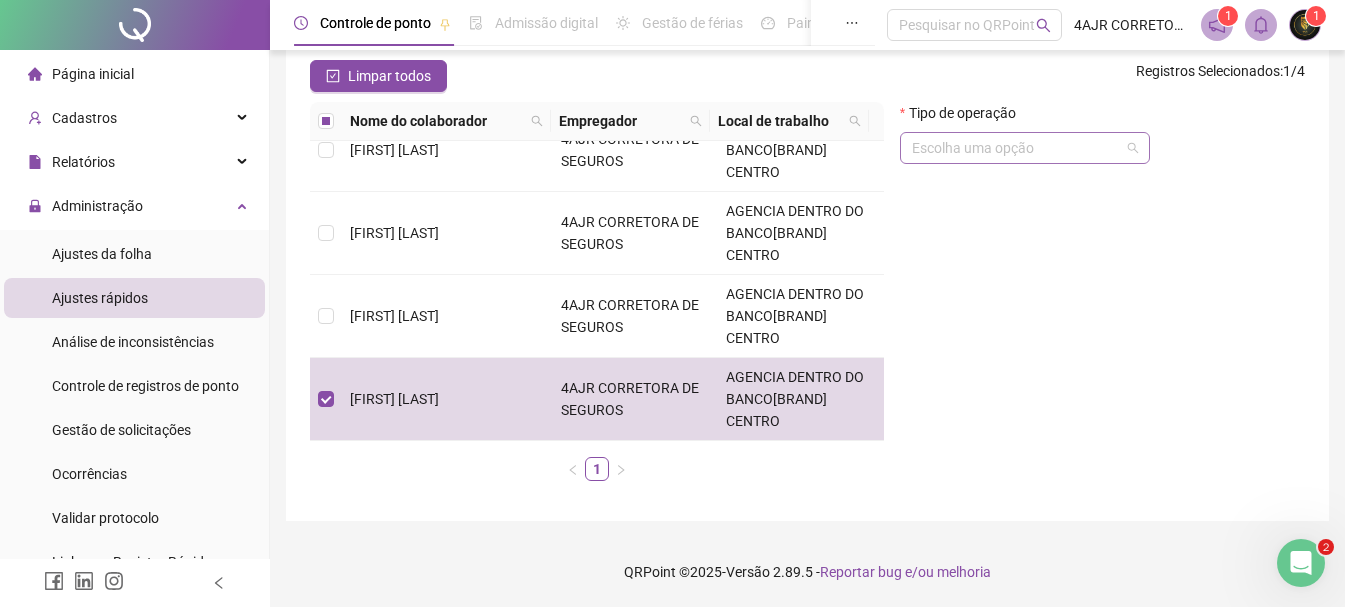 click at bounding box center (1016, 148) 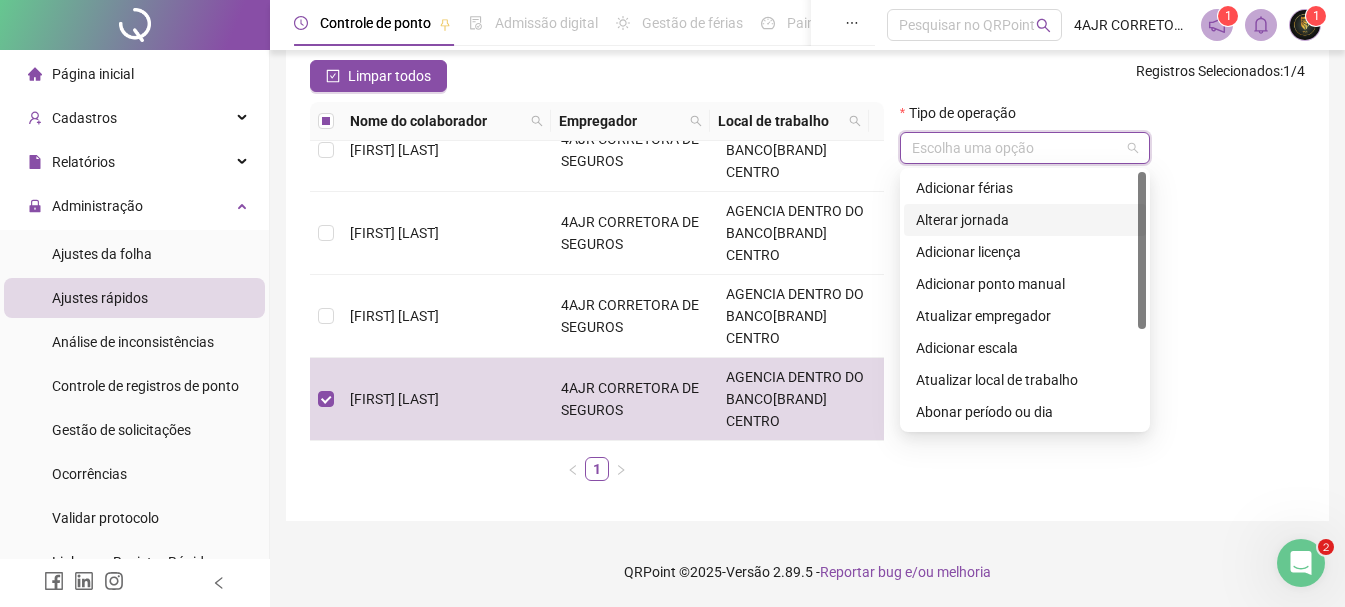 click on "Tipo de operação Escolha uma opção" at bounding box center (1102, 299) 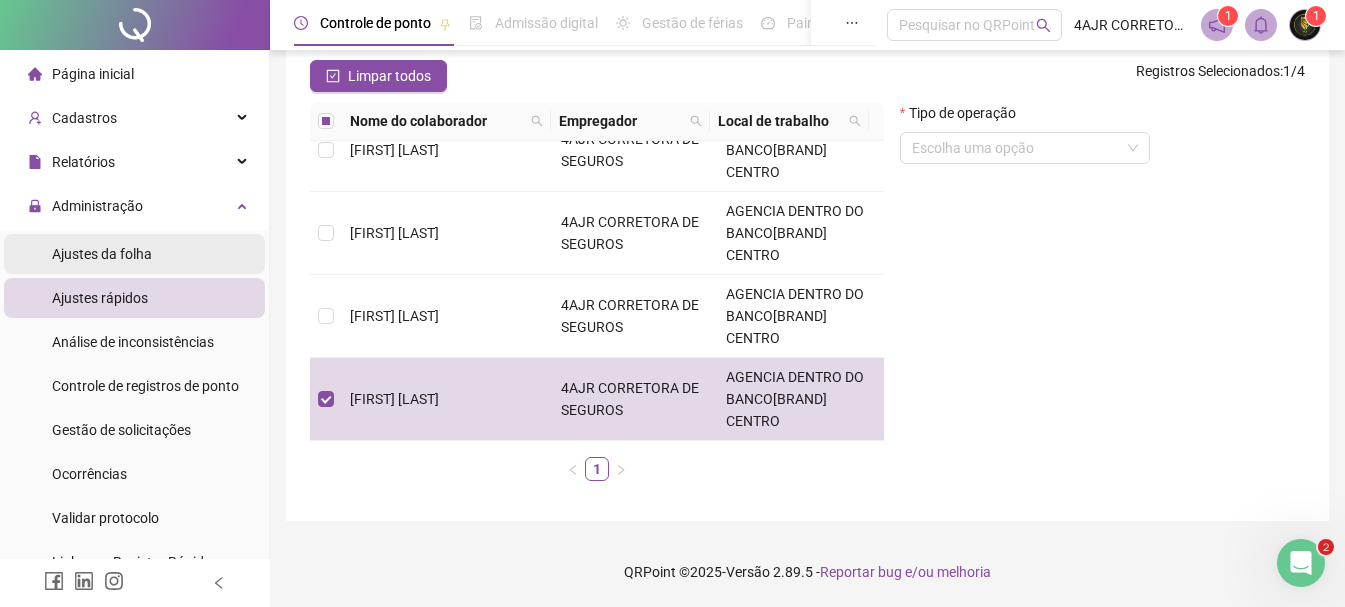 click on "Ajustes da folha" at bounding box center (102, 254) 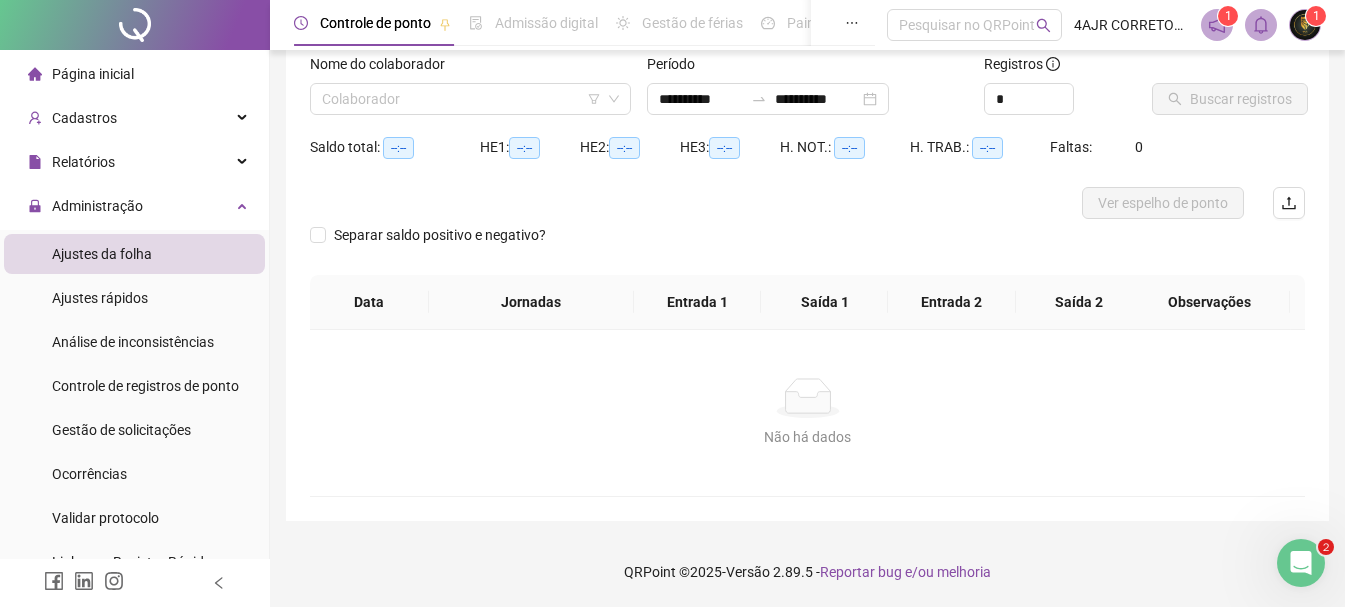 scroll, scrollTop: 131, scrollLeft: 0, axis: vertical 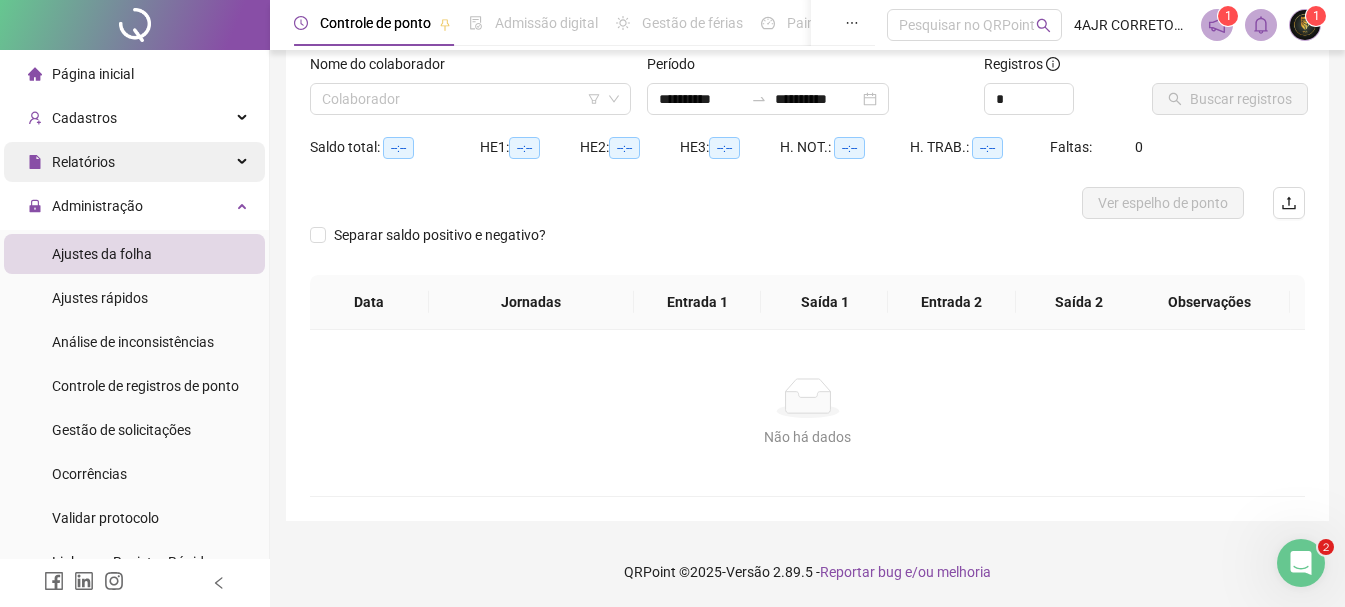 click on "Relatórios" at bounding box center (134, 162) 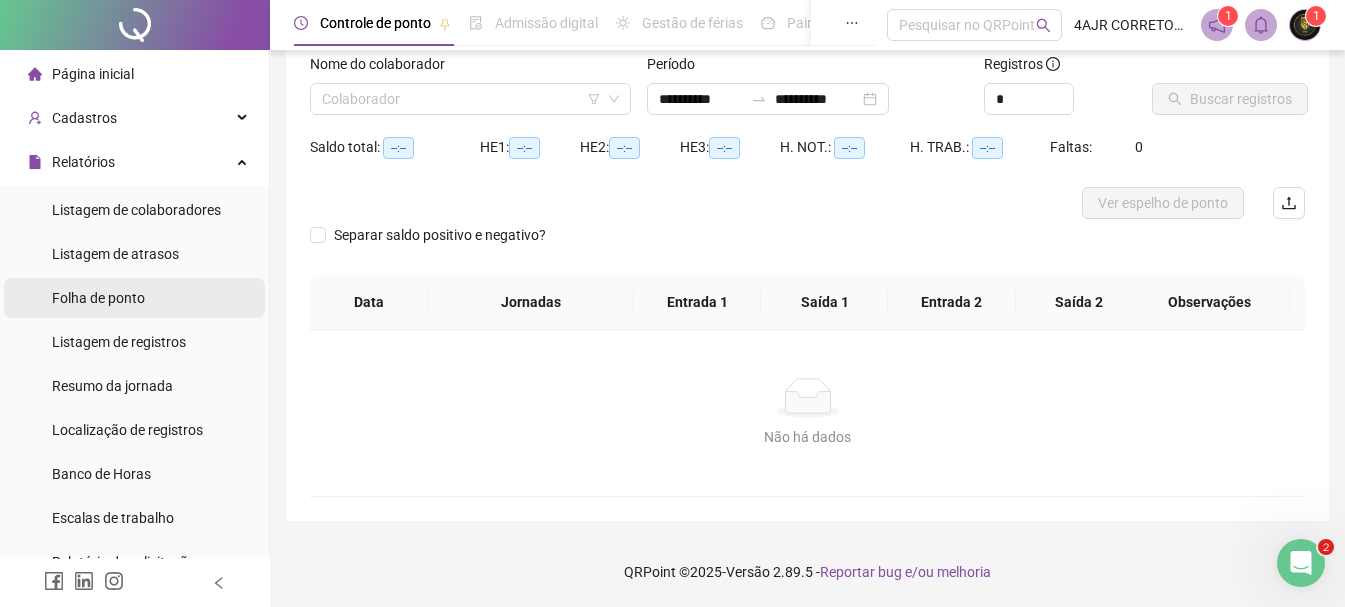 click on "Folha de ponto" at bounding box center (98, 298) 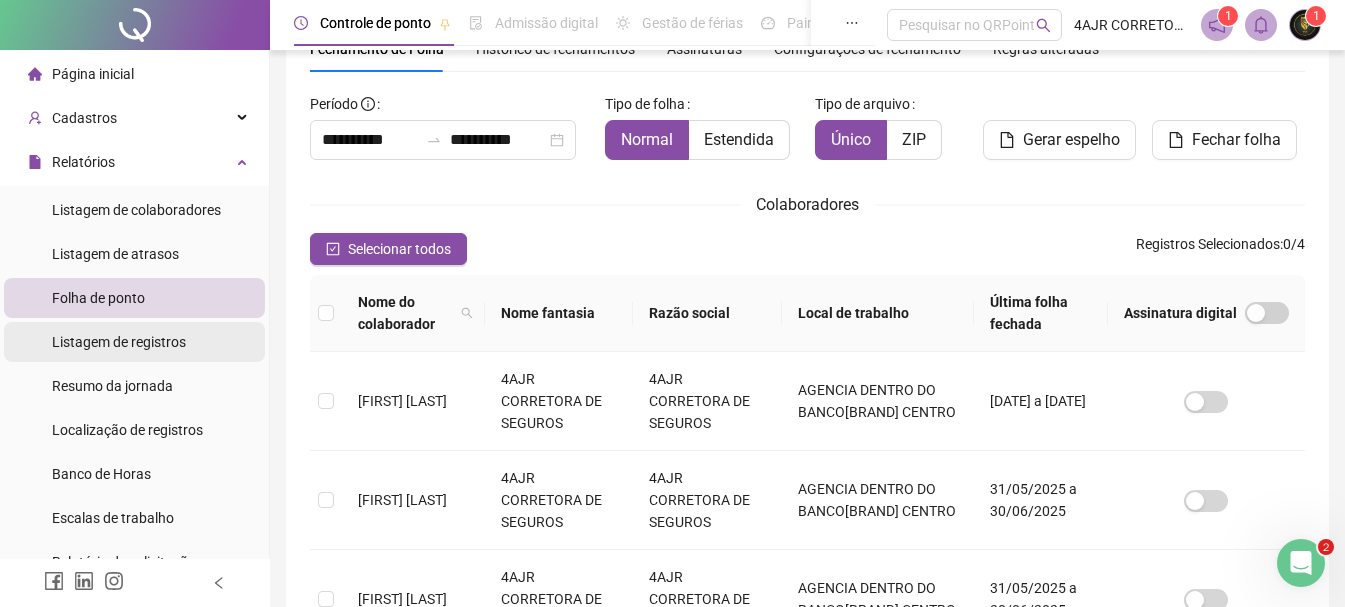 scroll, scrollTop: 106, scrollLeft: 0, axis: vertical 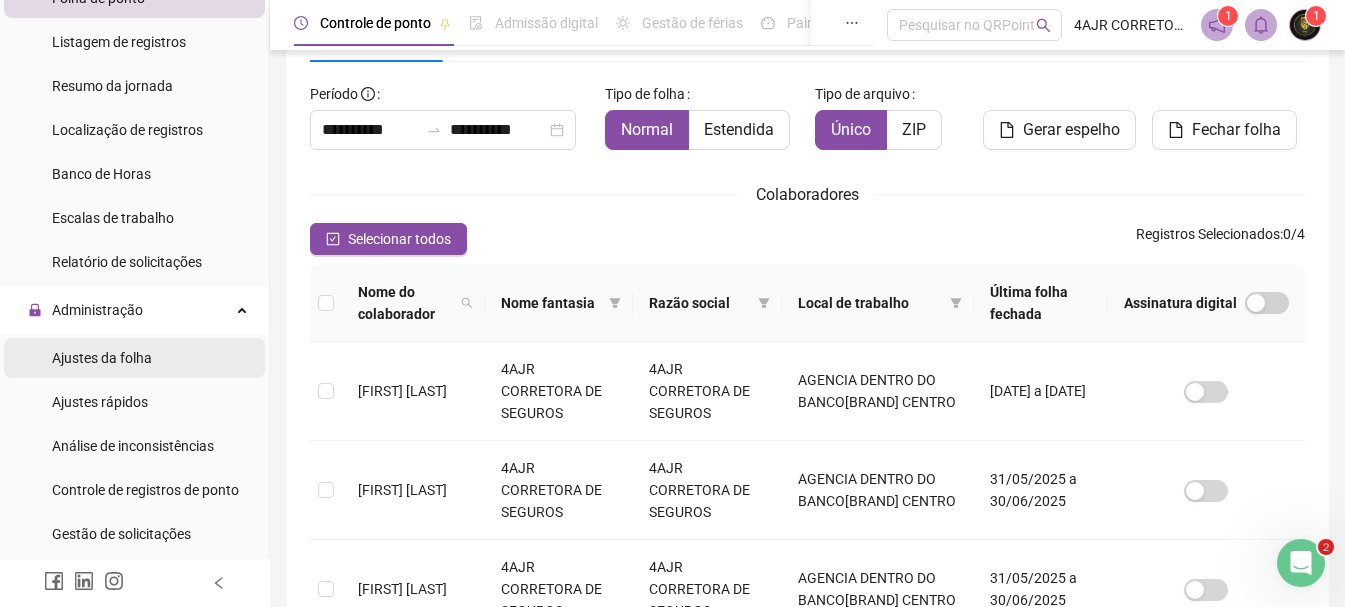 click on "Ajustes da folha" at bounding box center [102, 358] 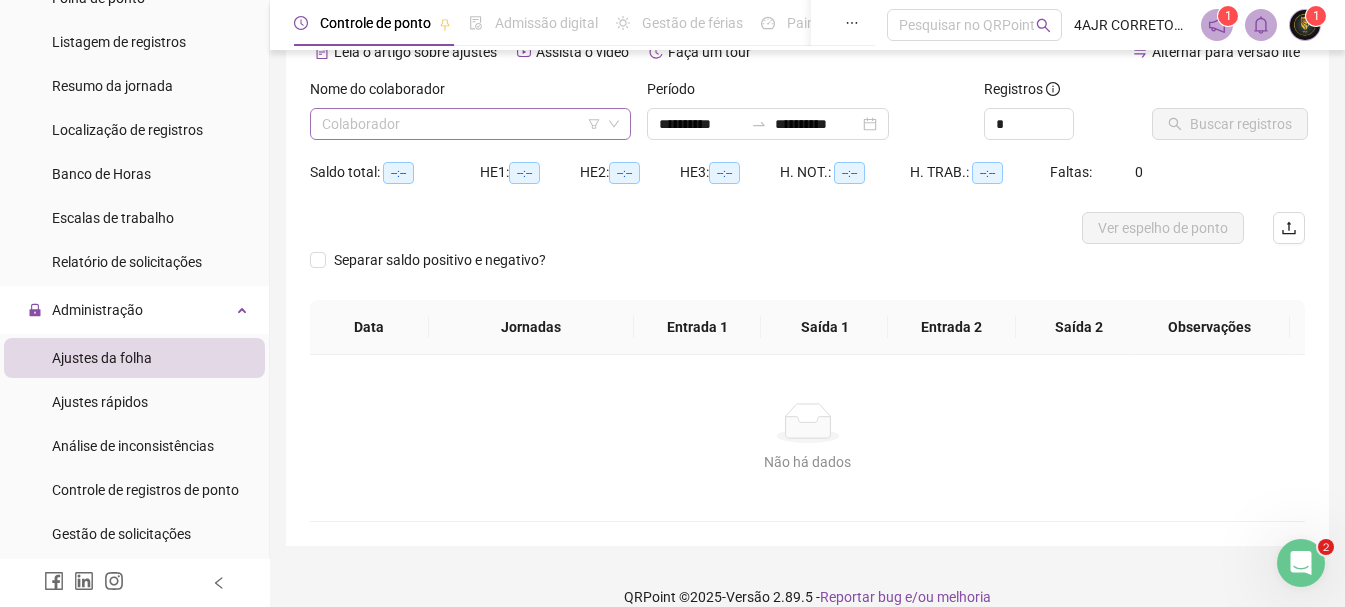 click at bounding box center (461, 124) 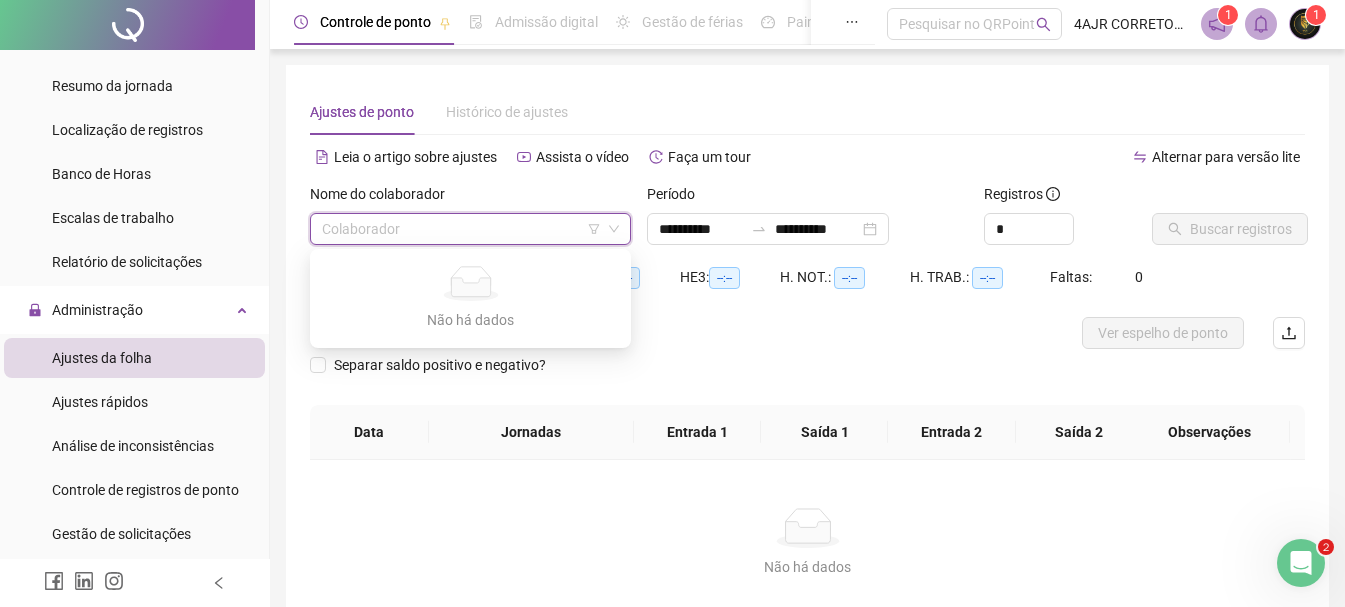 scroll, scrollTop: 0, scrollLeft: 0, axis: both 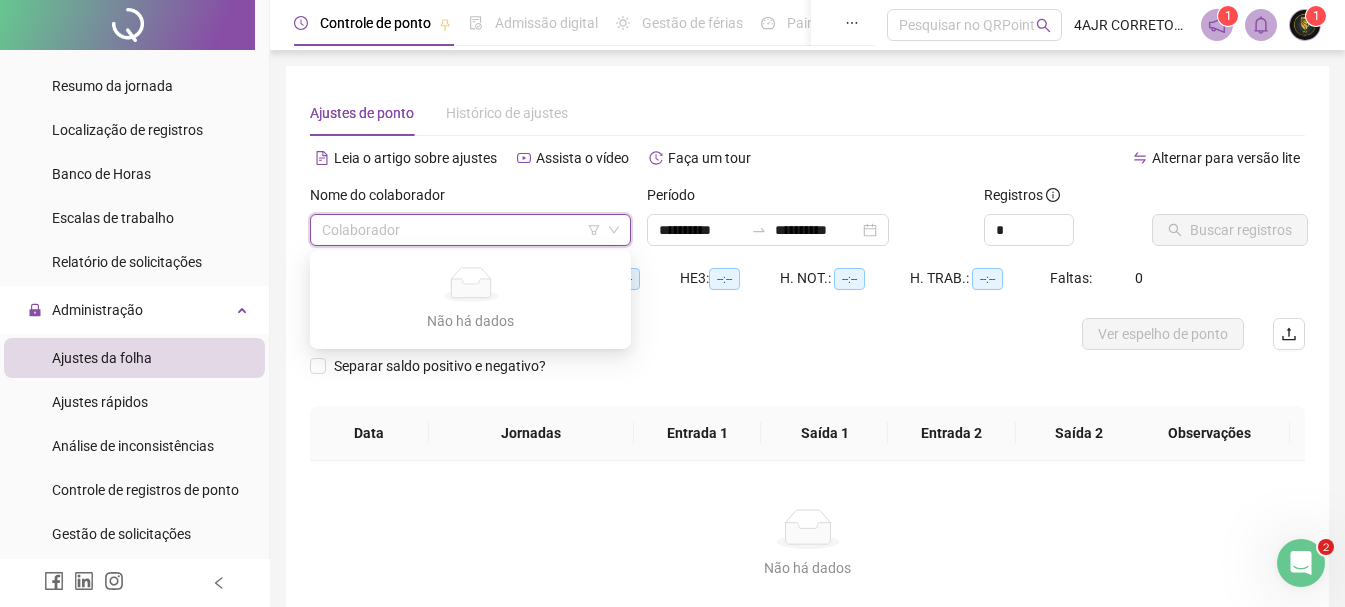 click at bounding box center [461, 230] 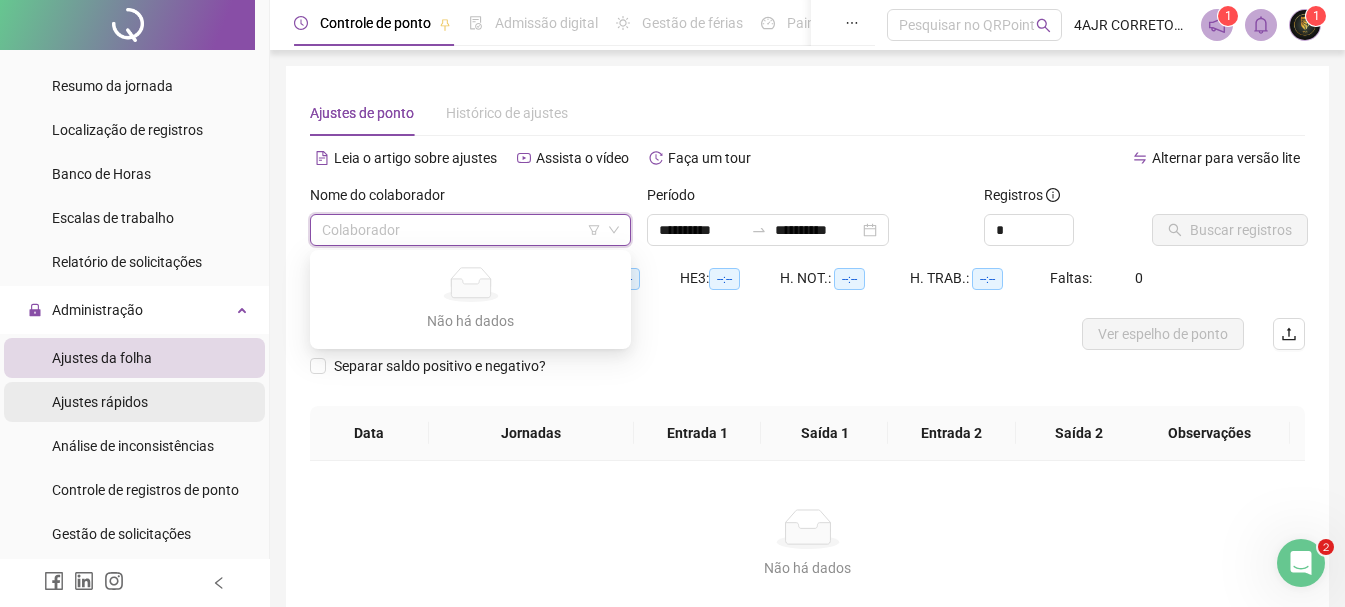 click on "Ajustes rápidos" at bounding box center (100, 402) 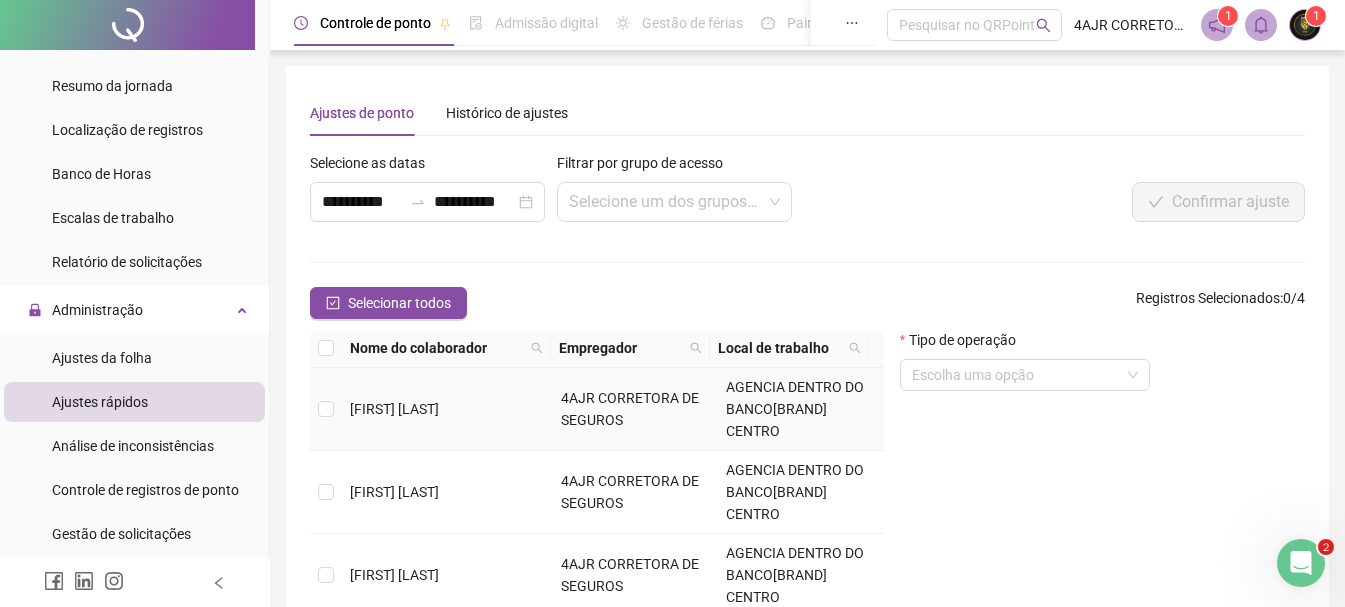 scroll, scrollTop: 32, scrollLeft: 0, axis: vertical 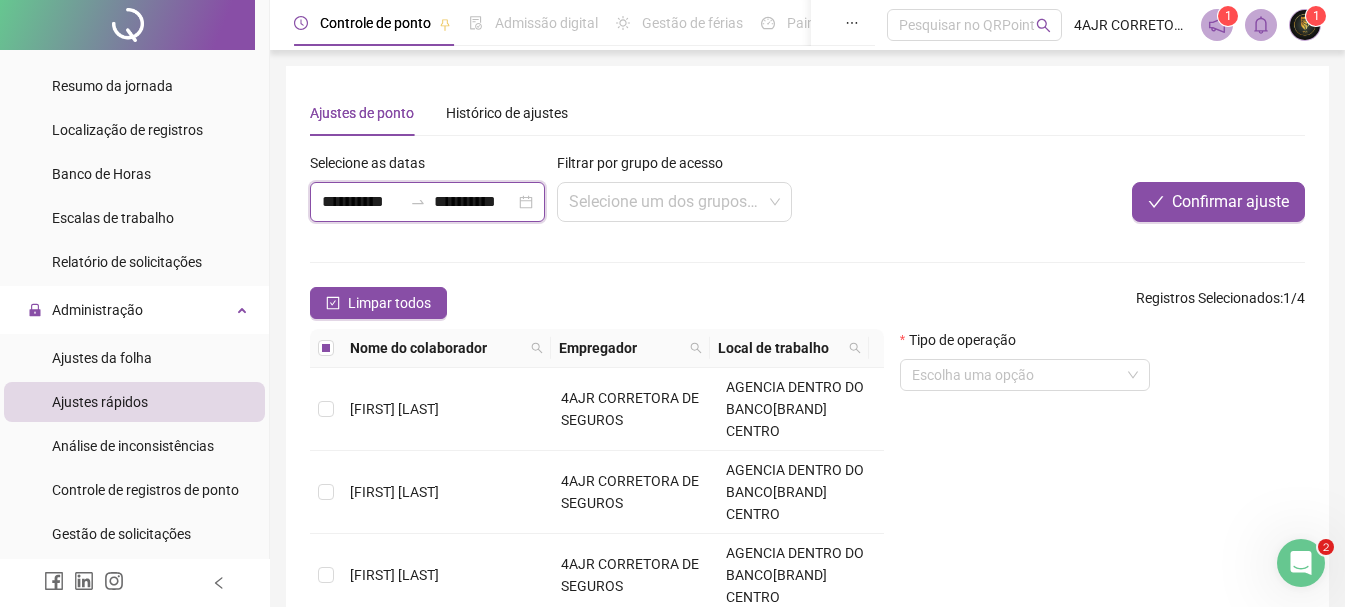 click on "**********" at bounding box center [362, 202] 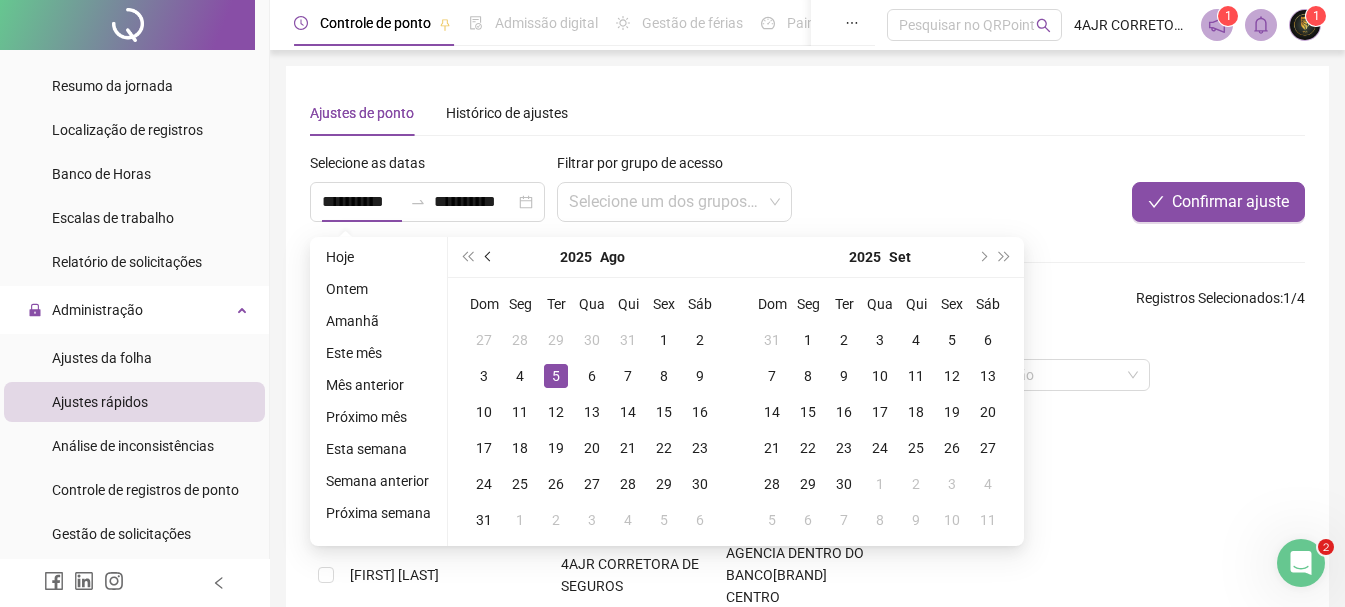 click at bounding box center (489, 257) 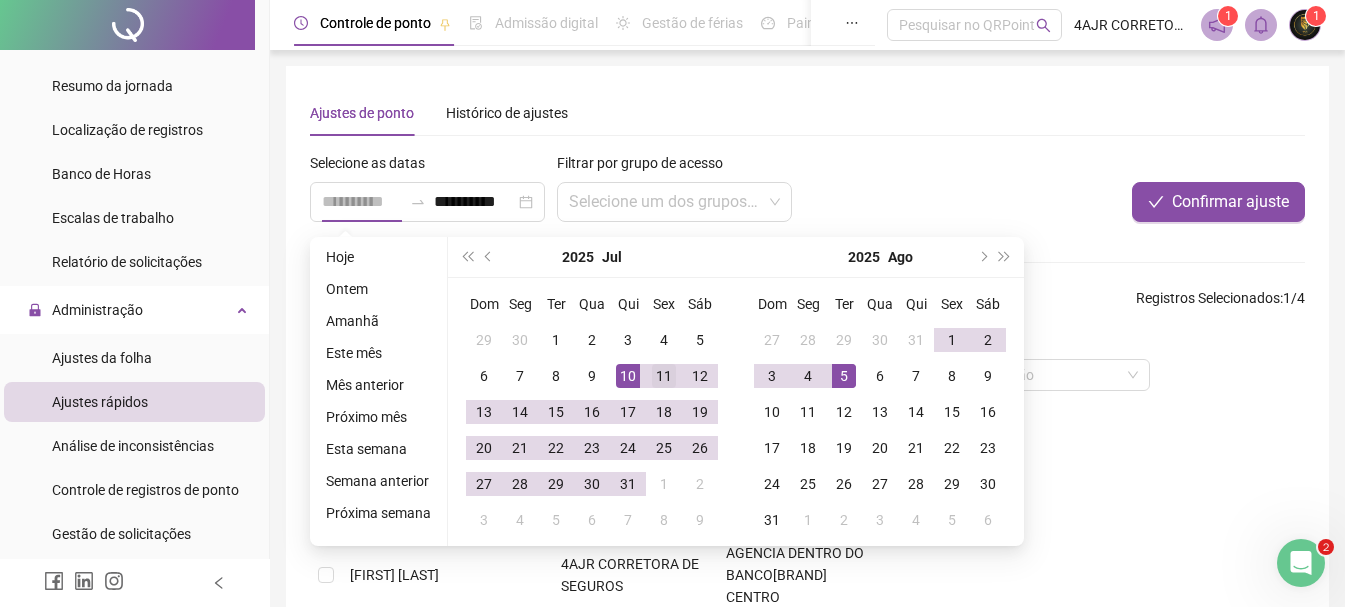 type on "**********" 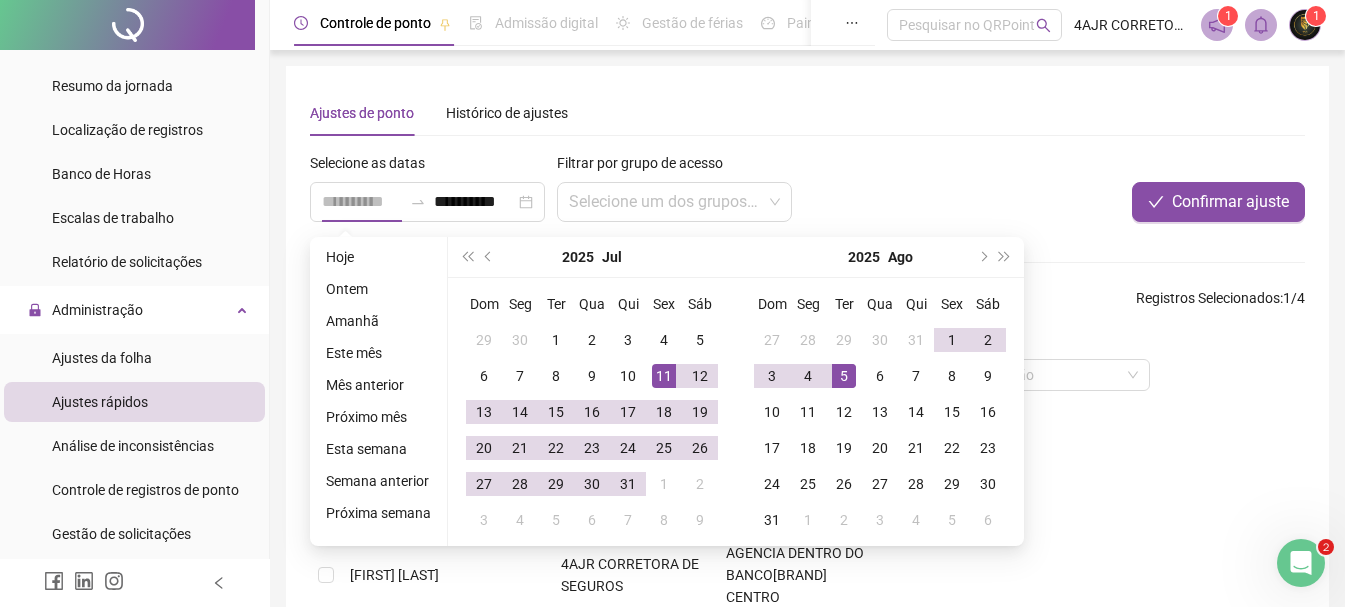 click on "11" at bounding box center [664, 376] 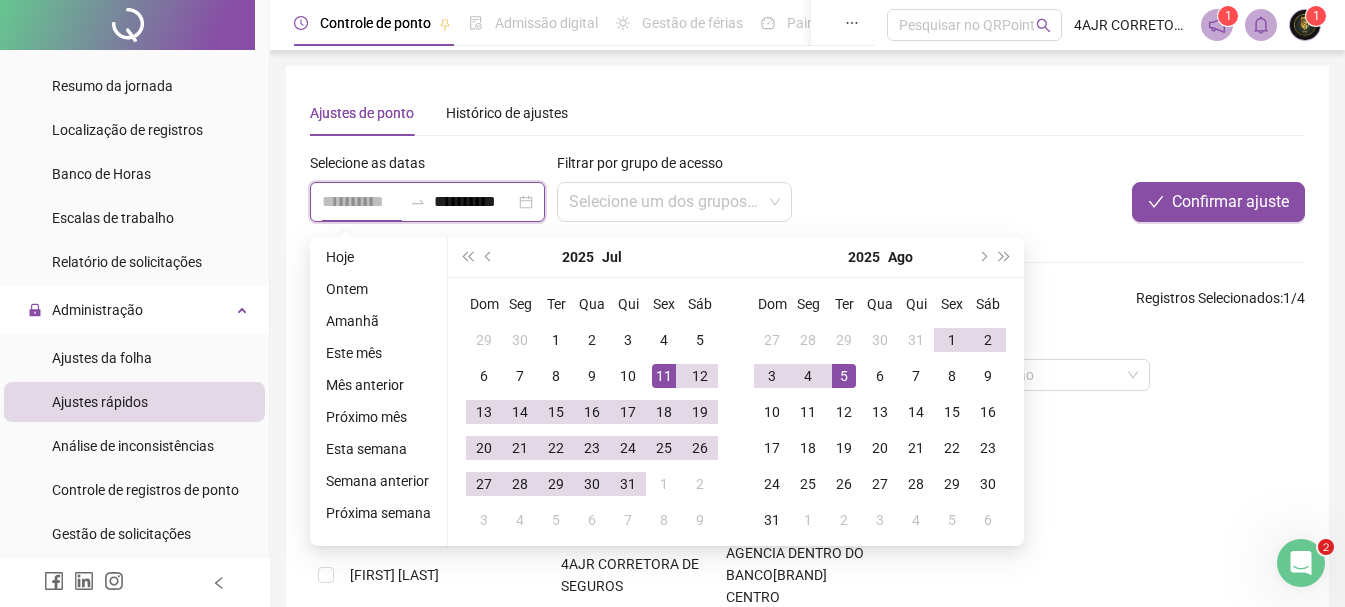 scroll, scrollTop: 0, scrollLeft: 1, axis: horizontal 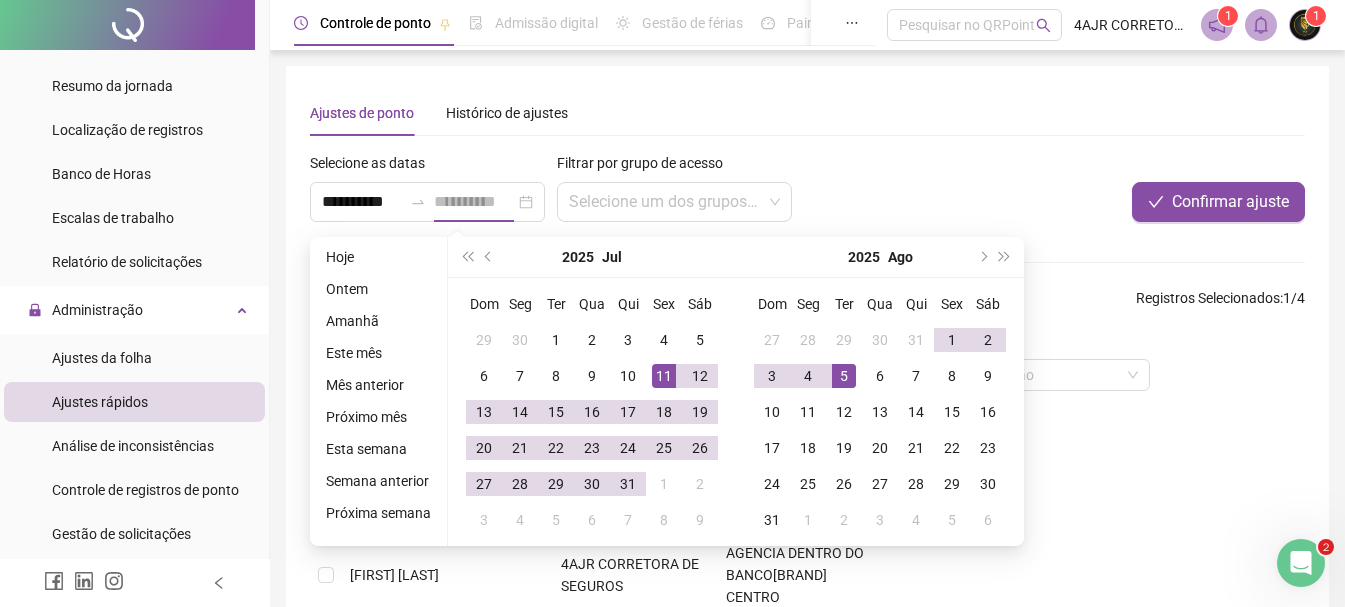 click on "11" at bounding box center [664, 376] 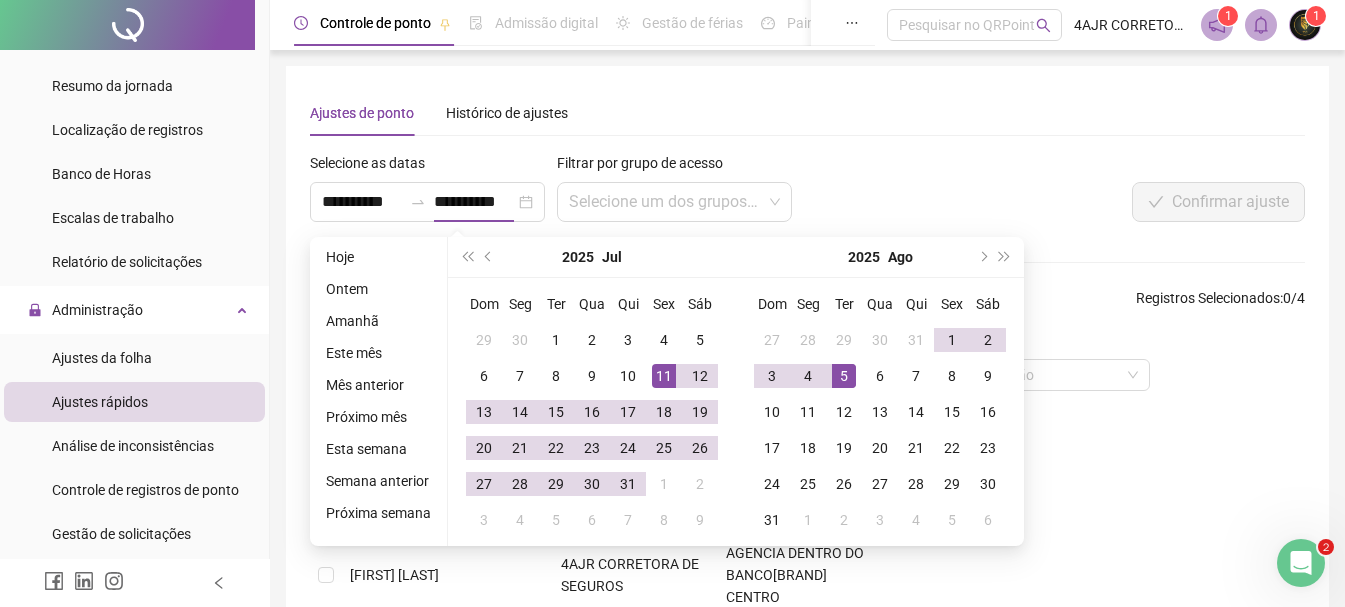 scroll, scrollTop: 0, scrollLeft: 0, axis: both 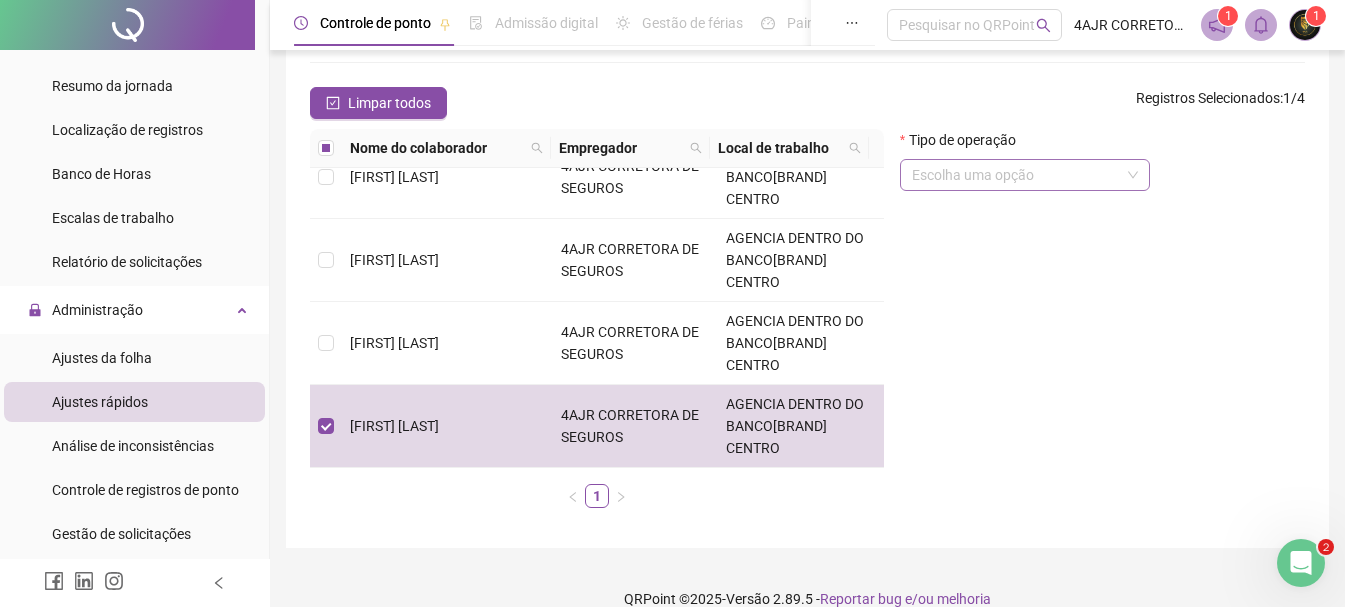 click at bounding box center [1016, 175] 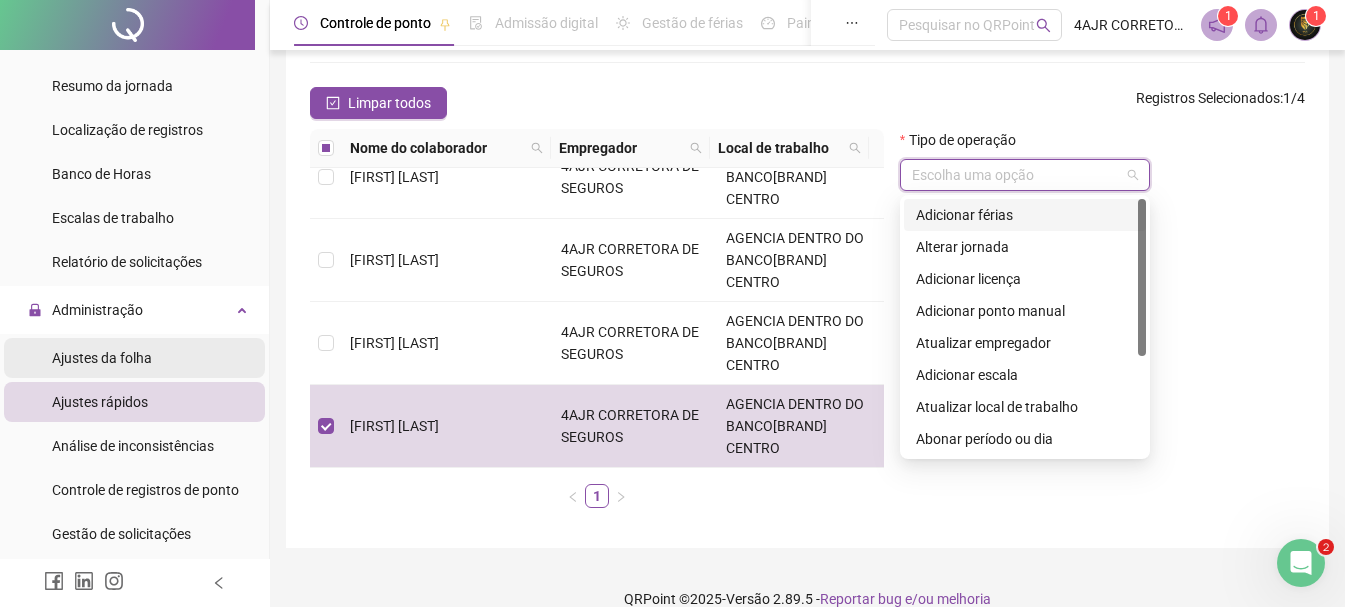 click on "Ajustes da folha" at bounding box center (102, 358) 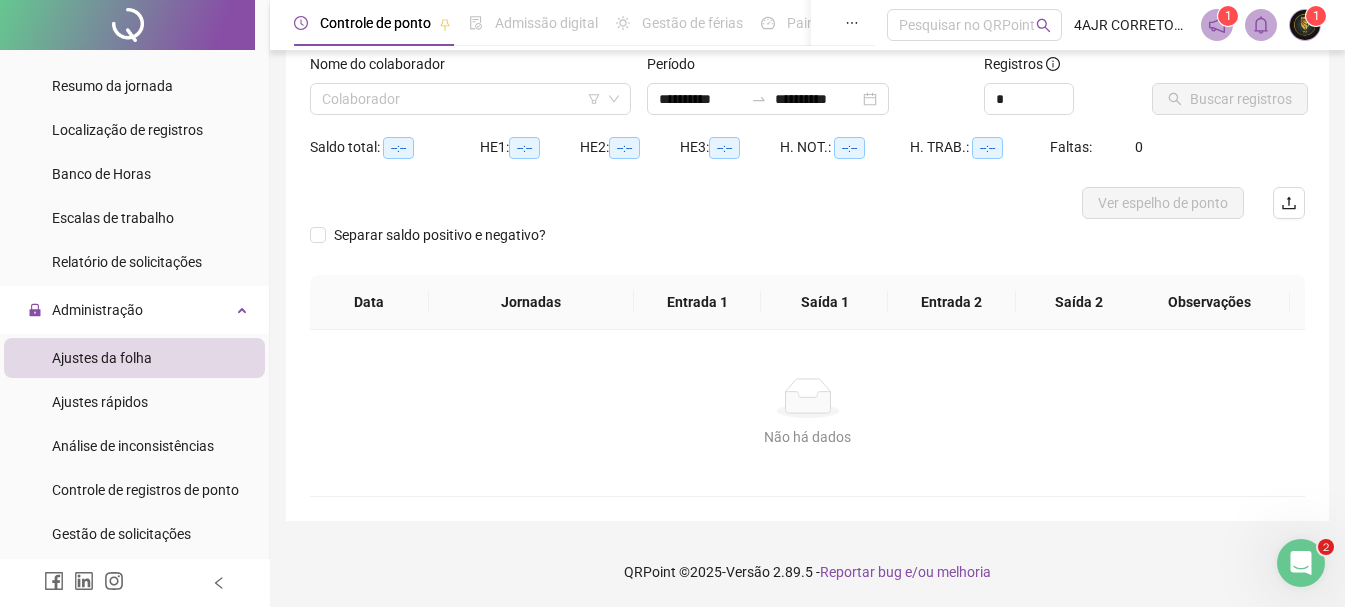 scroll, scrollTop: 131, scrollLeft: 0, axis: vertical 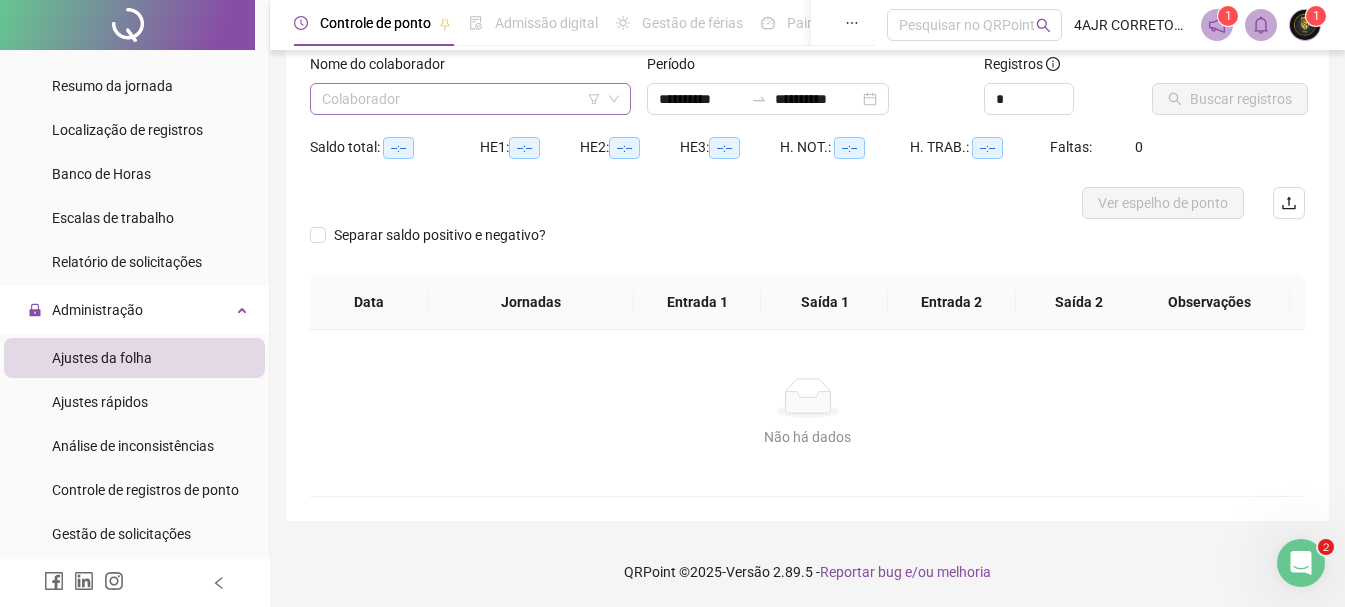 click at bounding box center [461, 99] 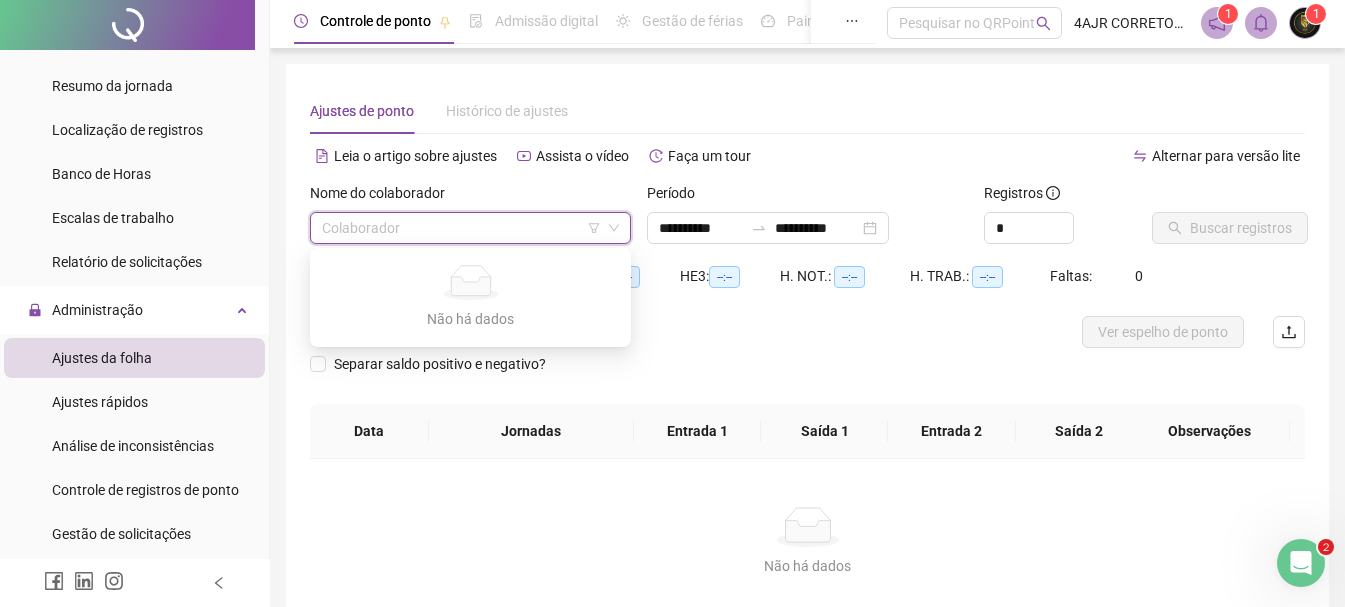 scroll, scrollTop: 0, scrollLeft: 0, axis: both 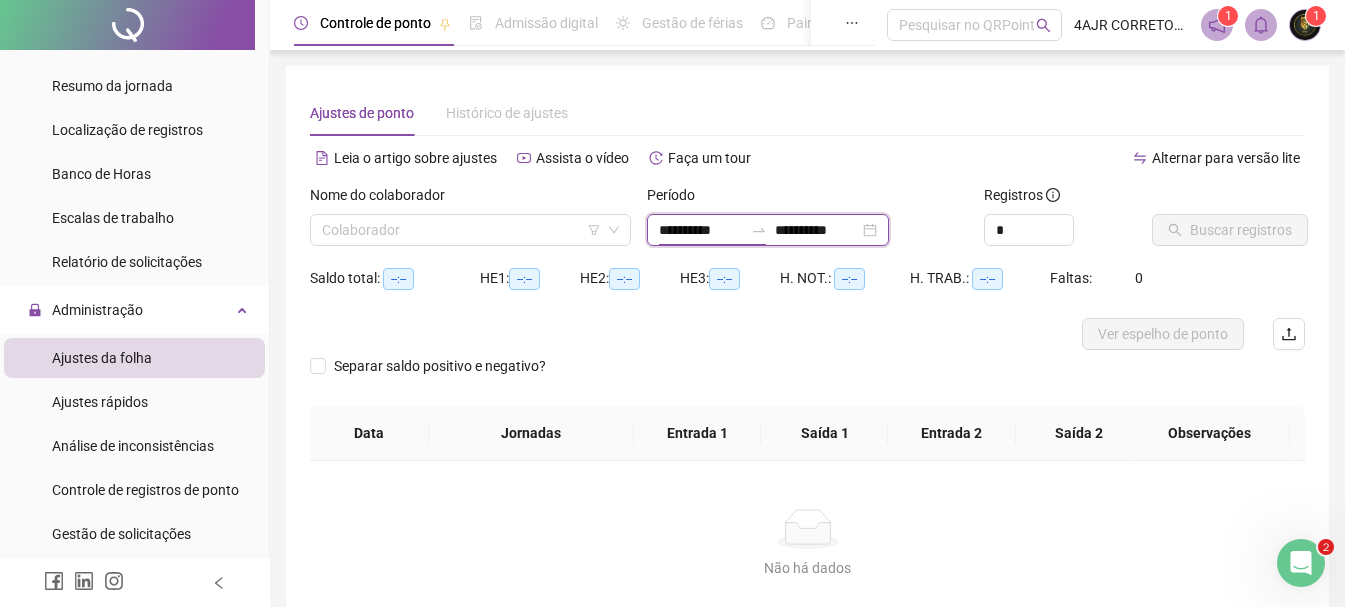 click on "**********" at bounding box center [701, 230] 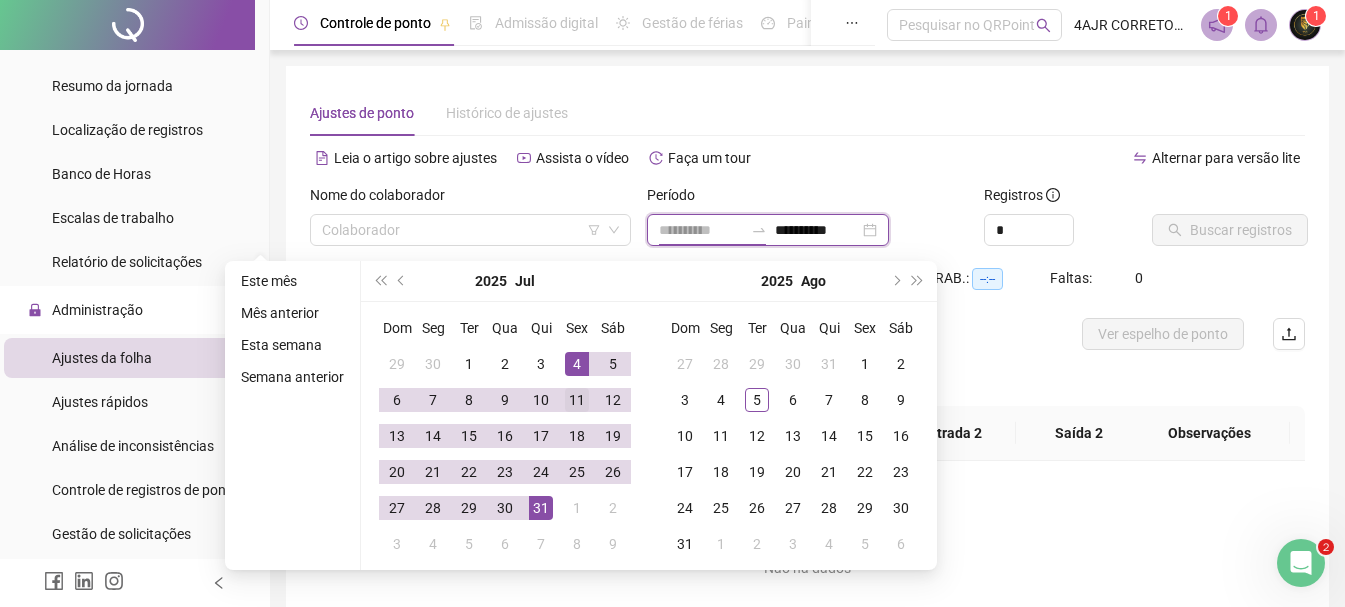 type on "**********" 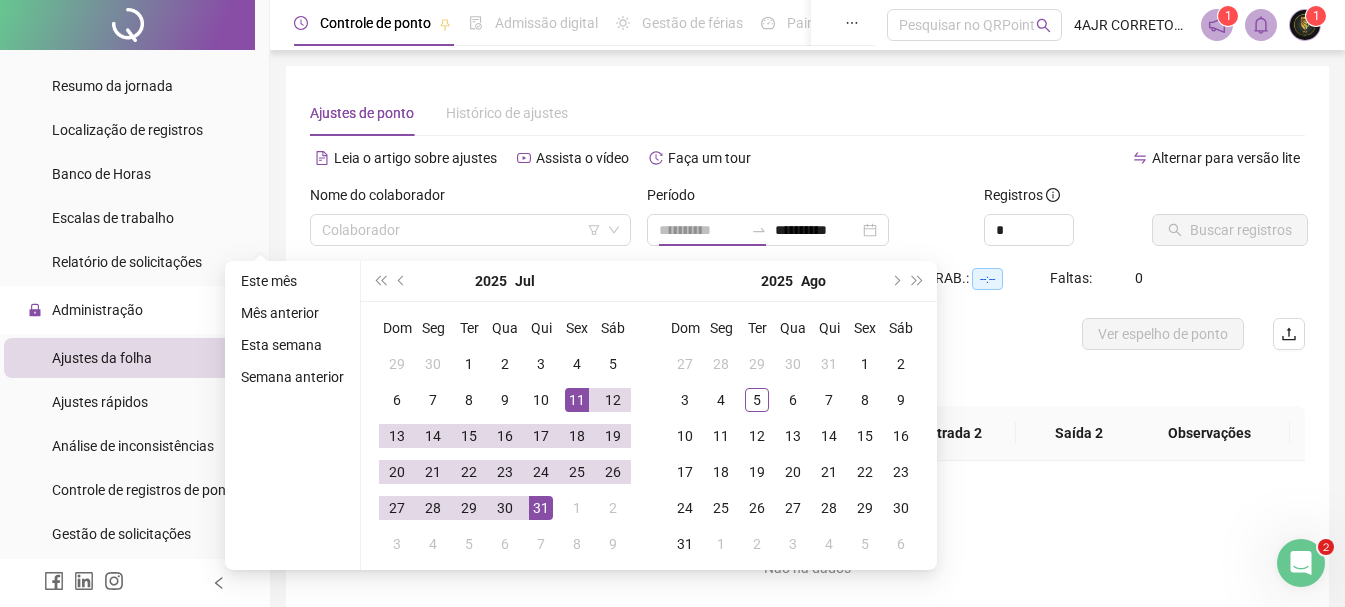click on "11" at bounding box center [577, 400] 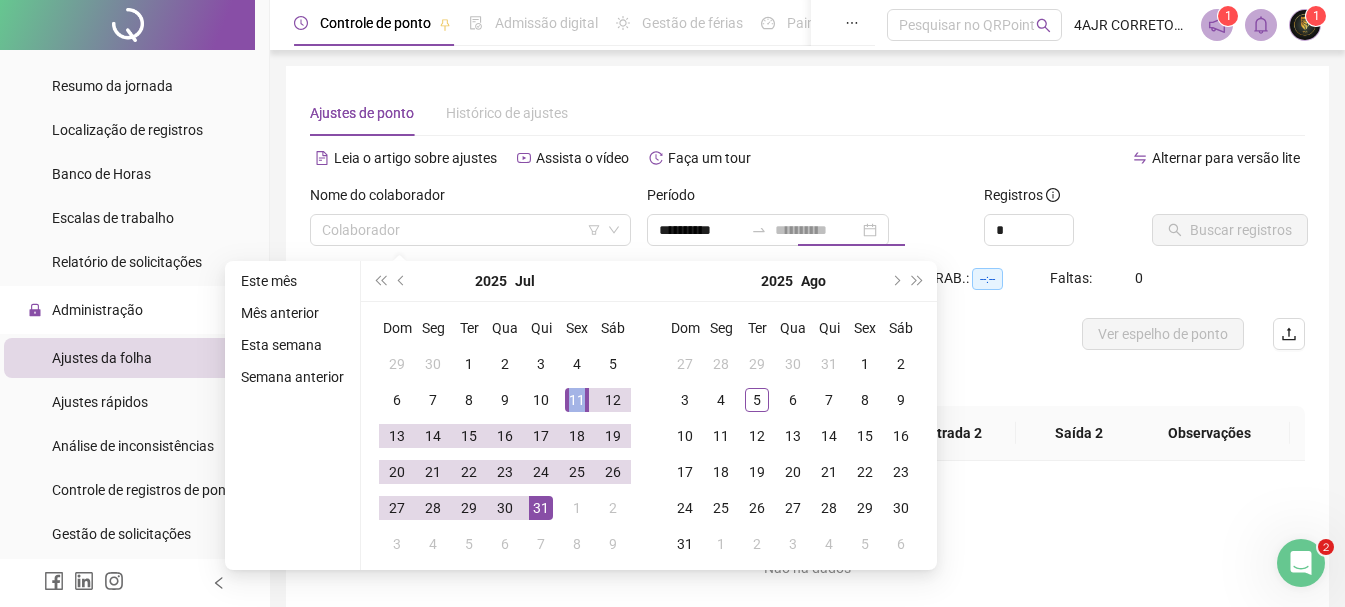 click on "11" at bounding box center (577, 400) 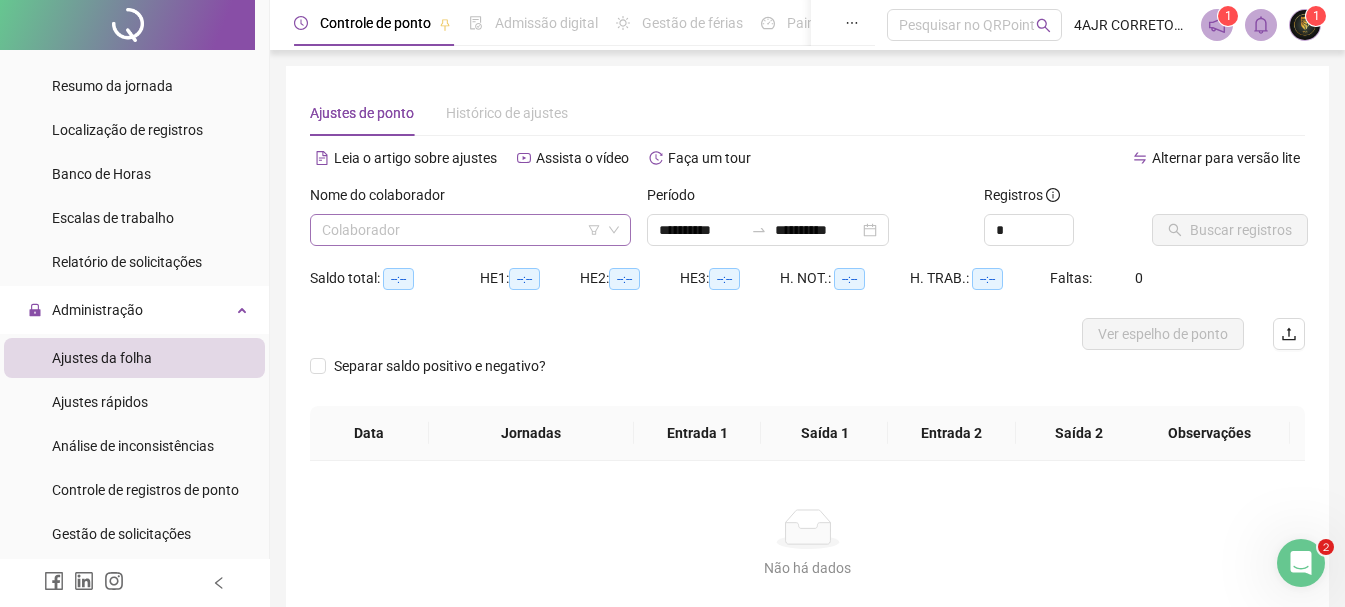 click at bounding box center (461, 230) 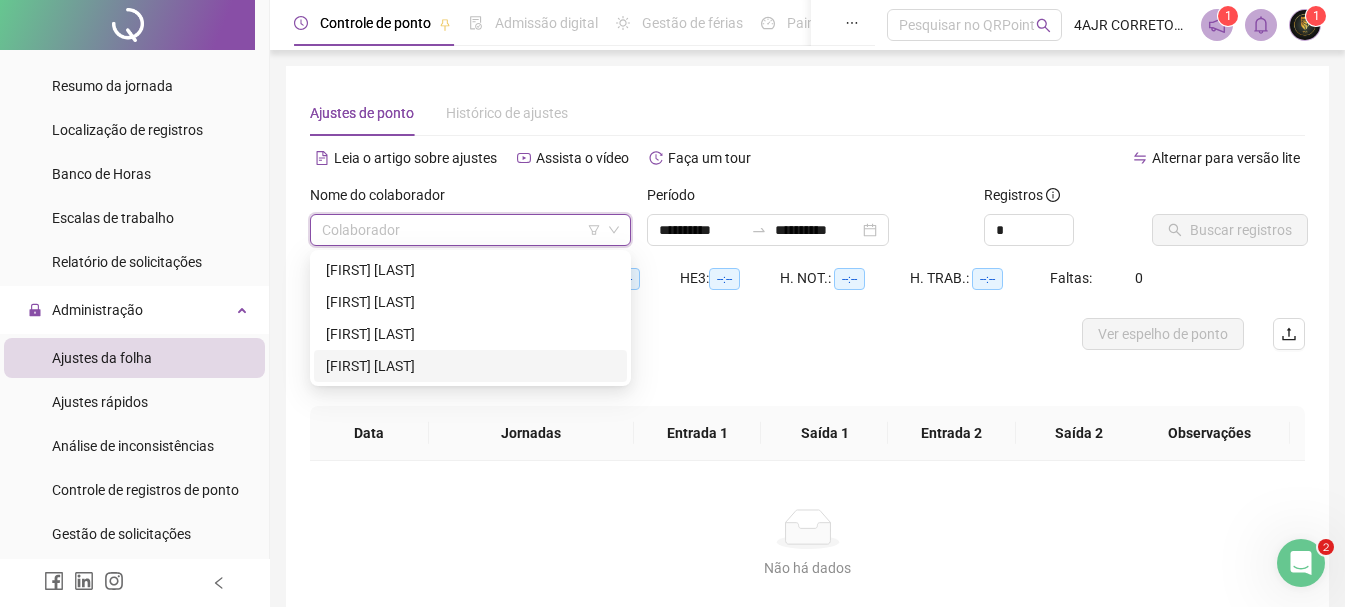 click on "[FIRST] [LAST]" at bounding box center [470, 366] 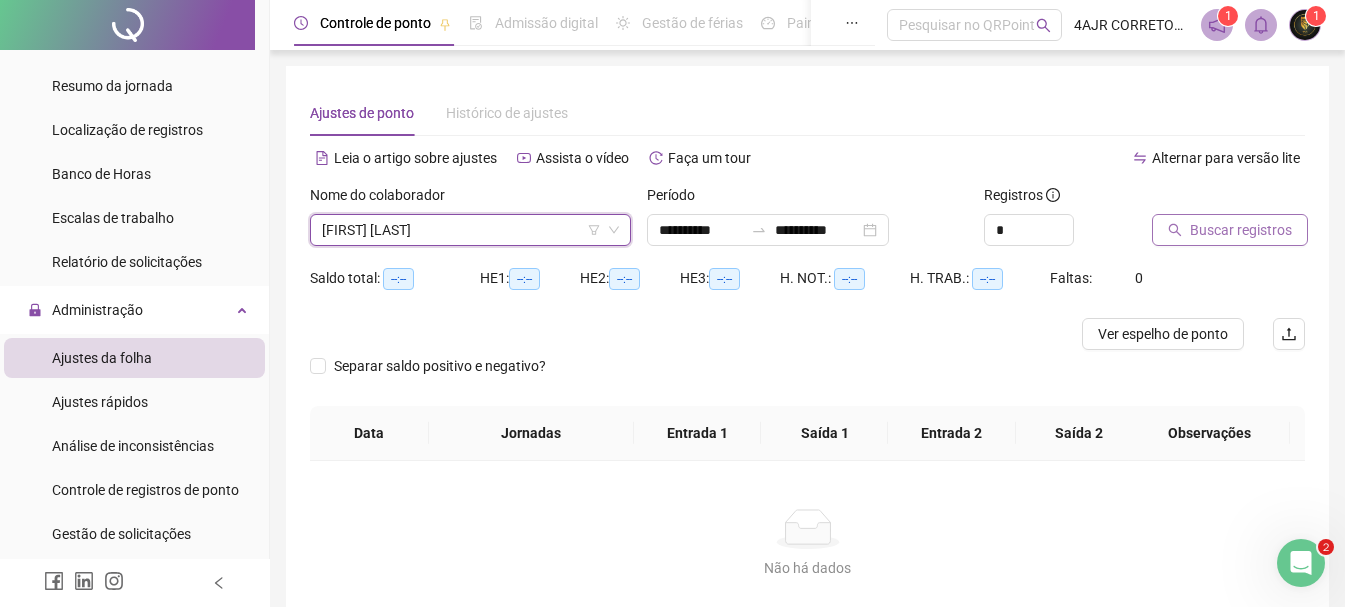 click on "Buscar registros" at bounding box center [1241, 230] 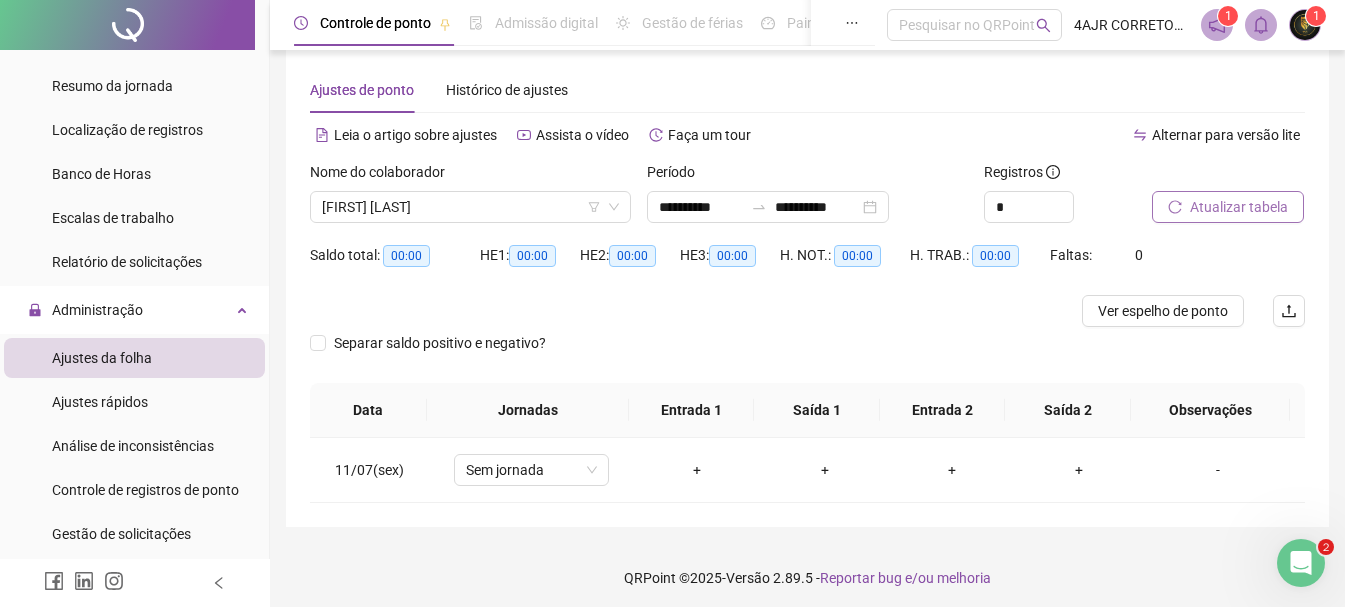 scroll, scrollTop: 29, scrollLeft: 0, axis: vertical 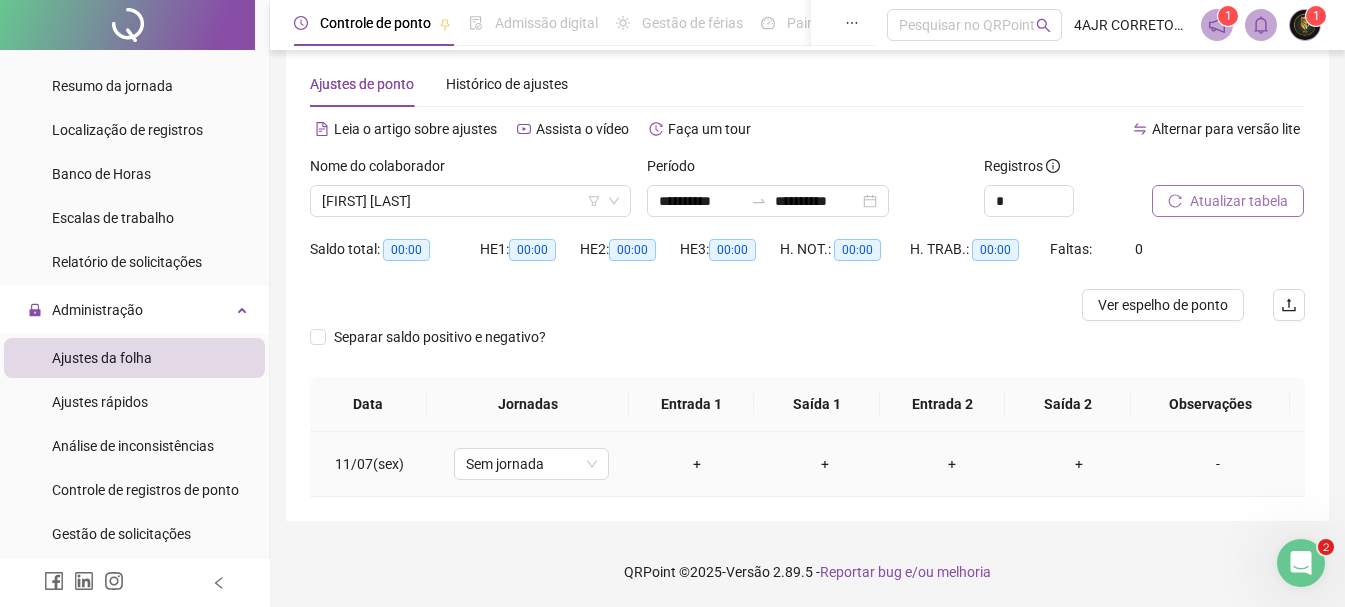 click on "+" at bounding box center (697, 464) 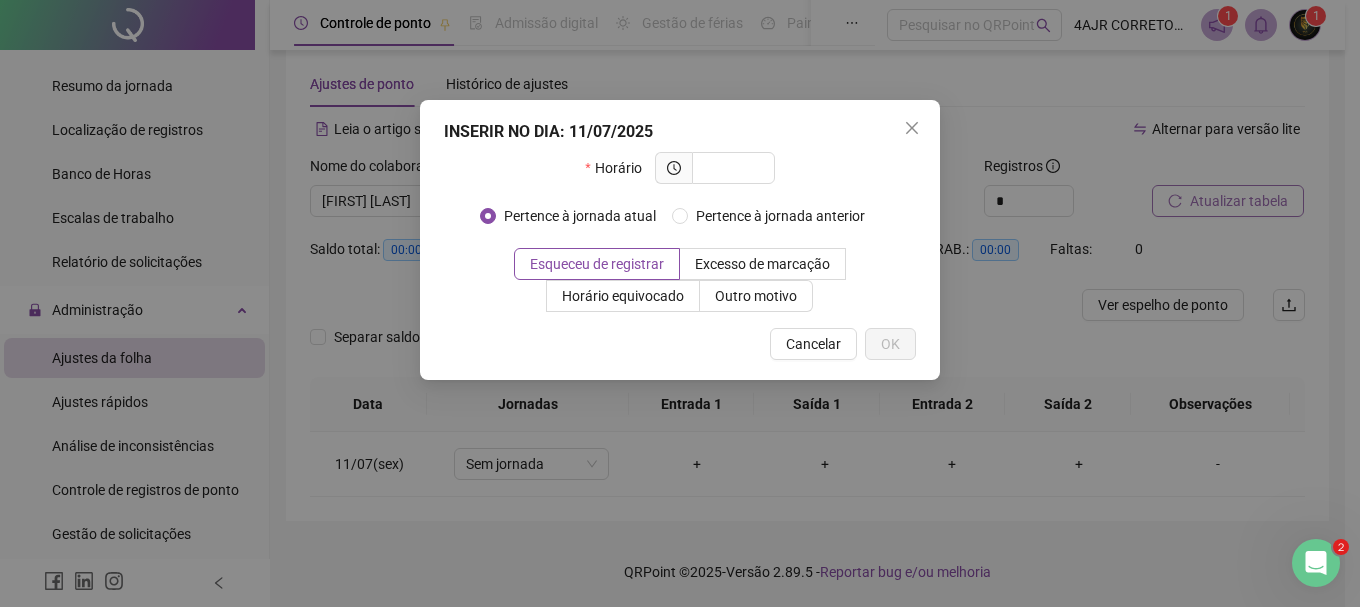 type 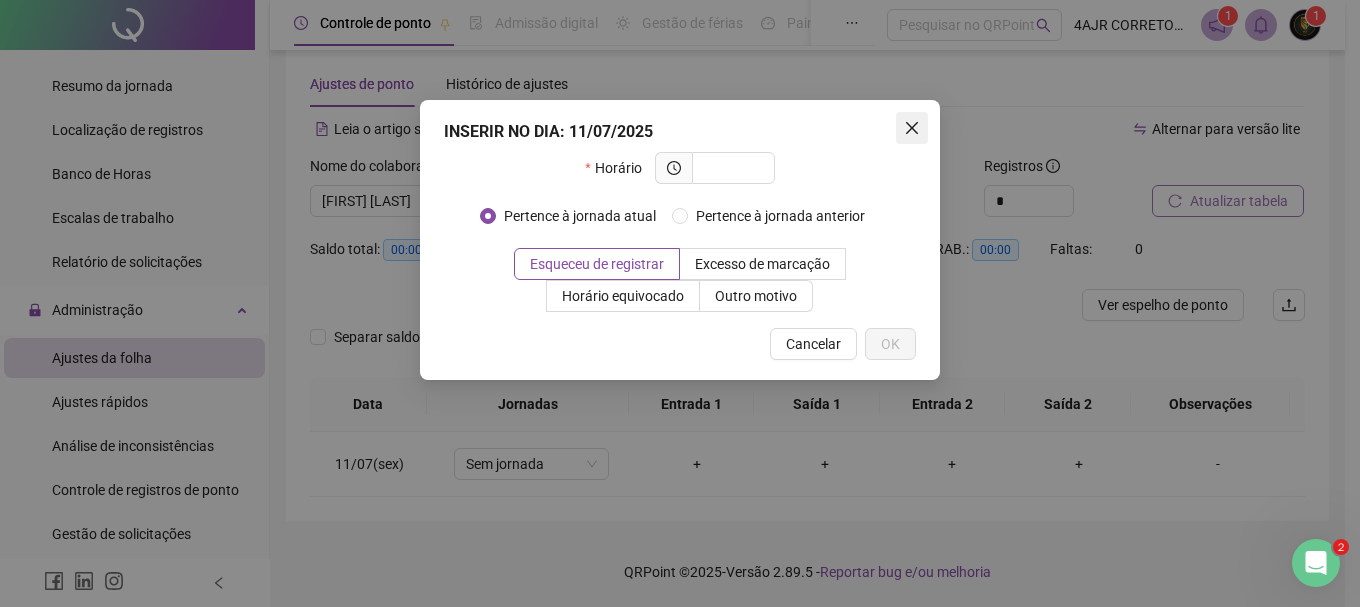 click 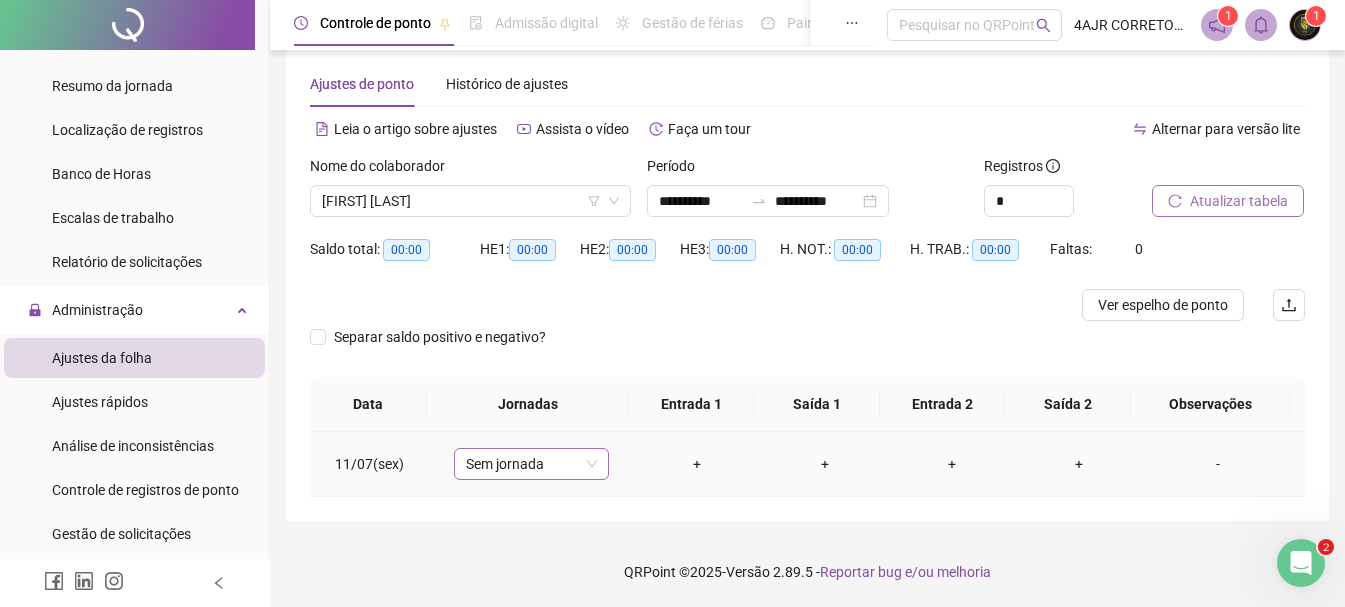 click on "Sem jornada" at bounding box center (531, 464) 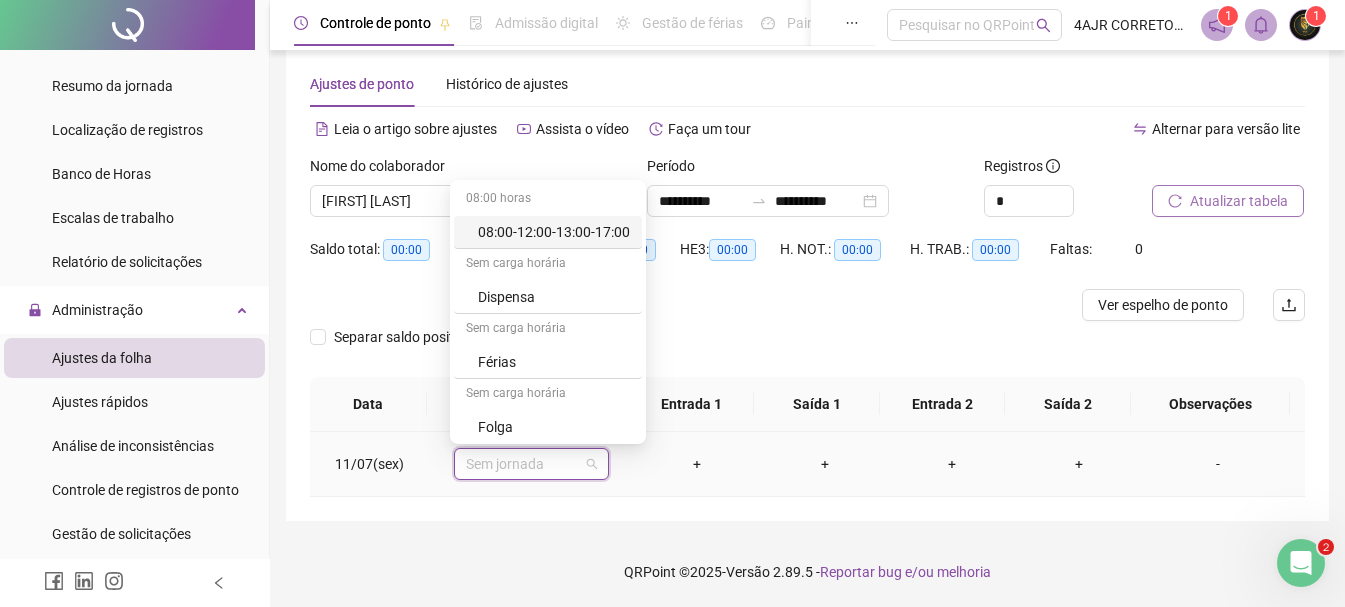 click on "Sem jornada" at bounding box center [531, 464] 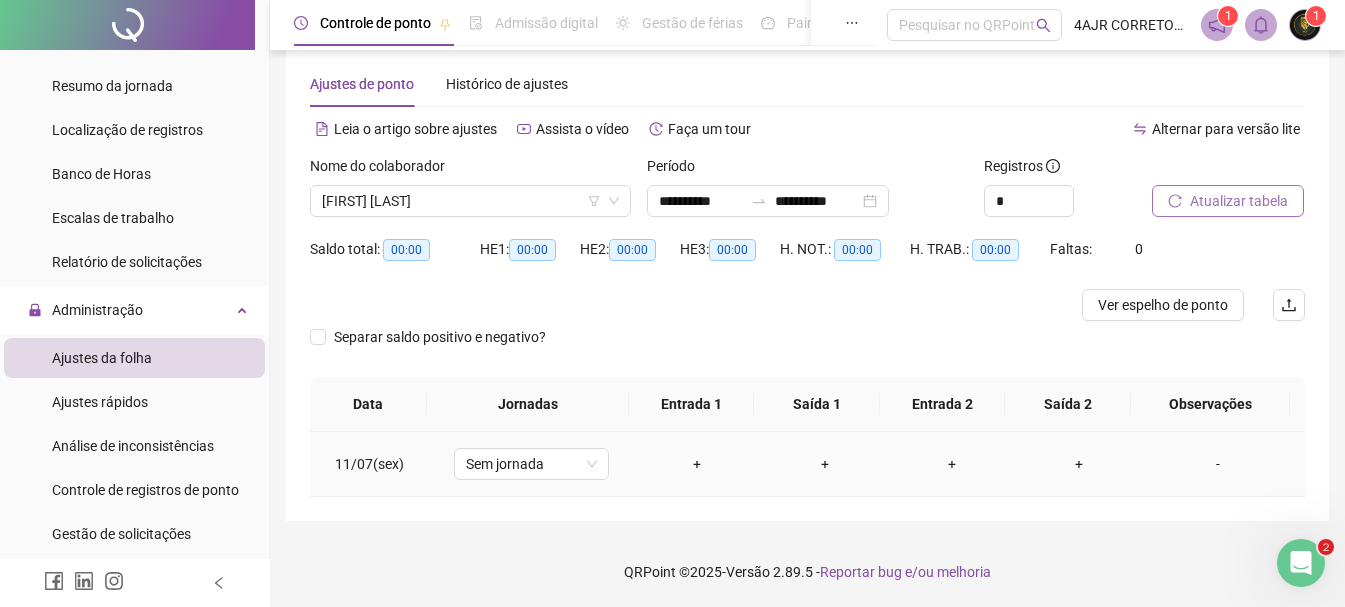 click on "-" at bounding box center [1218, 464] 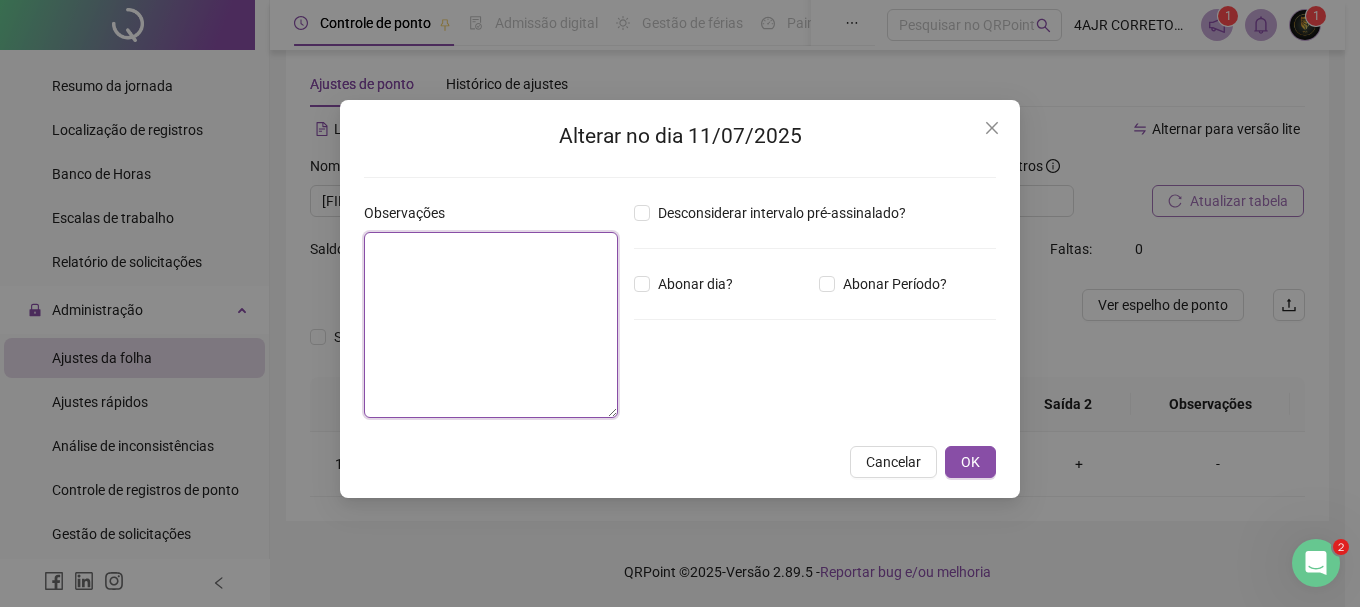 click at bounding box center (491, 325) 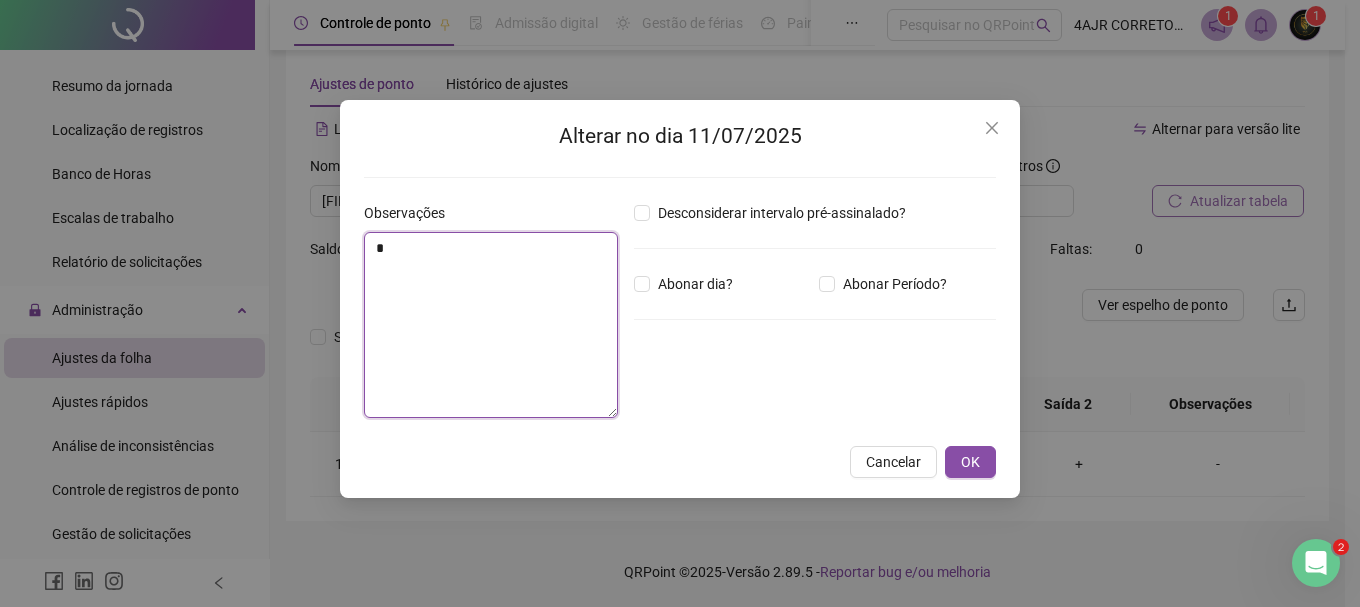 click on "*" at bounding box center (491, 325) 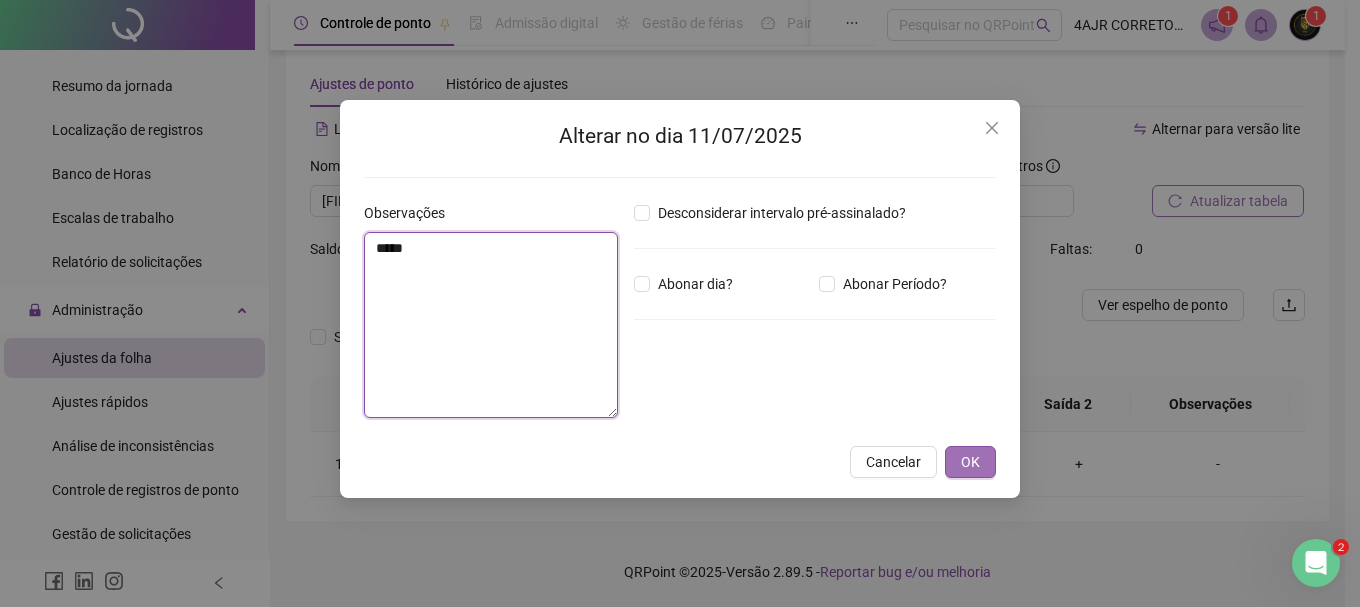type on "*****" 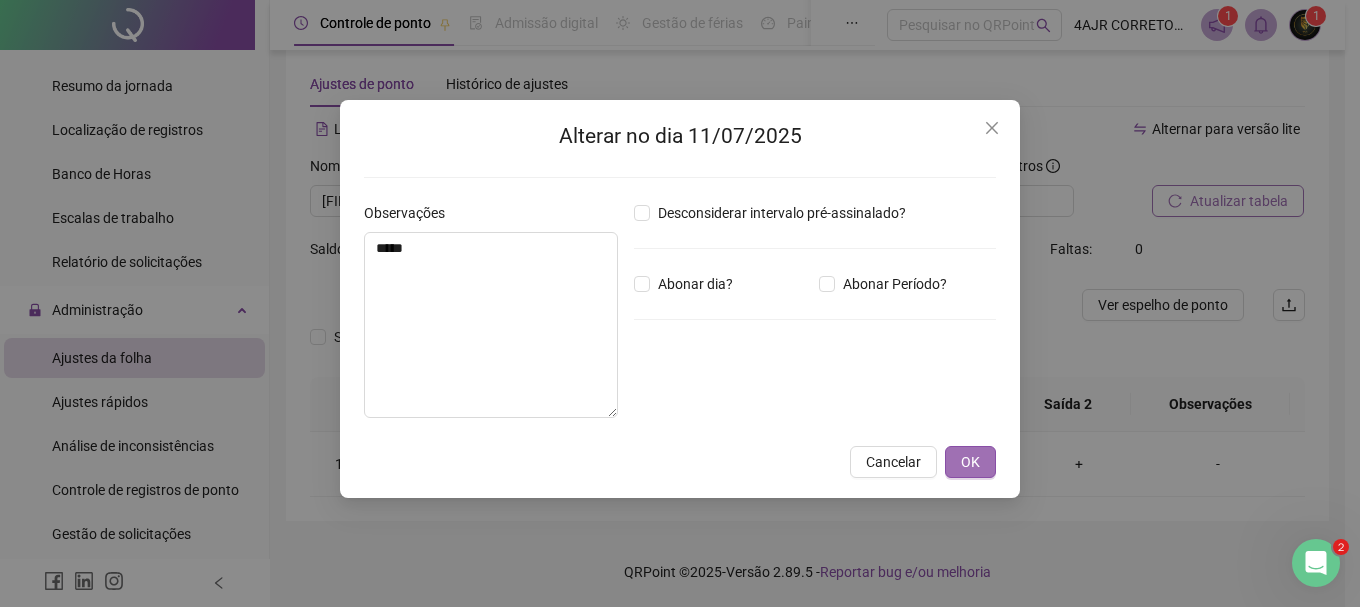 click on "OK" at bounding box center (970, 462) 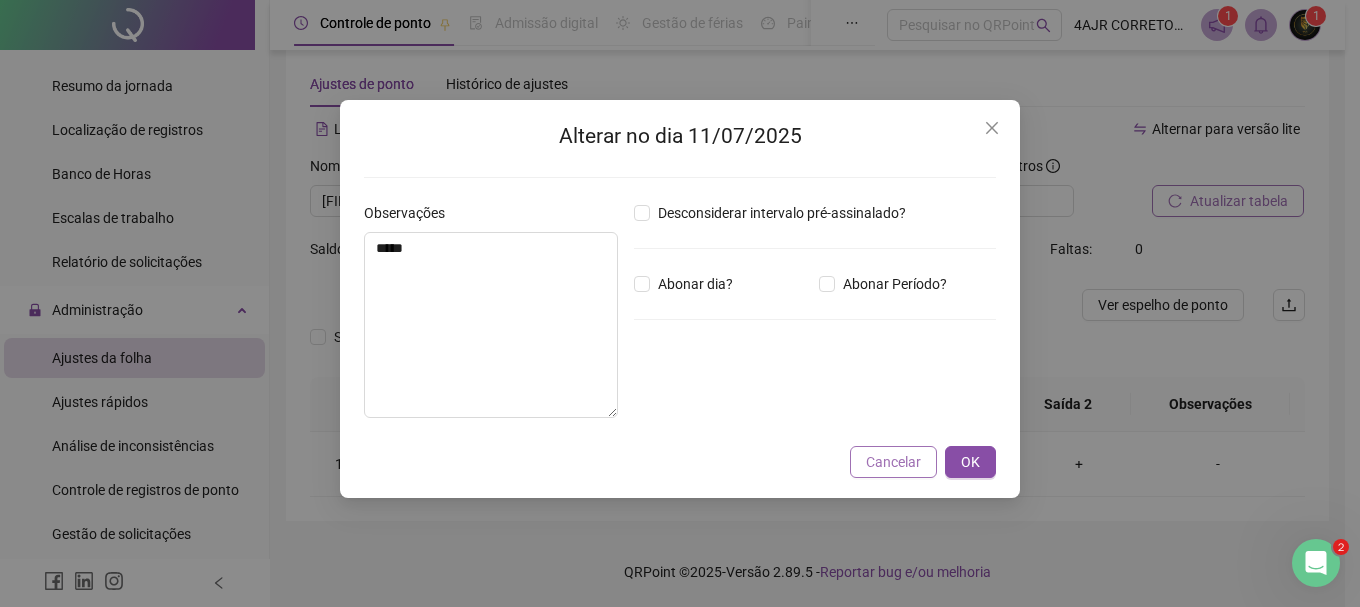 click on "Cancelar" at bounding box center (893, 462) 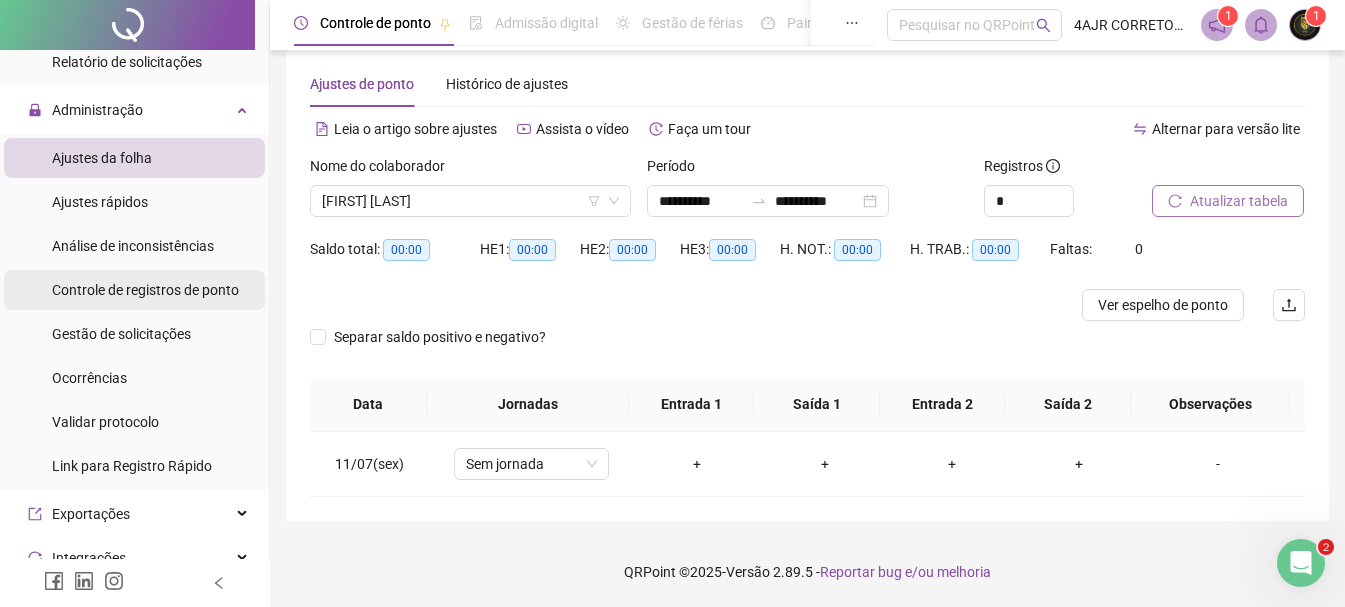 scroll, scrollTop: 600, scrollLeft: 0, axis: vertical 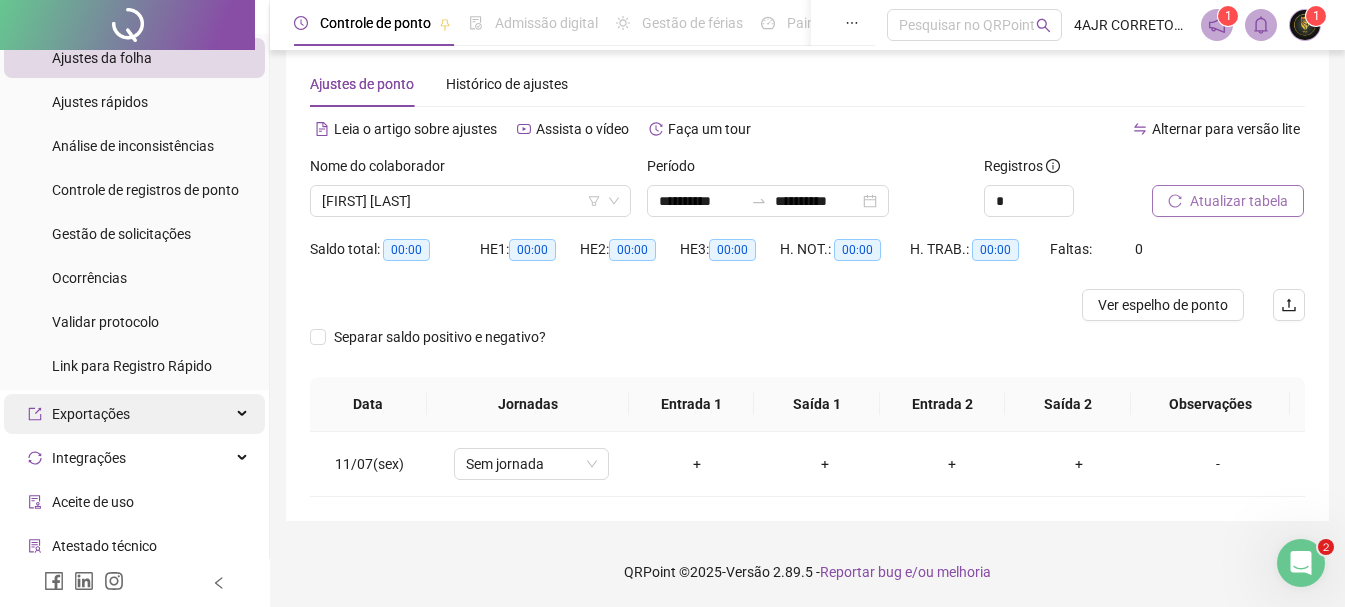 click on "Exportações" at bounding box center (134, 414) 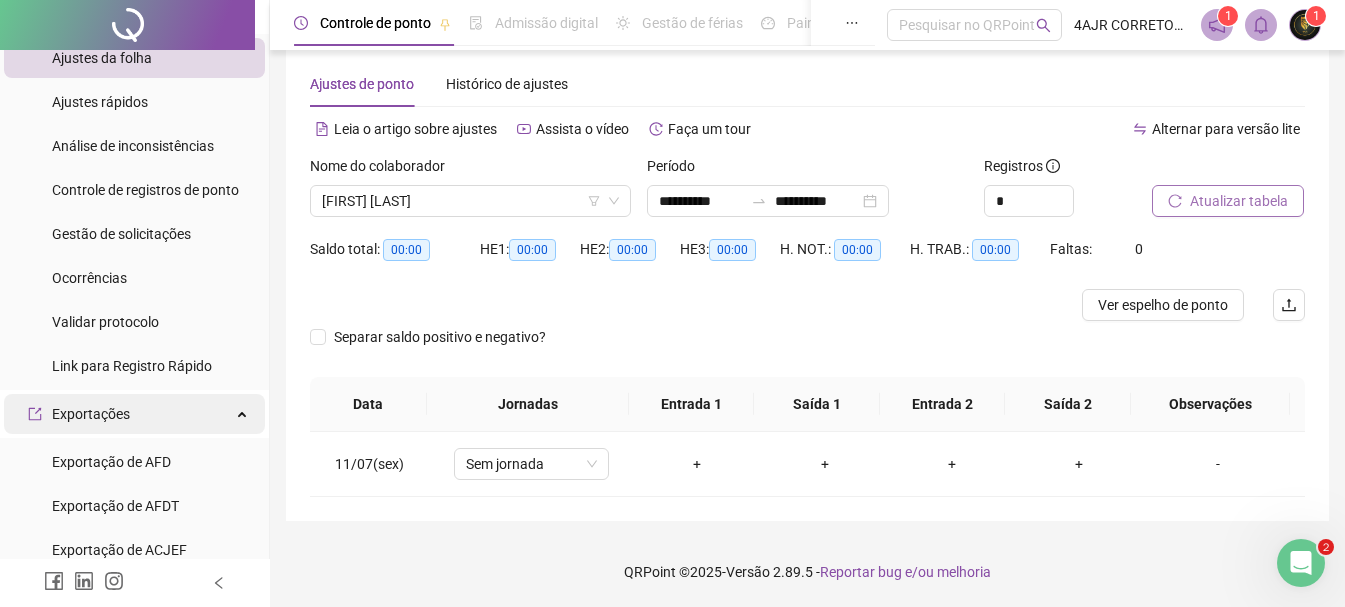 click on "Exportações" at bounding box center [134, 414] 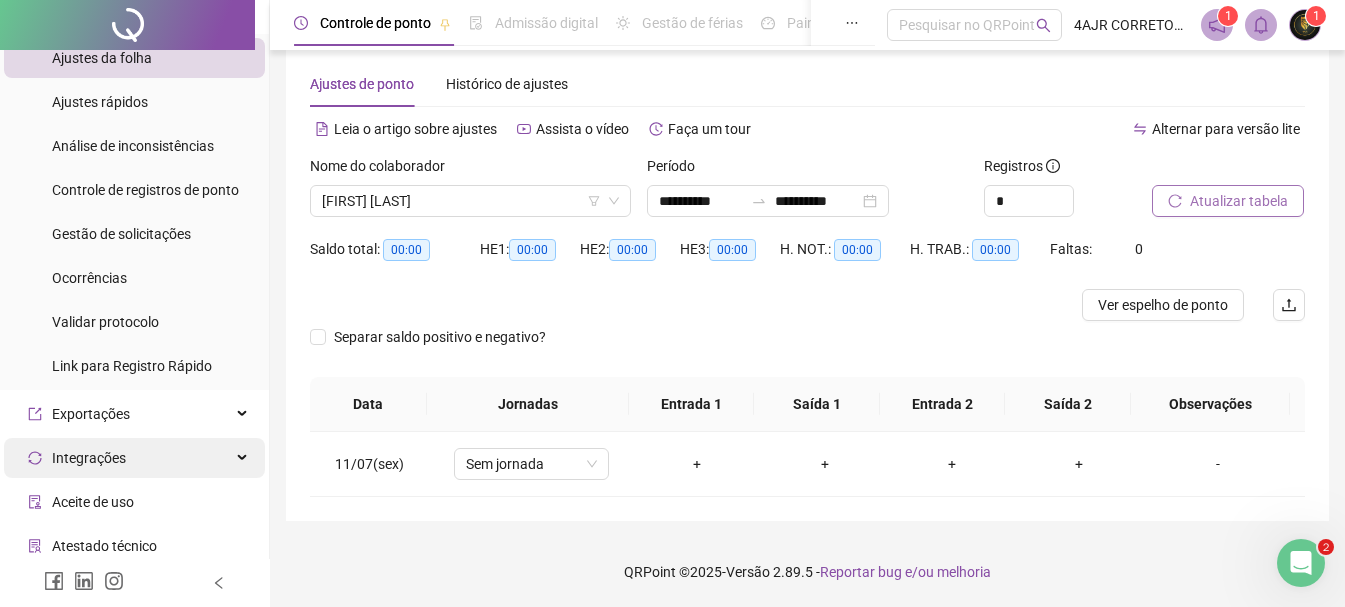 click on "Integrações" at bounding box center (134, 458) 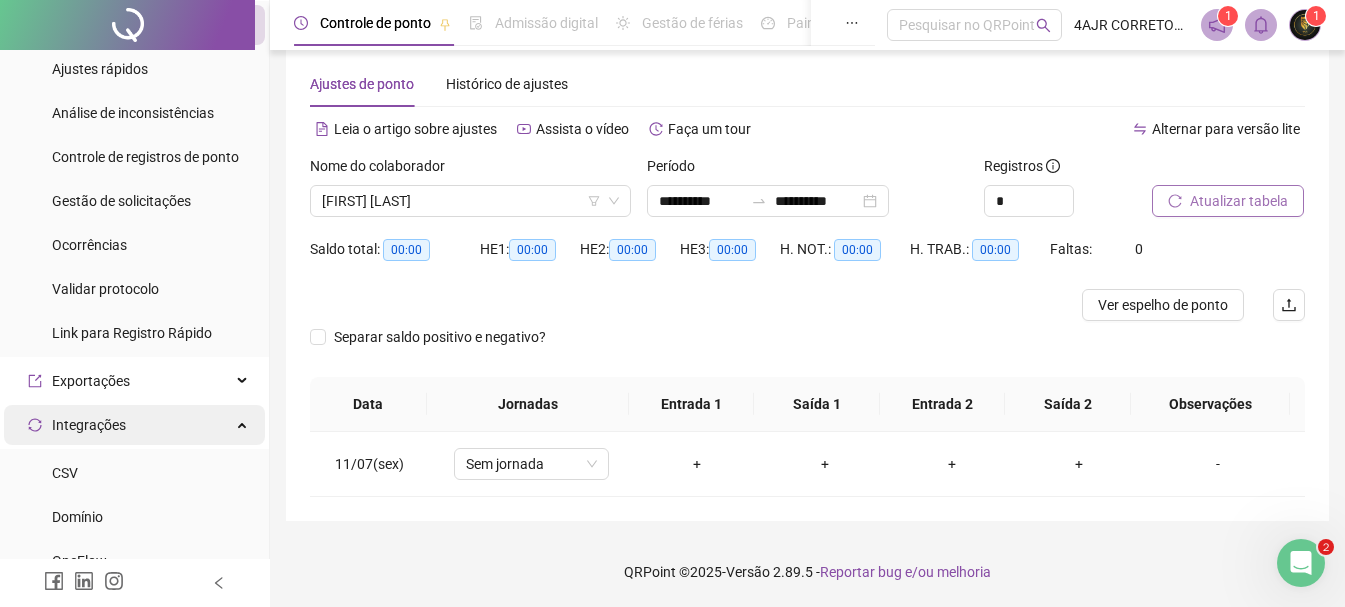 scroll, scrollTop: 600, scrollLeft: 0, axis: vertical 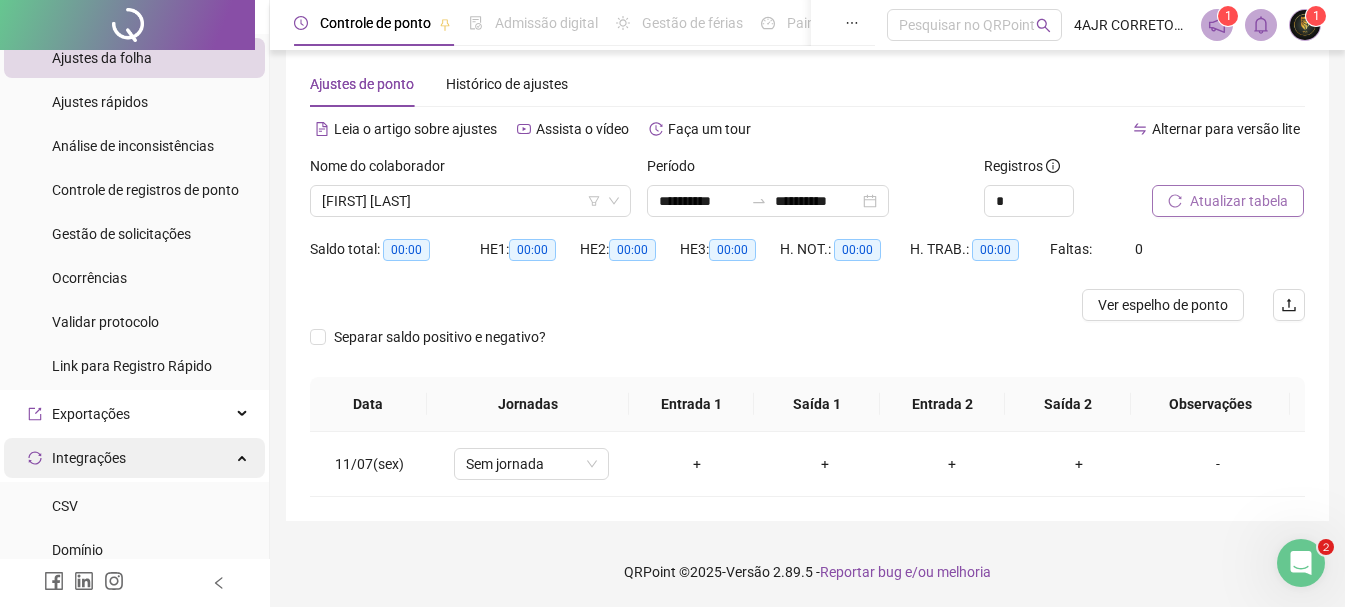 click on "Integrações" at bounding box center (134, 458) 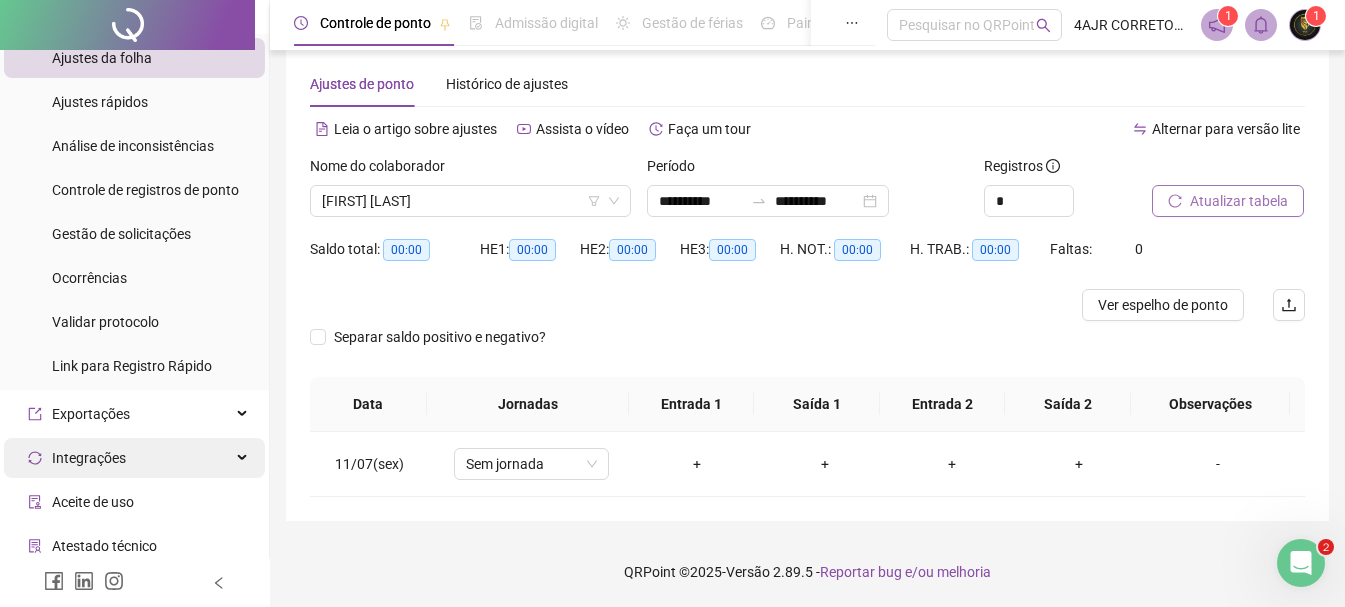 scroll, scrollTop: 500, scrollLeft: 0, axis: vertical 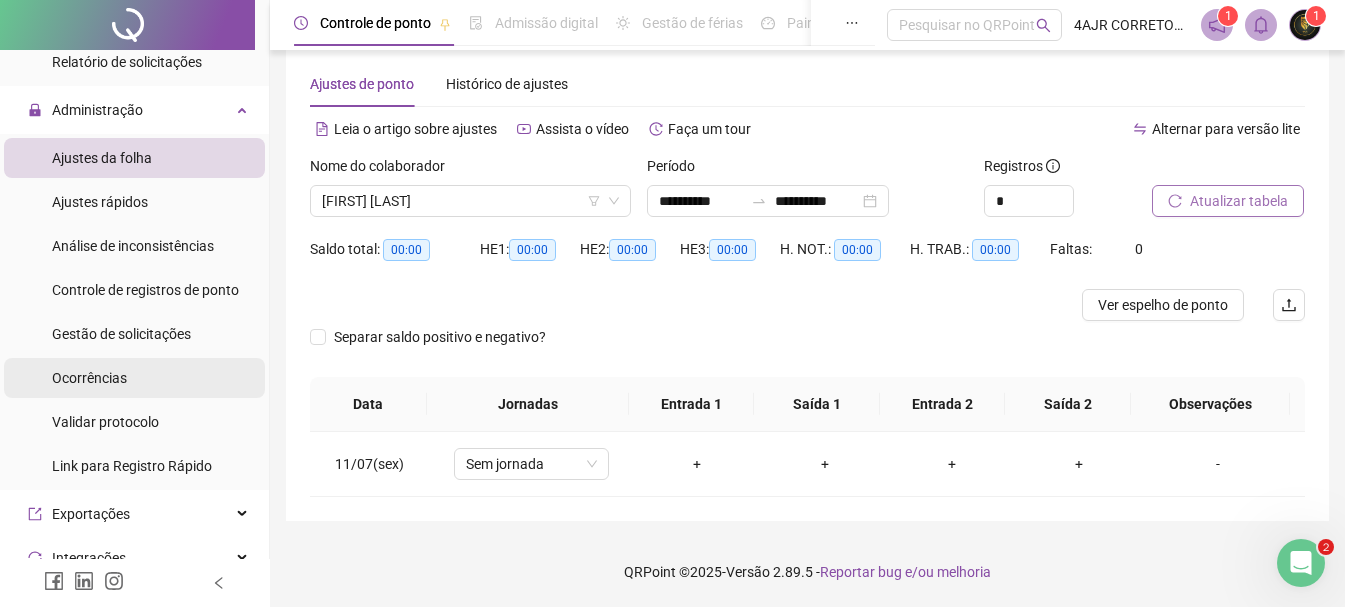 click on "Ocorrências" at bounding box center (134, 378) 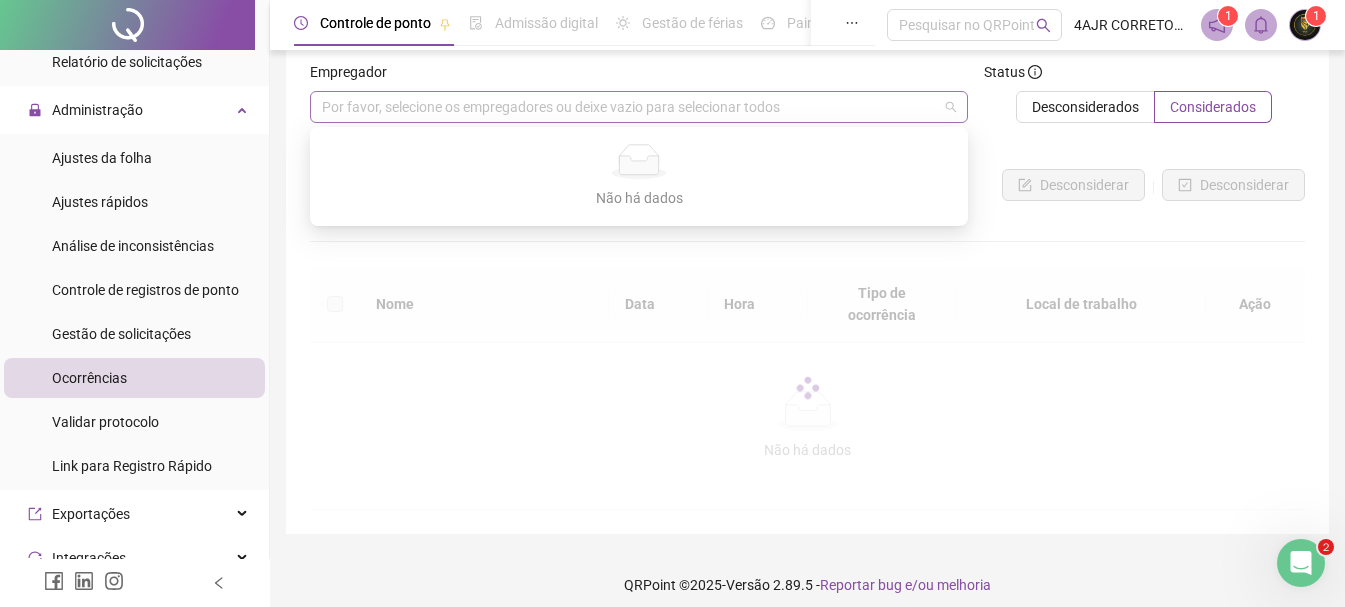 click on "Por favor, selecione os empregadores ou deixe vazio para selecionar todos" at bounding box center [639, 107] 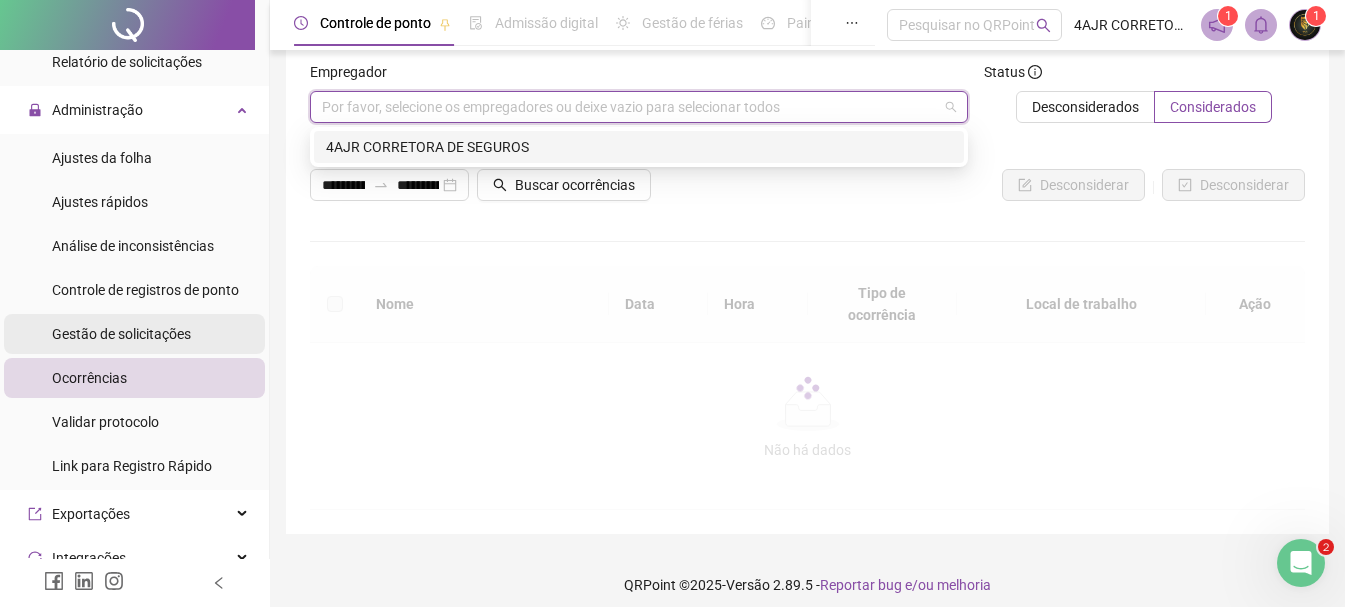 click on "Gestão de solicitações" at bounding box center [121, 334] 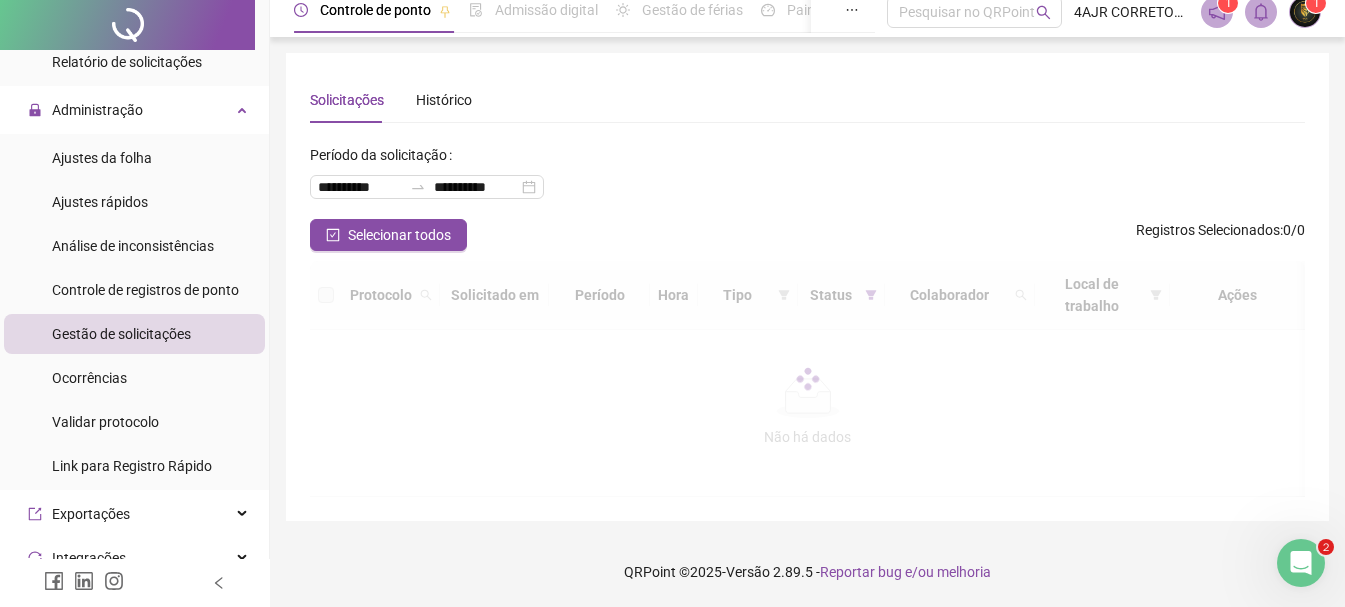 scroll, scrollTop: 0, scrollLeft: 0, axis: both 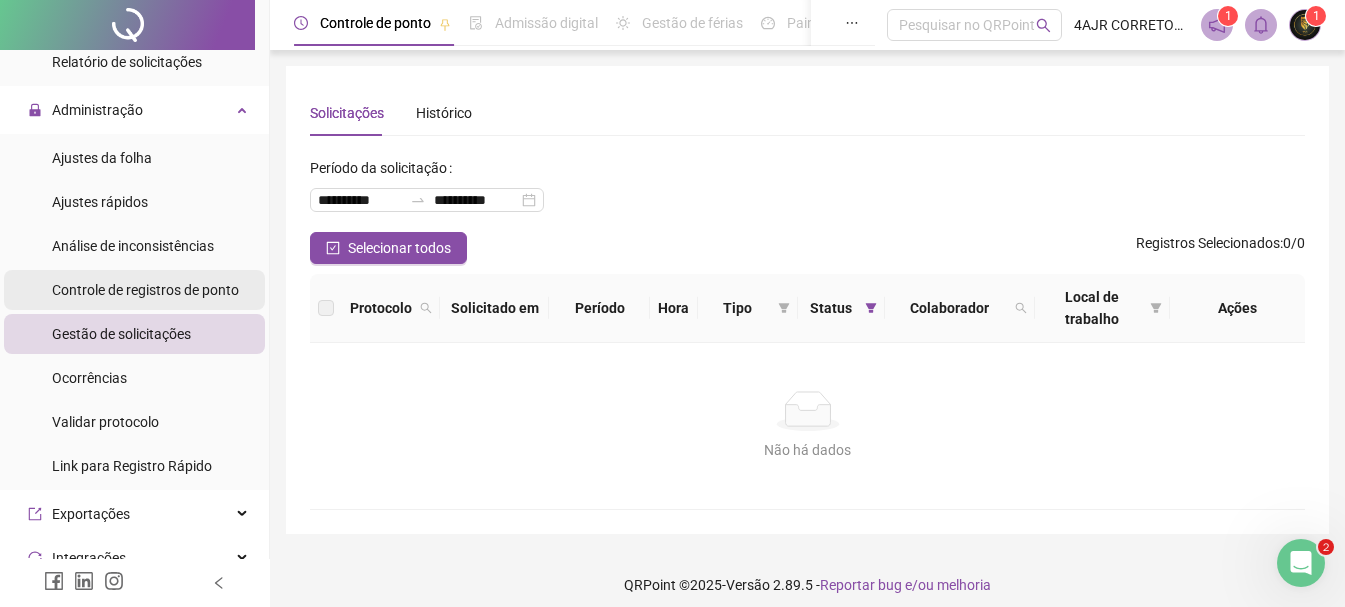 click on "Controle de registros de ponto" at bounding box center [145, 290] 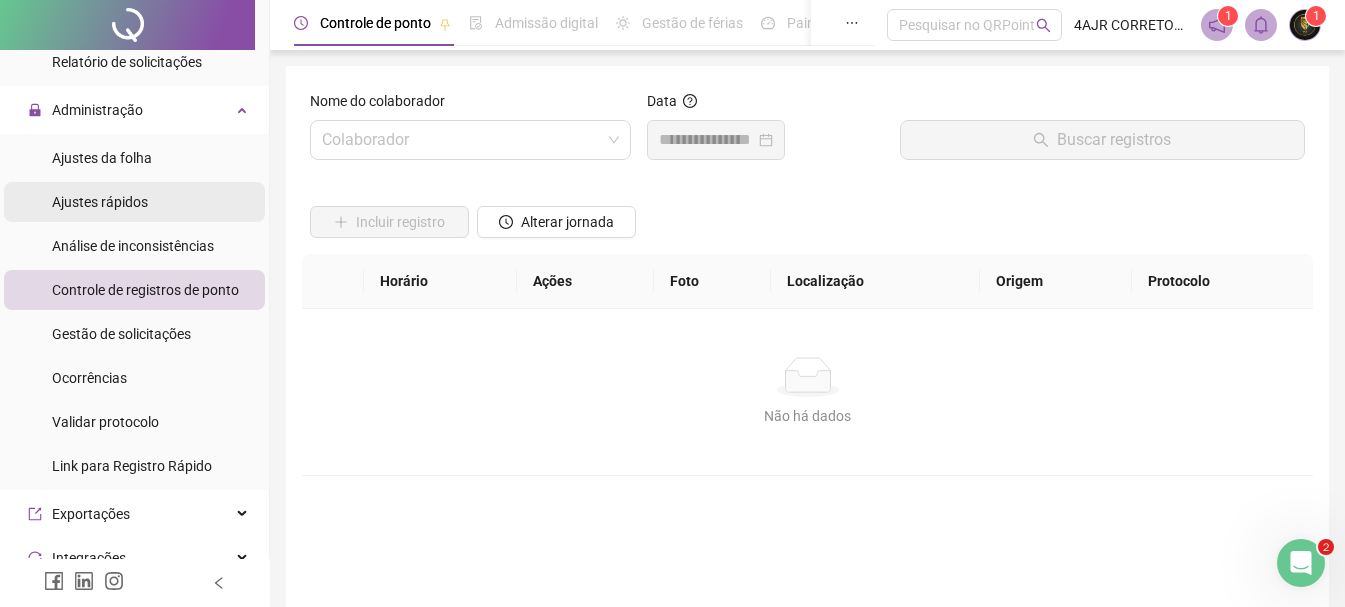 click on "Ajustes rápidos" at bounding box center [100, 202] 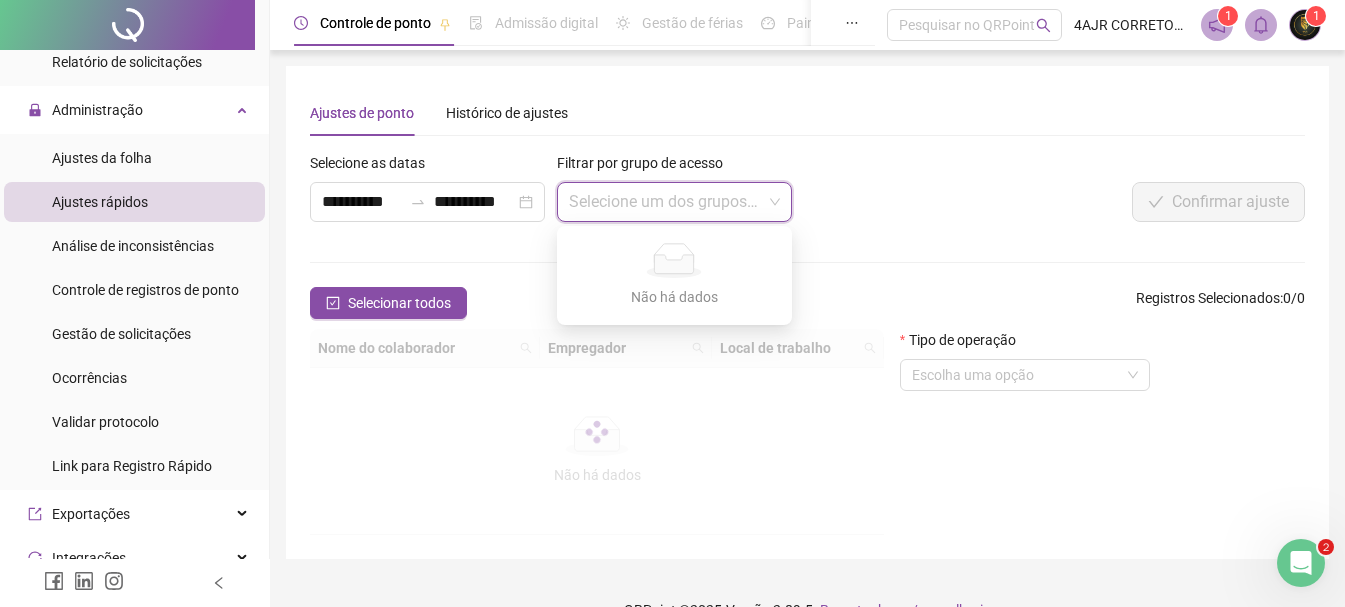 click at bounding box center [665, 202] 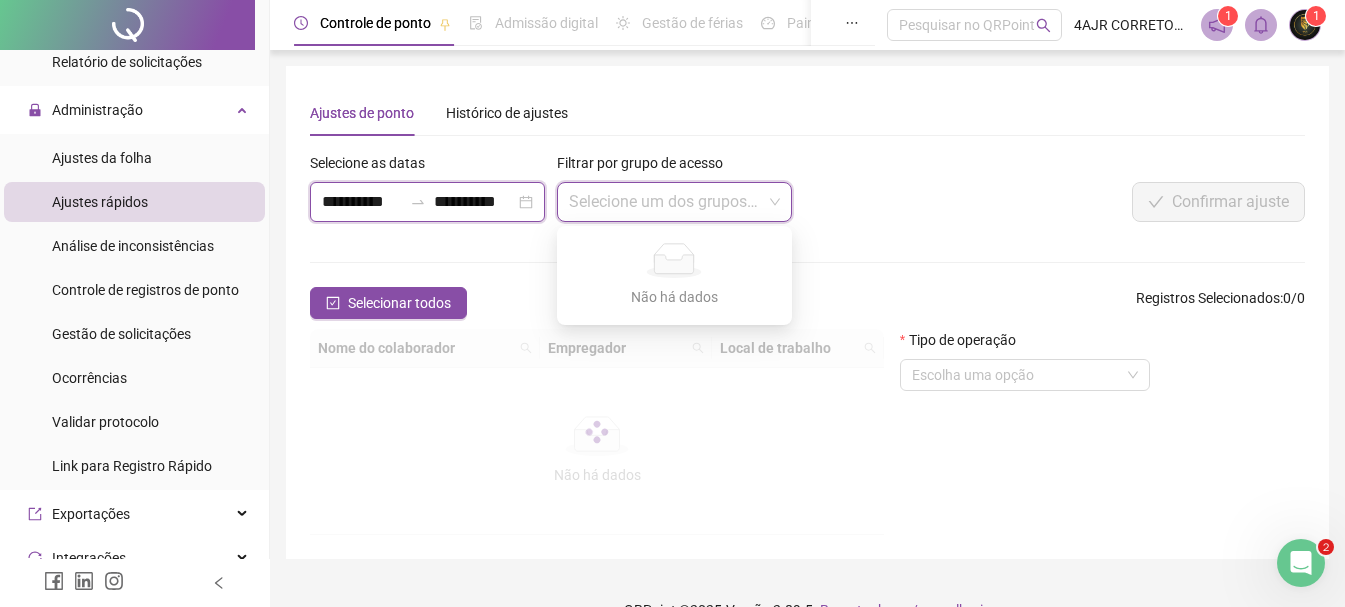 click on "**********" at bounding box center [362, 202] 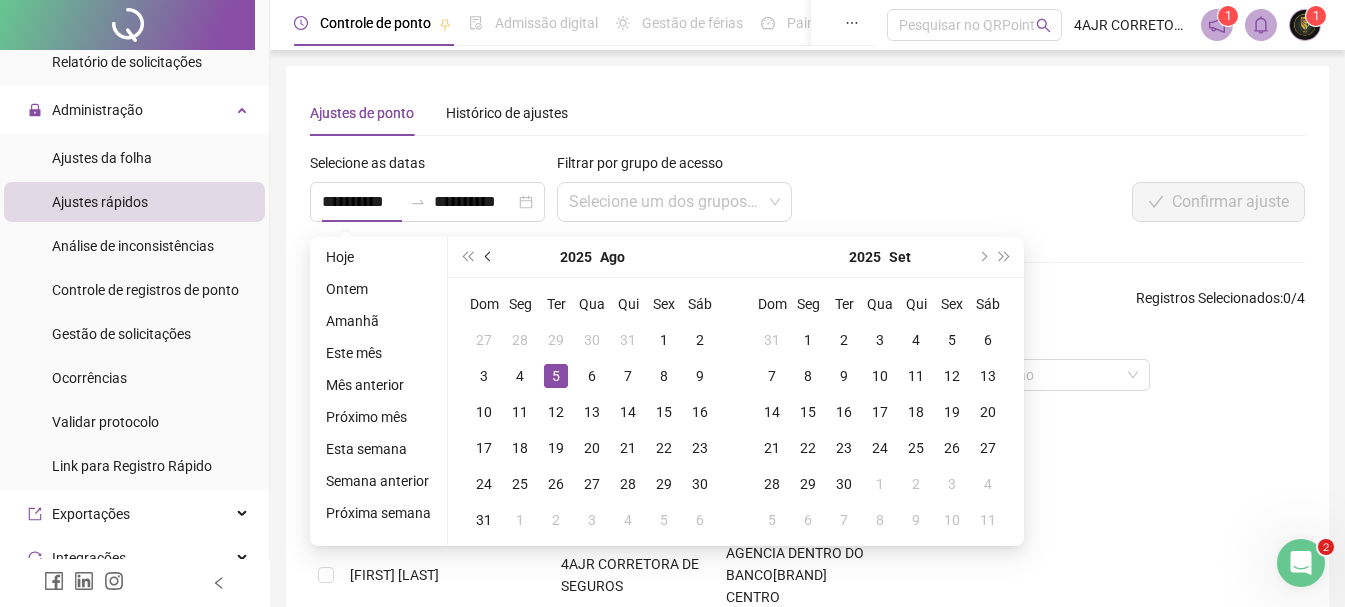 click at bounding box center [490, 257] 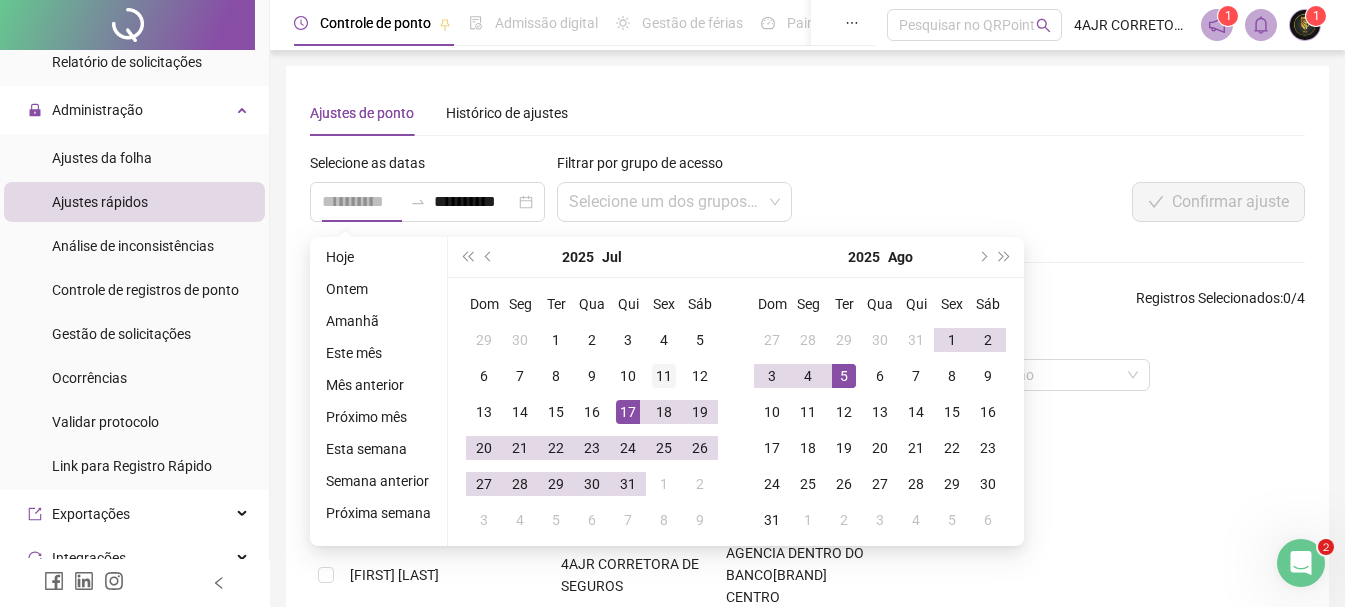 type on "**********" 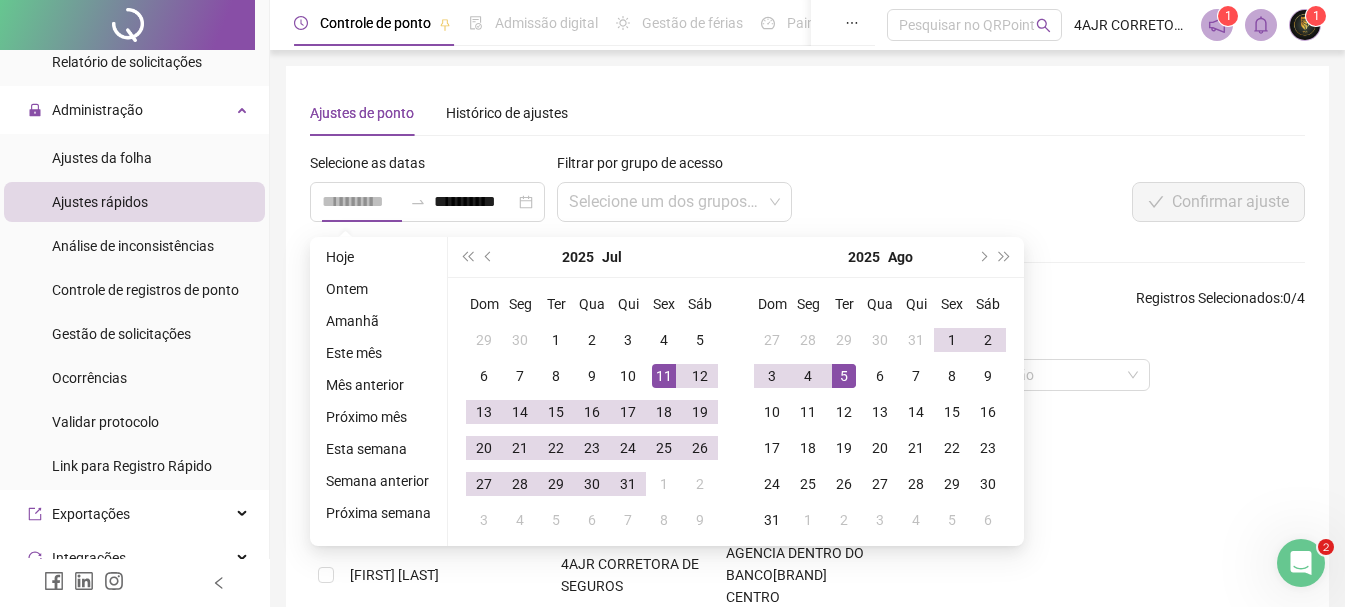 click on "11" at bounding box center (664, 376) 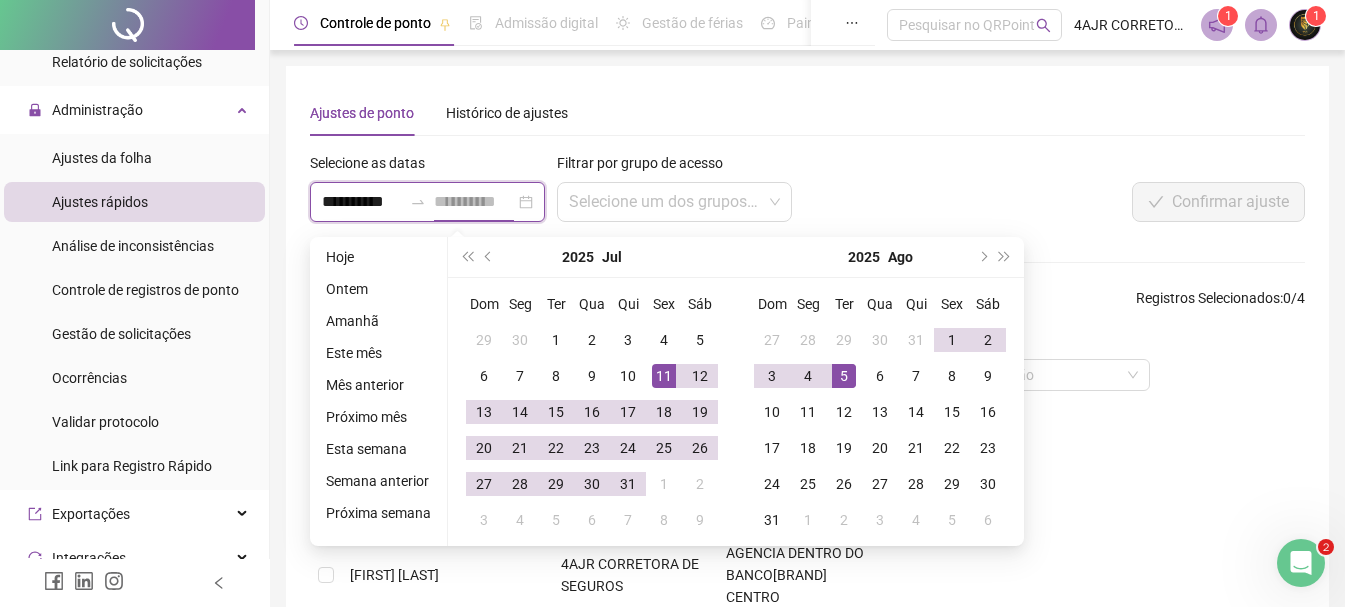 scroll, scrollTop: 0, scrollLeft: 1, axis: horizontal 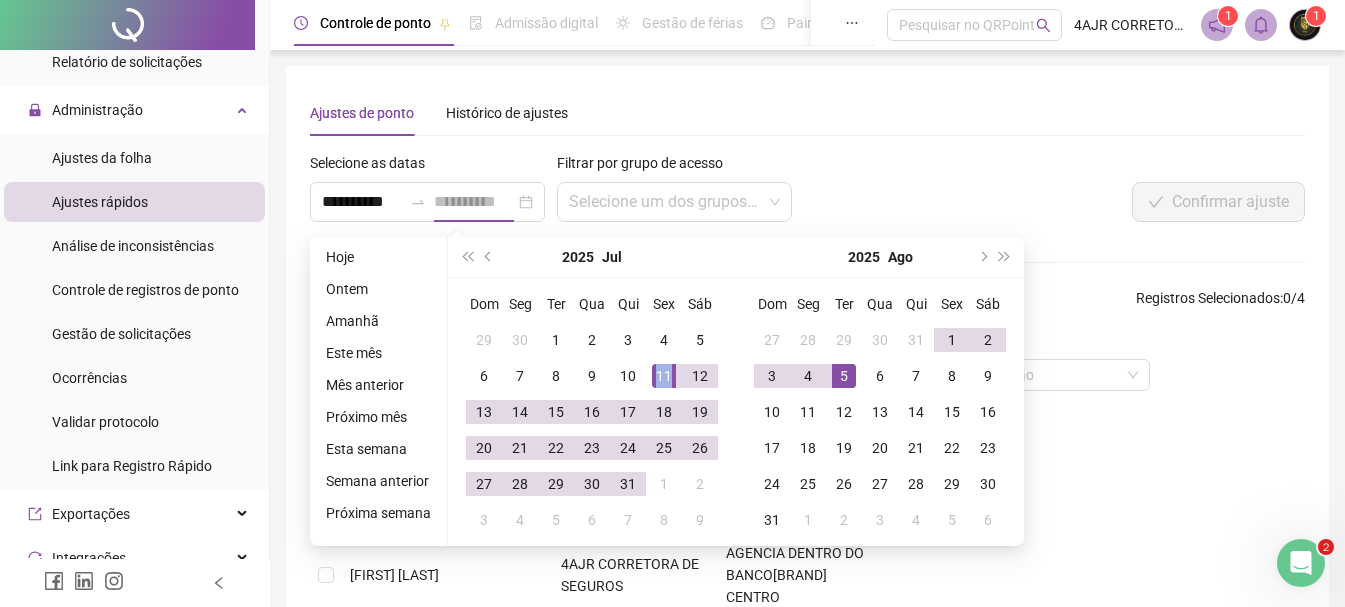 click on "11" at bounding box center (664, 376) 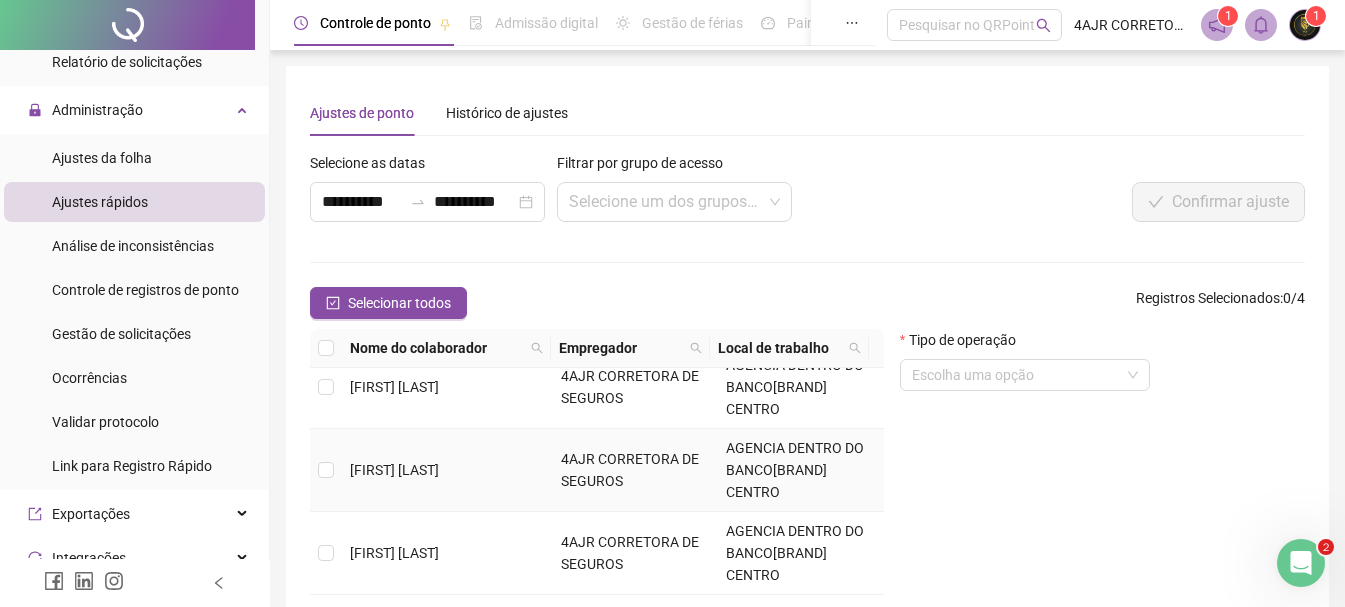 scroll, scrollTop: 32, scrollLeft: 0, axis: vertical 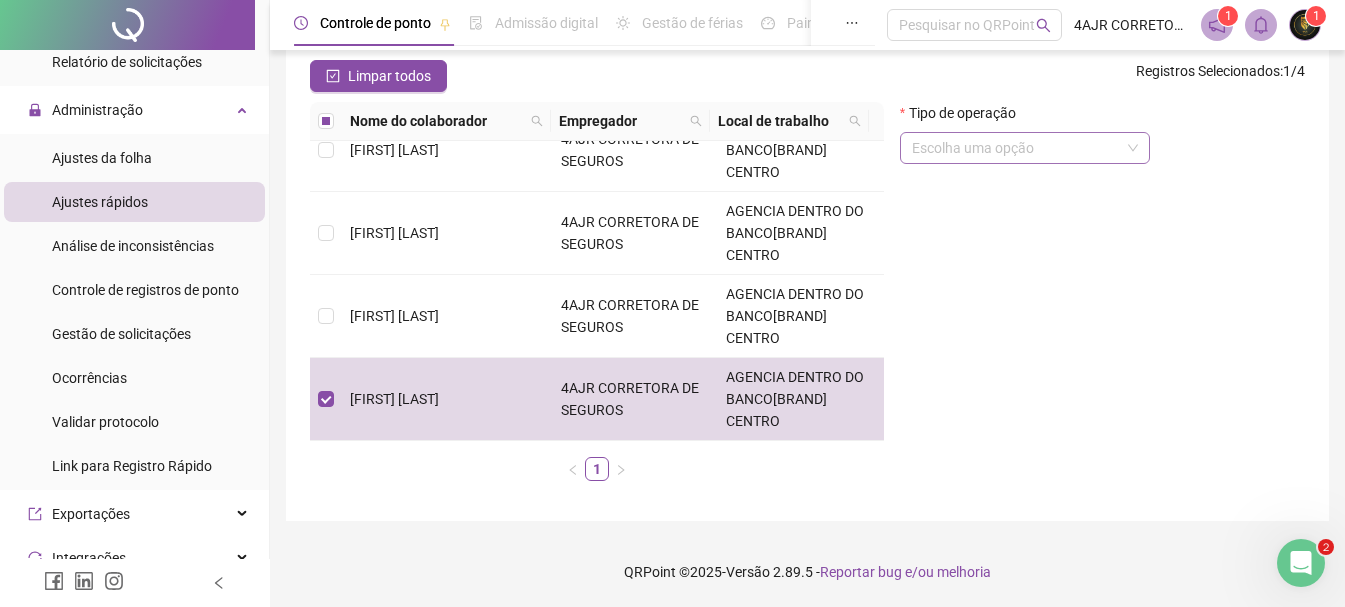 click at bounding box center [1016, 148] 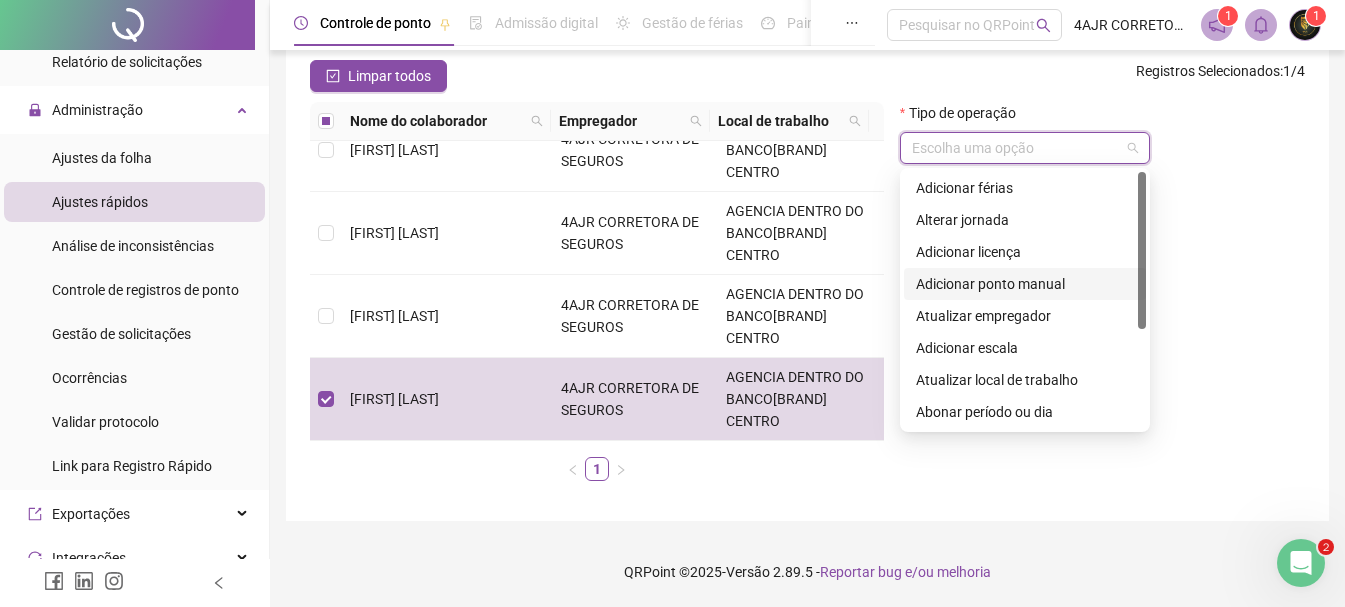 click on "Adicionar ponto manual" at bounding box center [1025, 284] 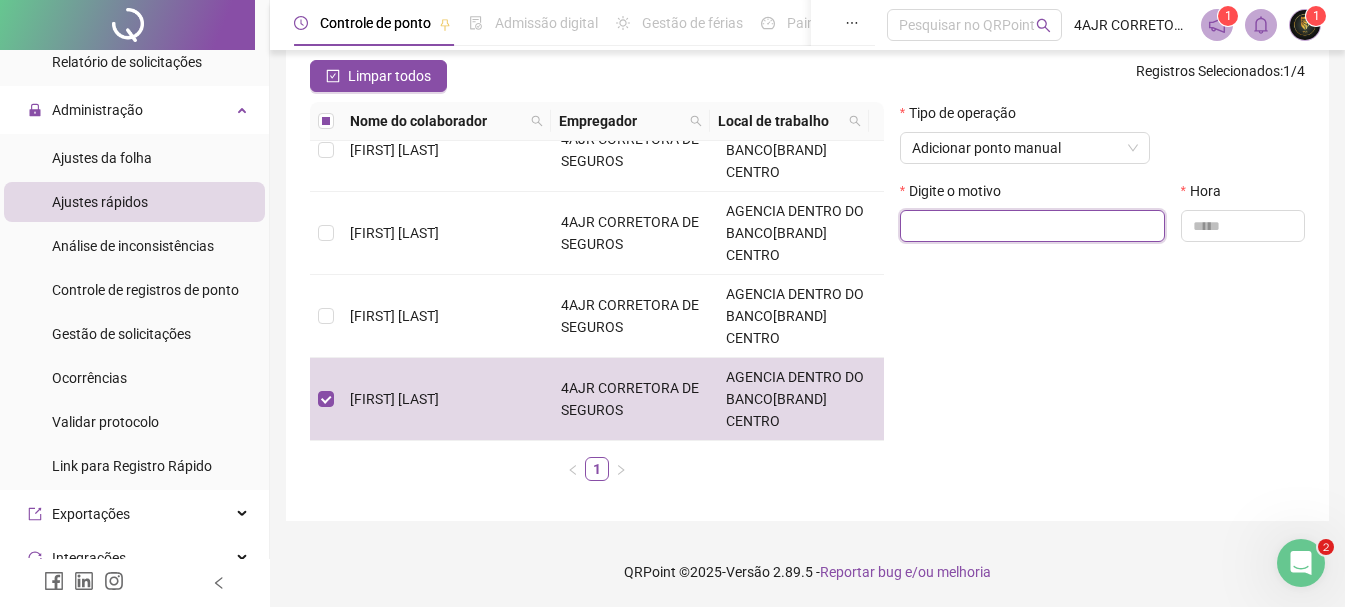 click at bounding box center [1032, 226] 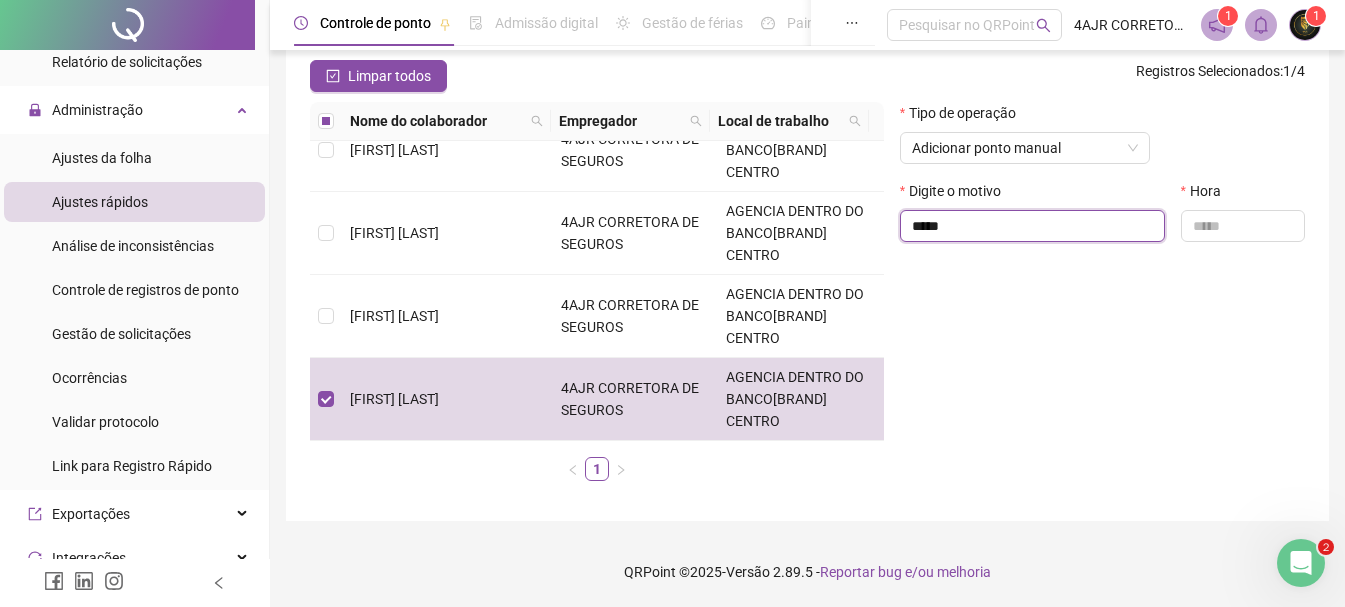 type on "*****" 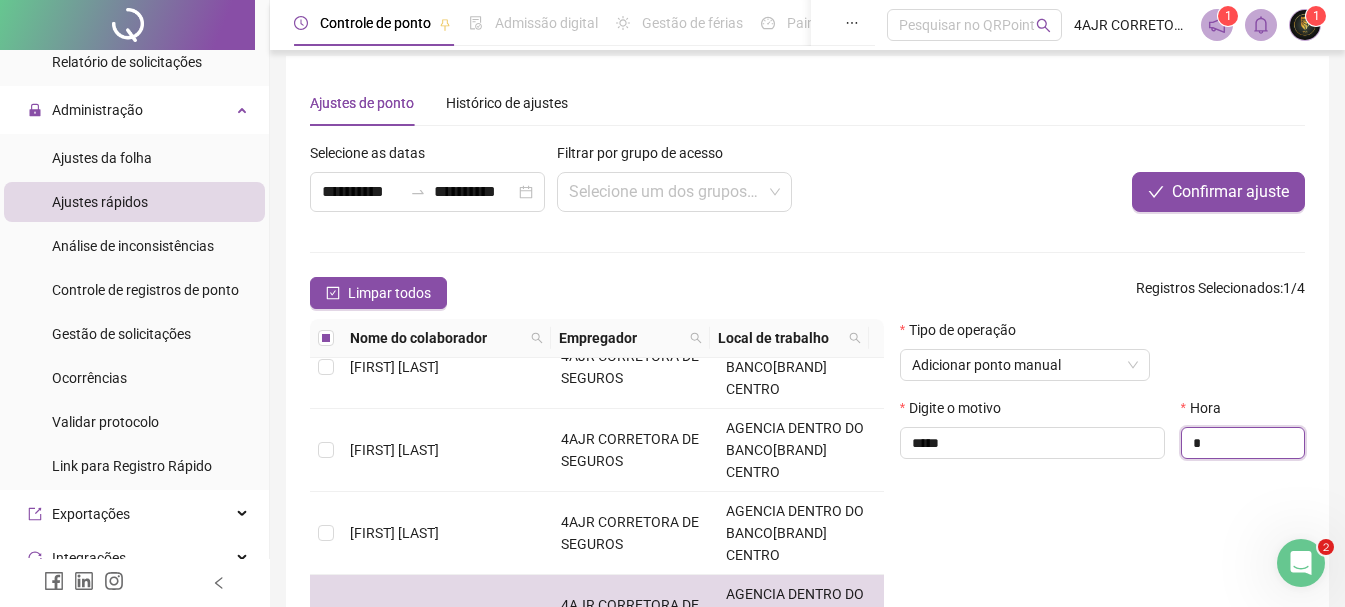 scroll, scrollTop: 0, scrollLeft: 0, axis: both 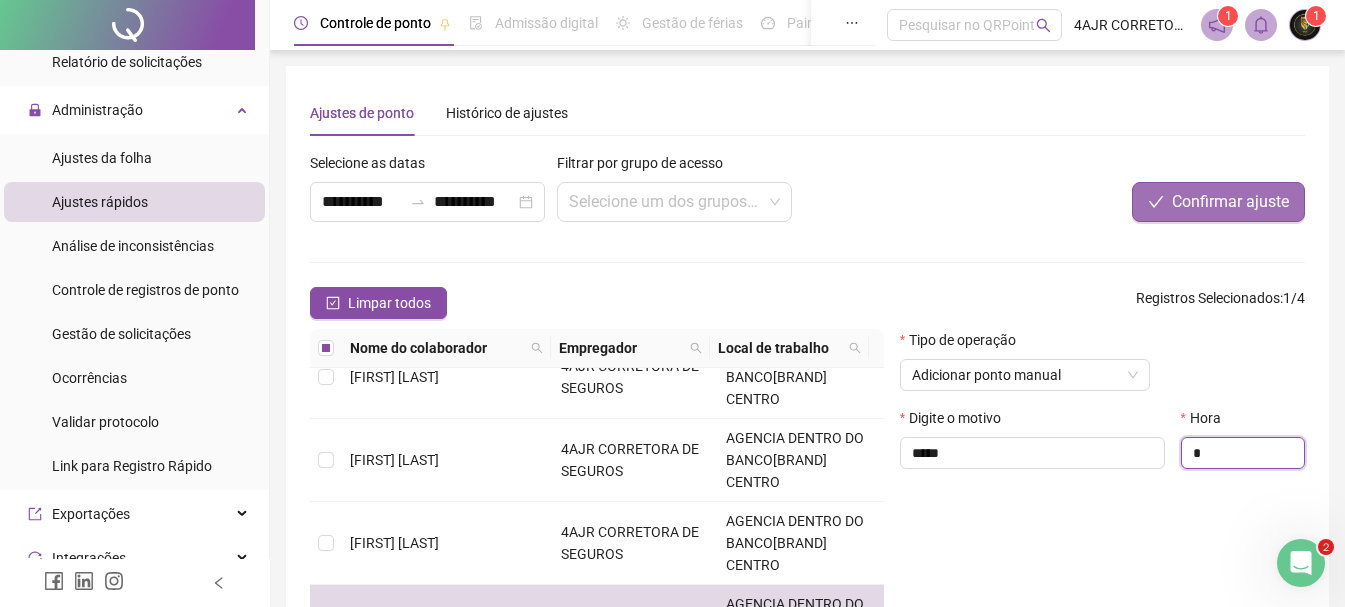 type on "*" 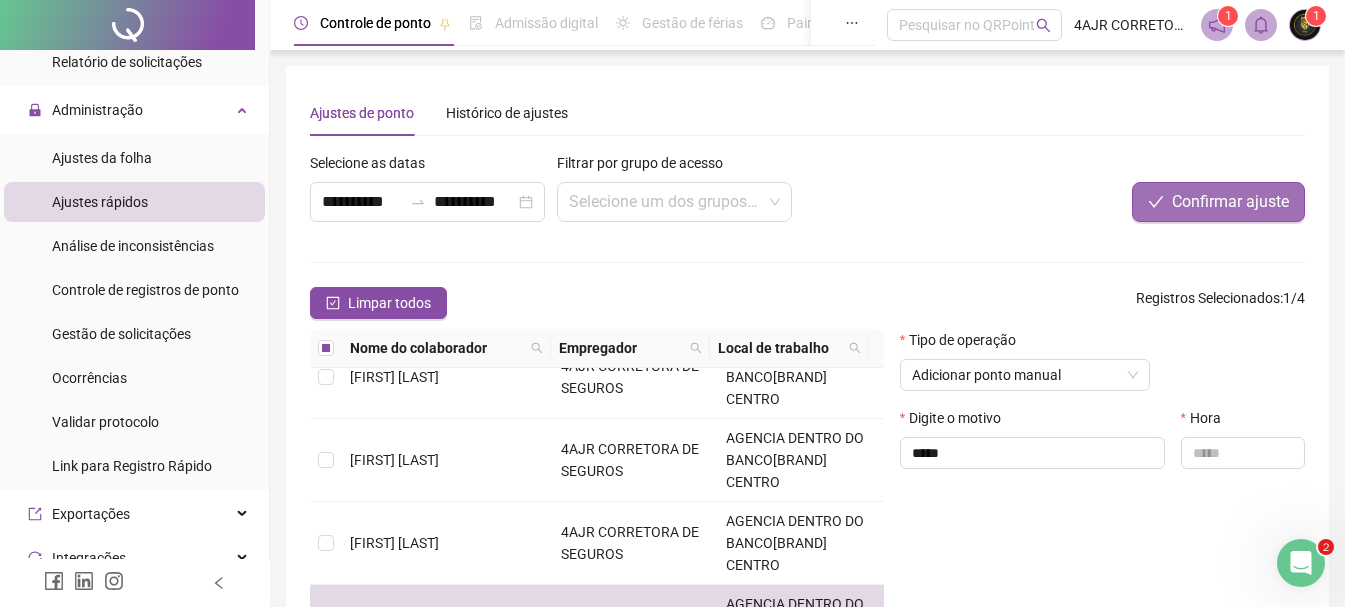 click on "Confirmar ajuste" at bounding box center (1230, 202) 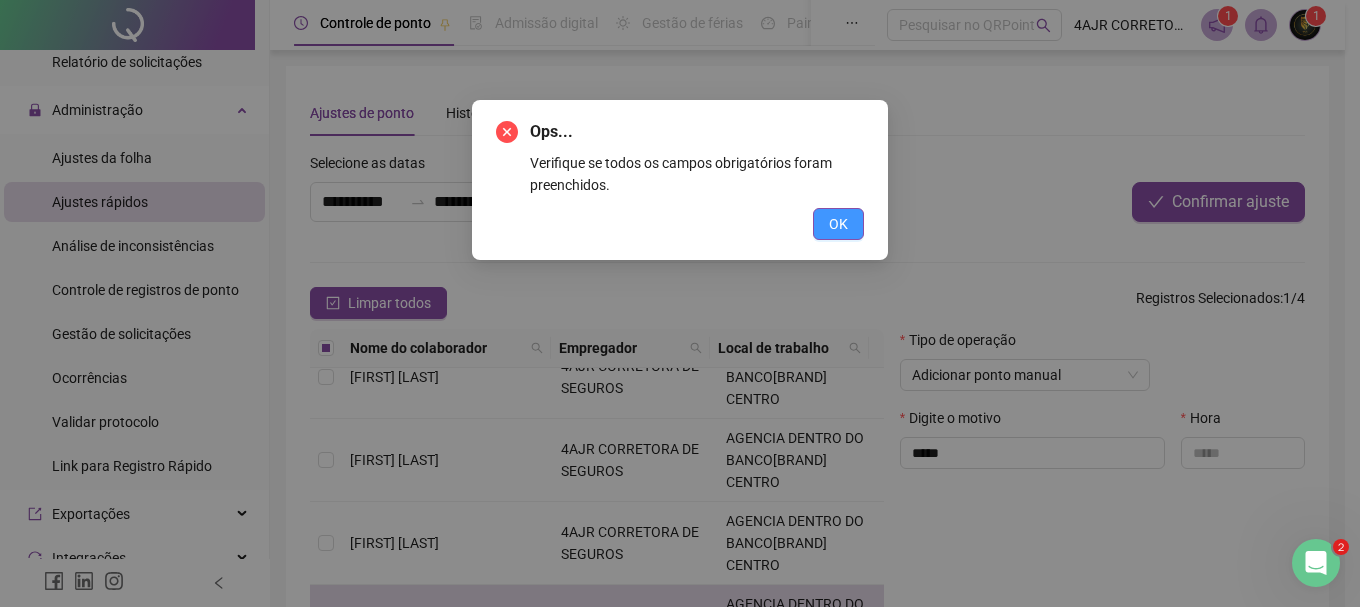 click on "OK" at bounding box center [838, 224] 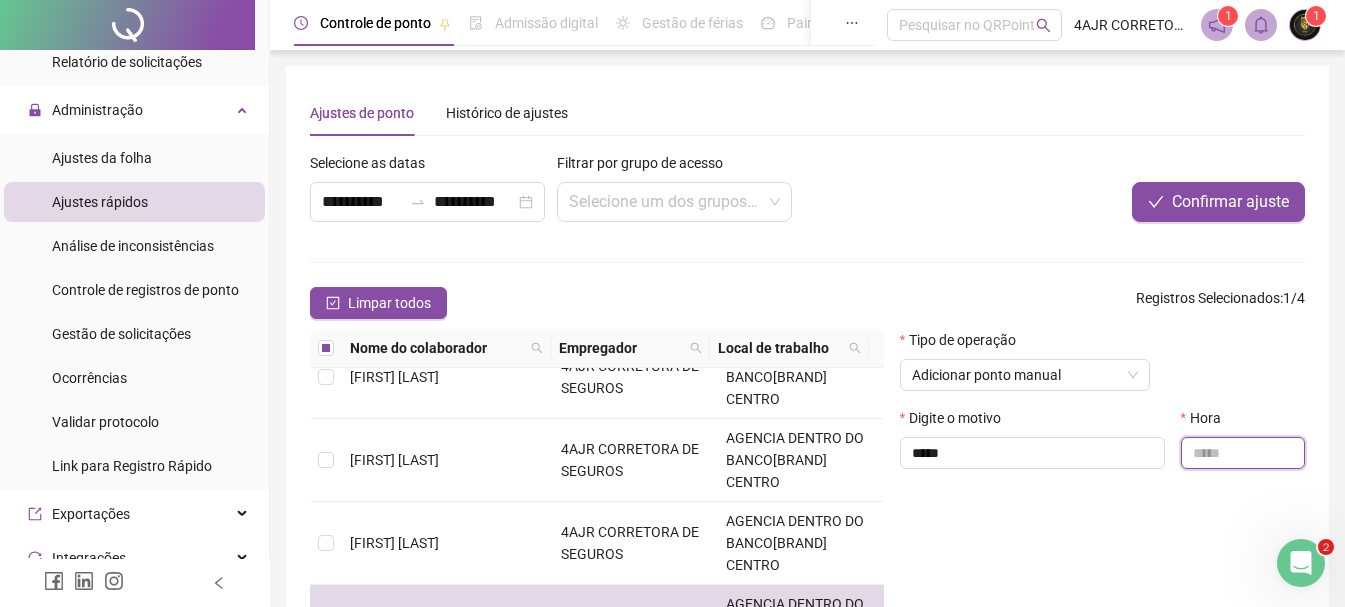 click at bounding box center (1243, 453) 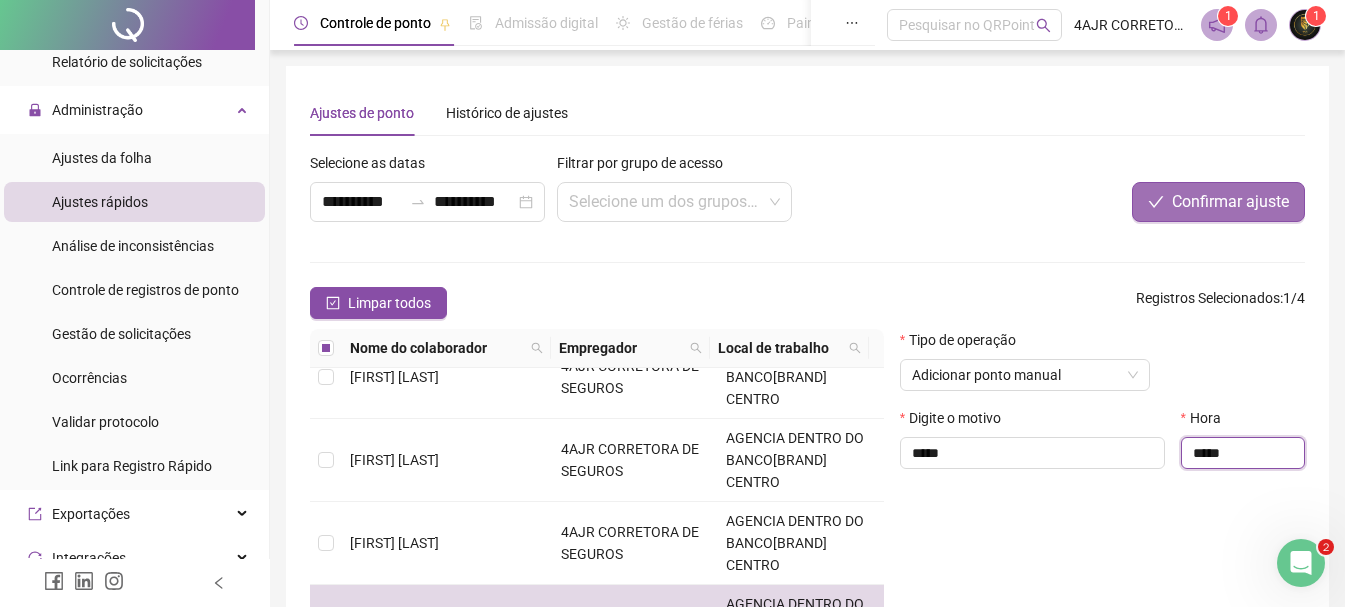 type on "*****" 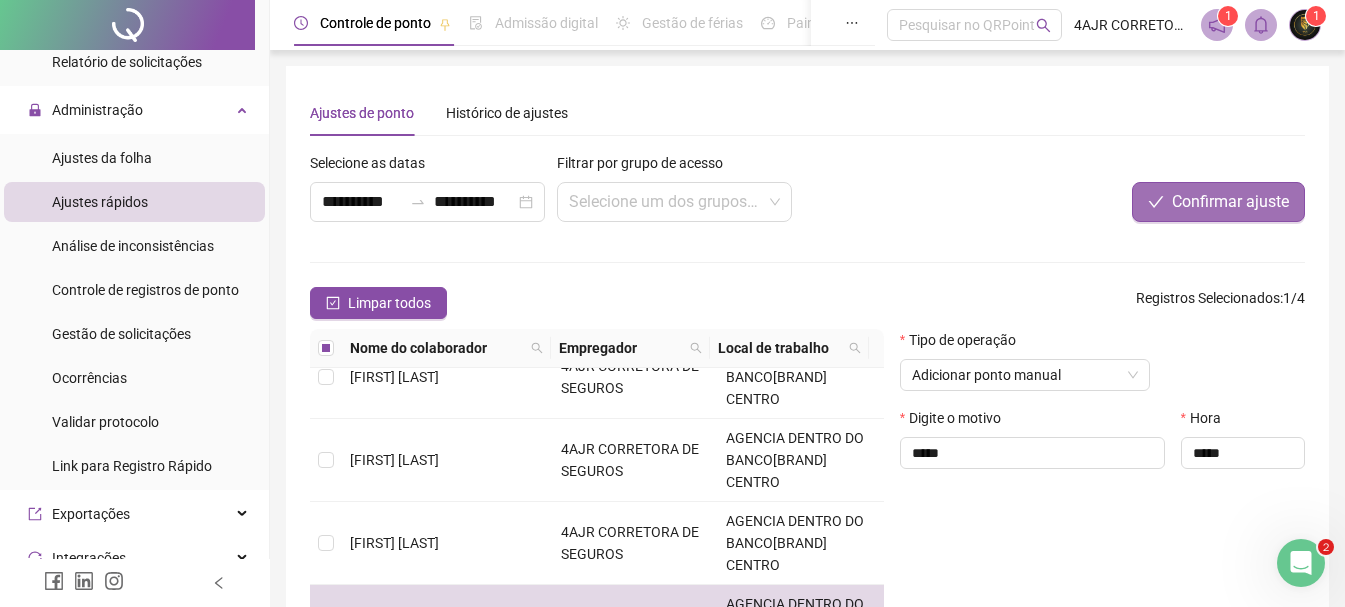 click on "Confirmar ajuste" at bounding box center (1230, 202) 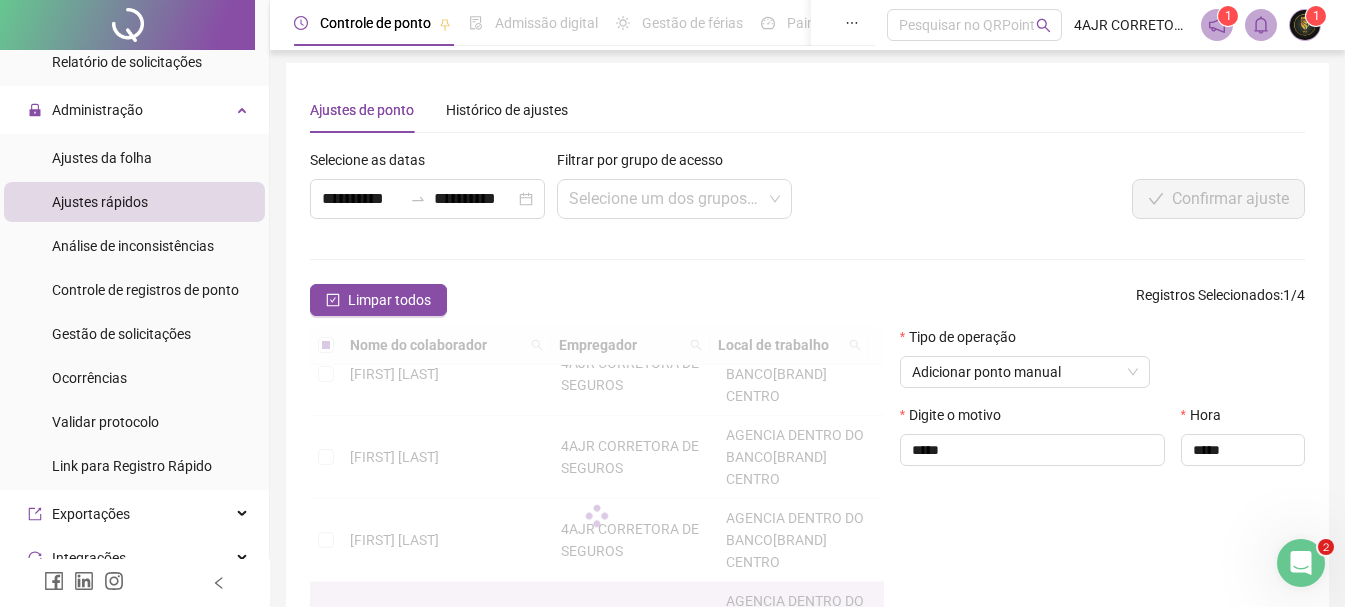 scroll, scrollTop: 0, scrollLeft: 0, axis: both 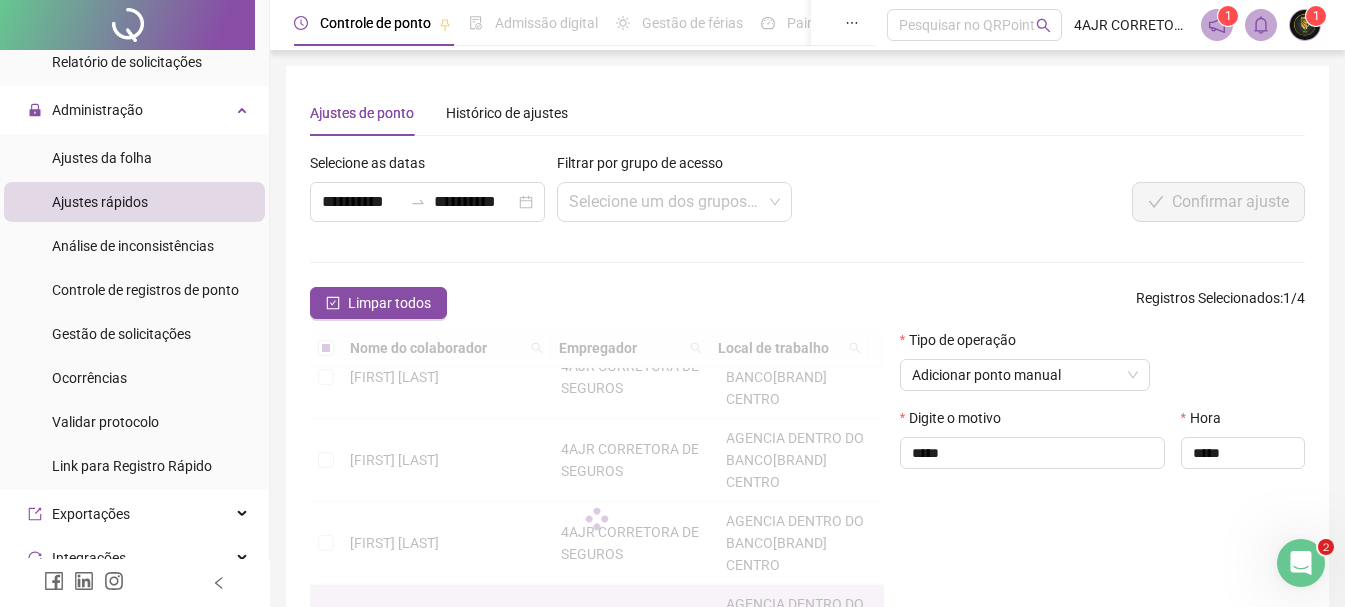click at bounding box center (597, 518) 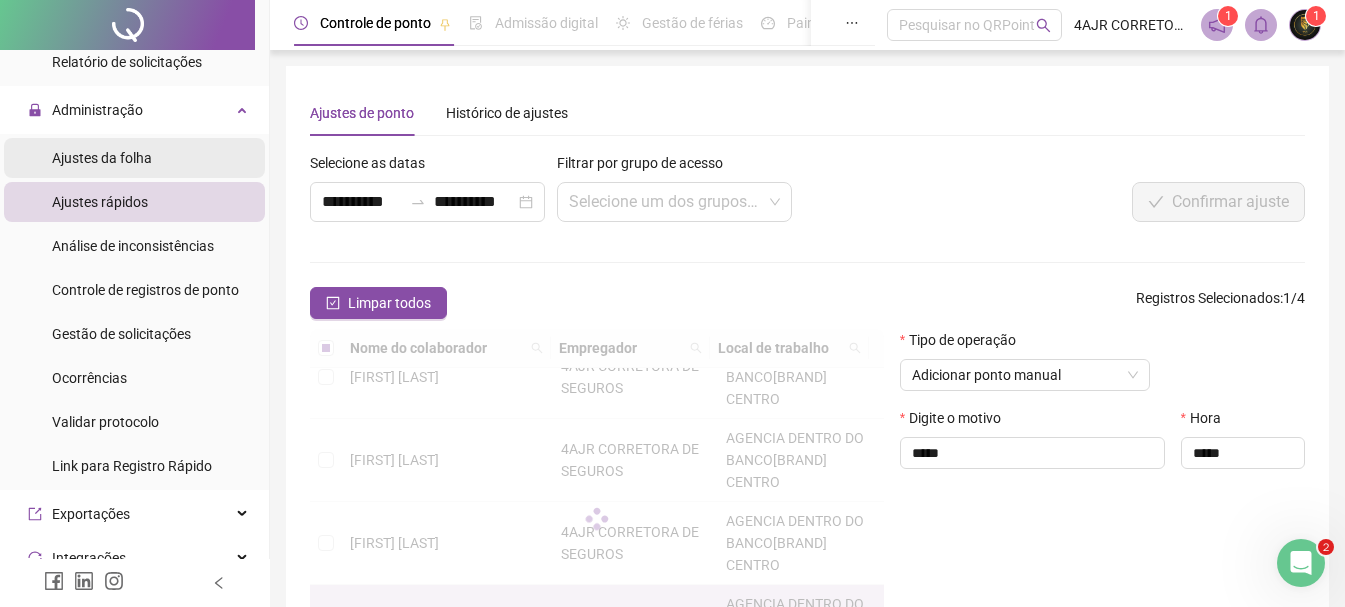 click on "Ajustes da folha" at bounding box center [102, 158] 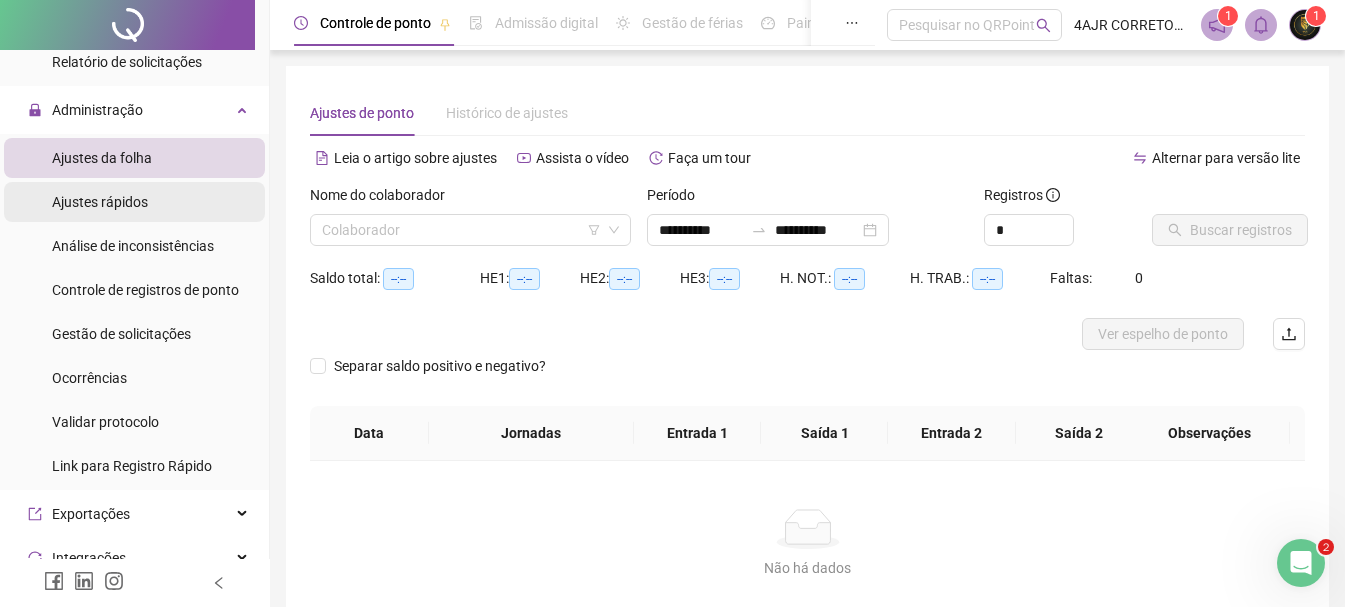 click on "Ajustes rápidos" at bounding box center [100, 202] 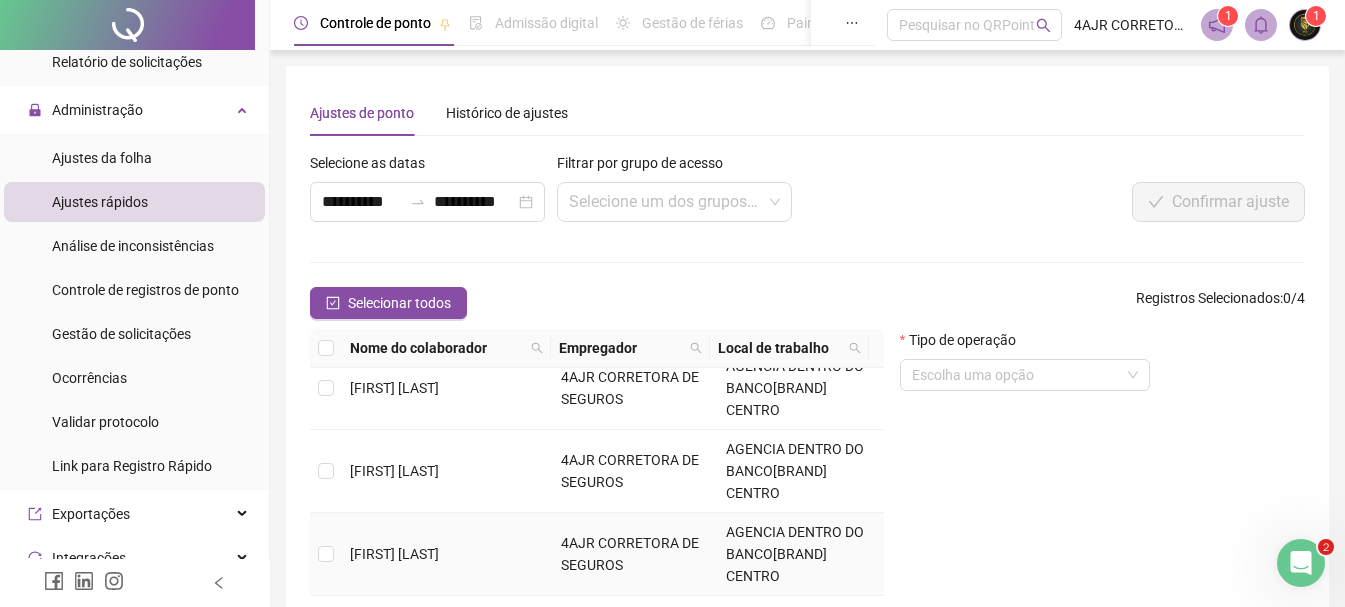scroll, scrollTop: 32, scrollLeft: 0, axis: vertical 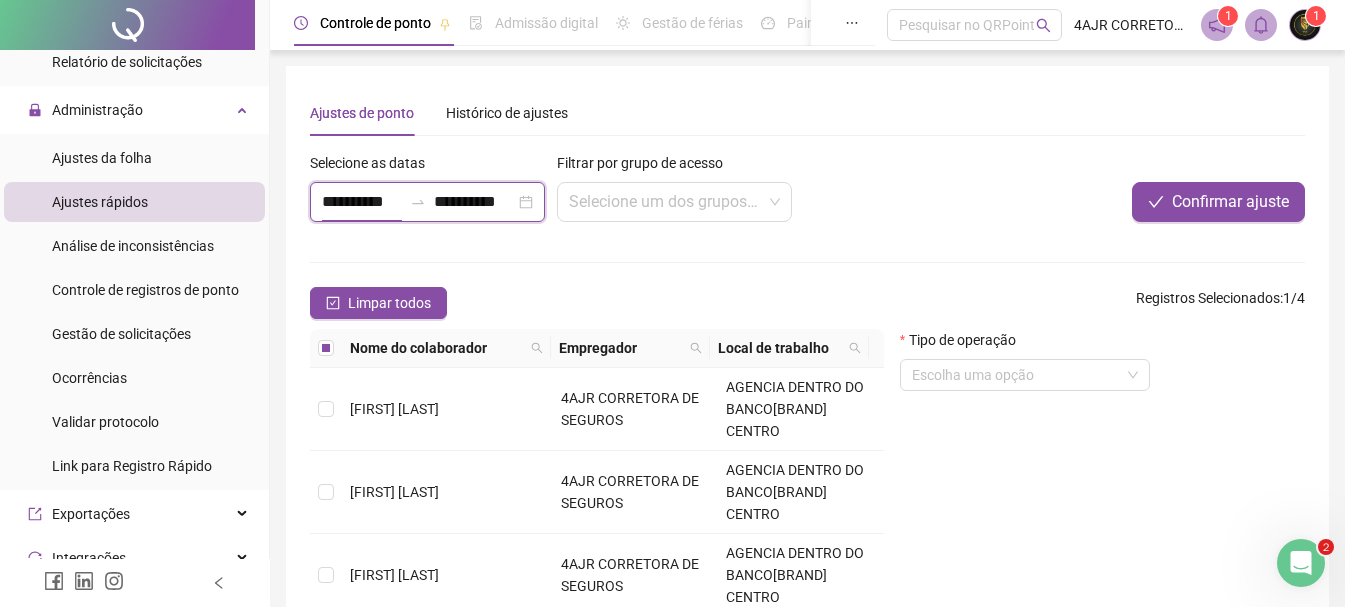 click on "**********" at bounding box center [362, 202] 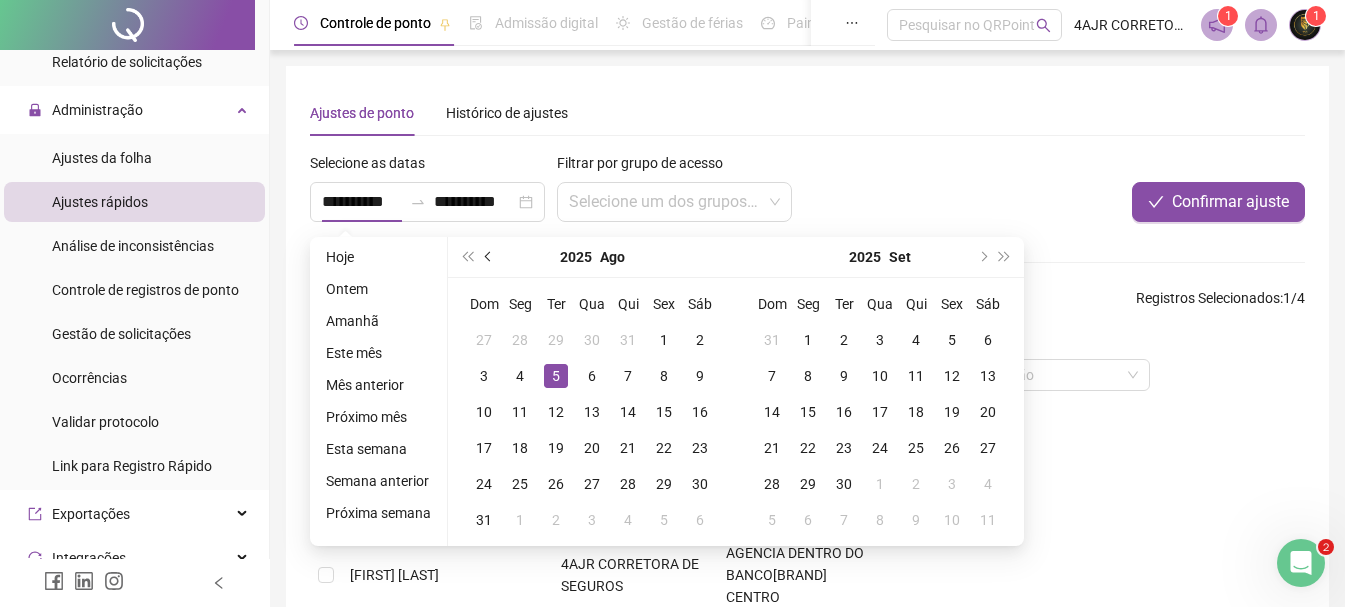 click at bounding box center (490, 257) 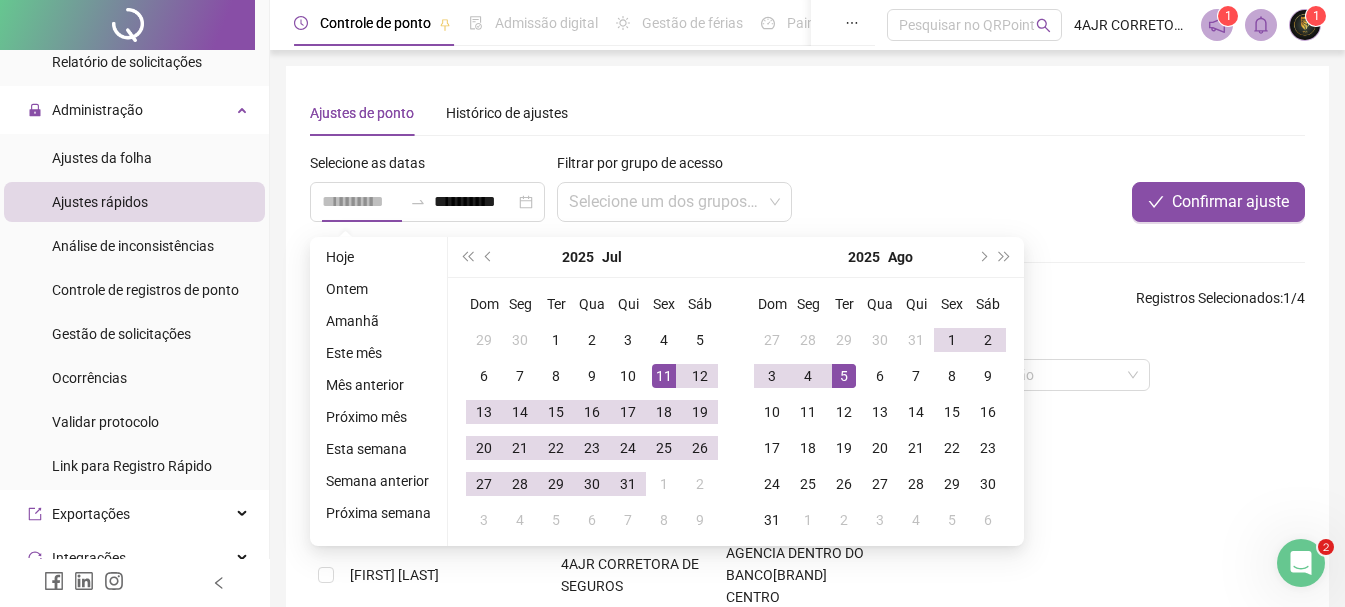 type on "**********" 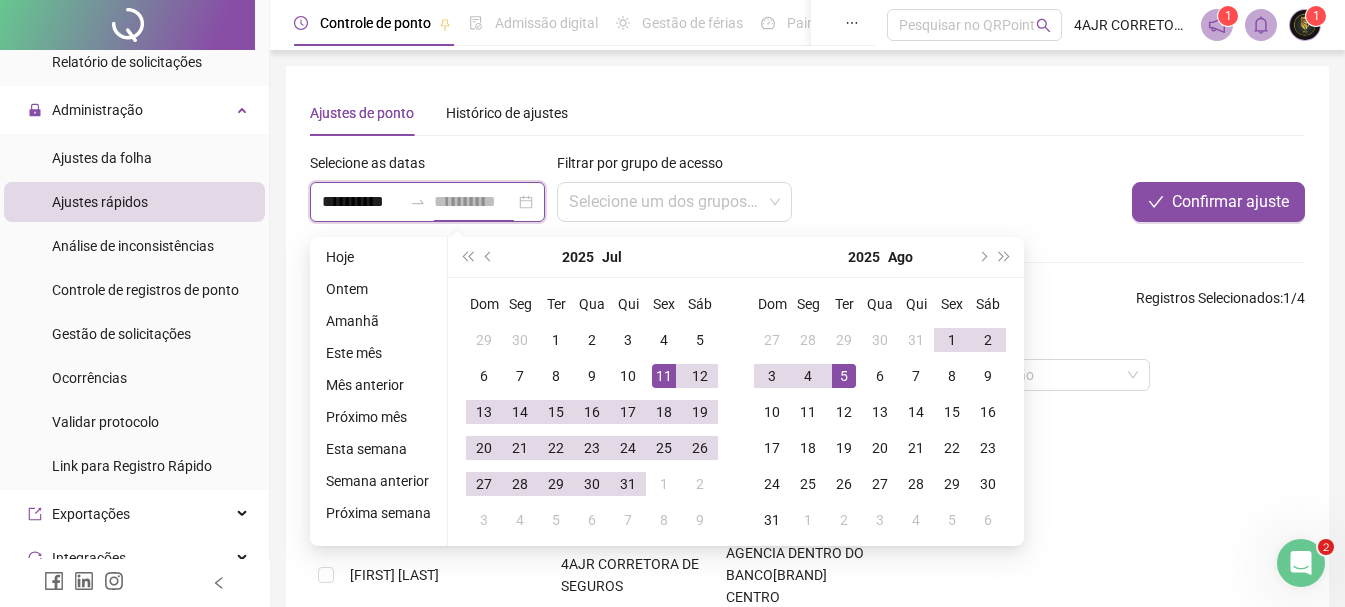 scroll, scrollTop: 0, scrollLeft: 1, axis: horizontal 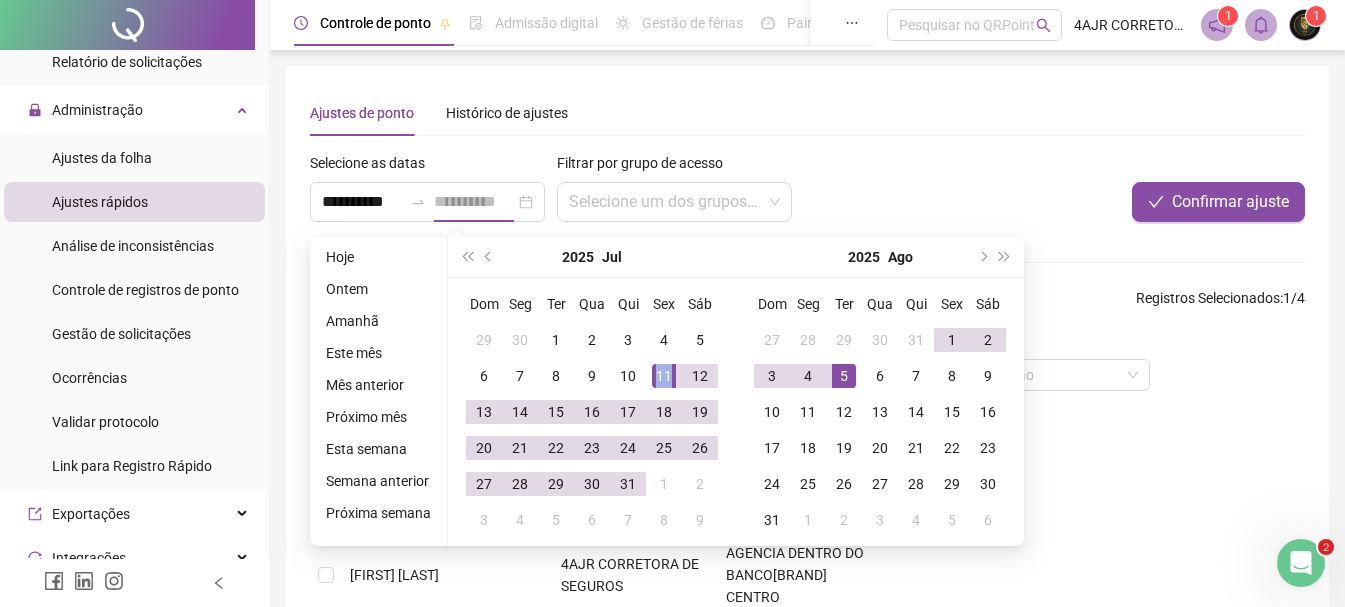 click on "11" at bounding box center [664, 376] 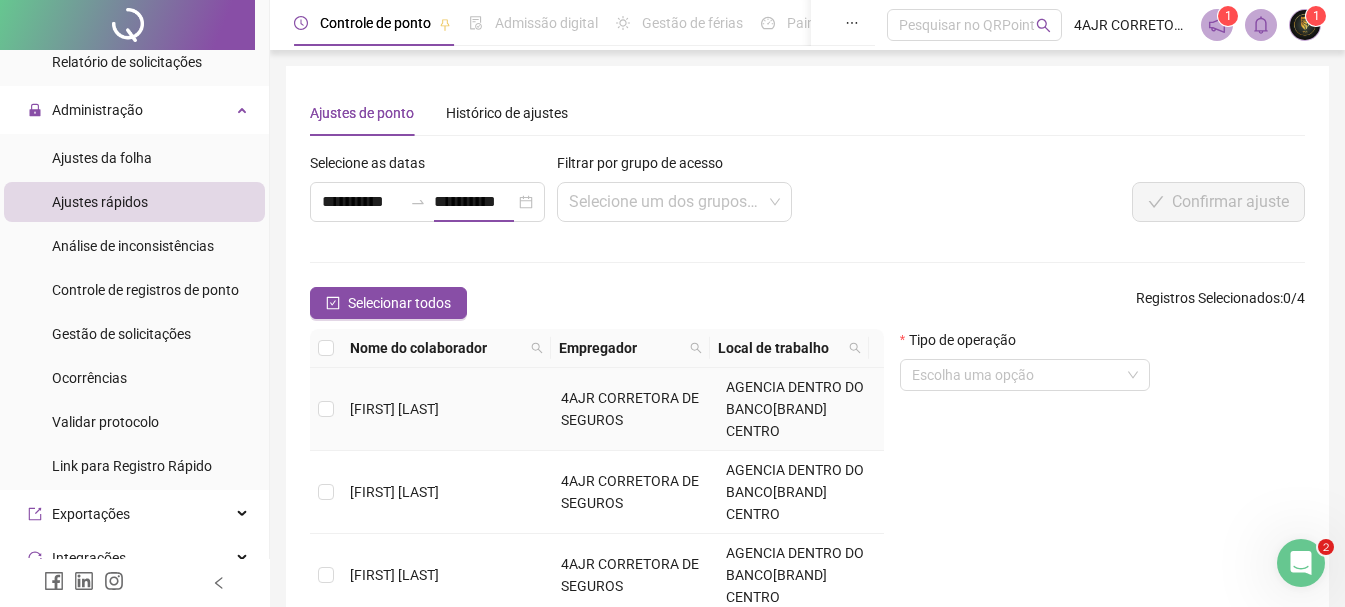 scroll, scrollTop: 0, scrollLeft: 0, axis: both 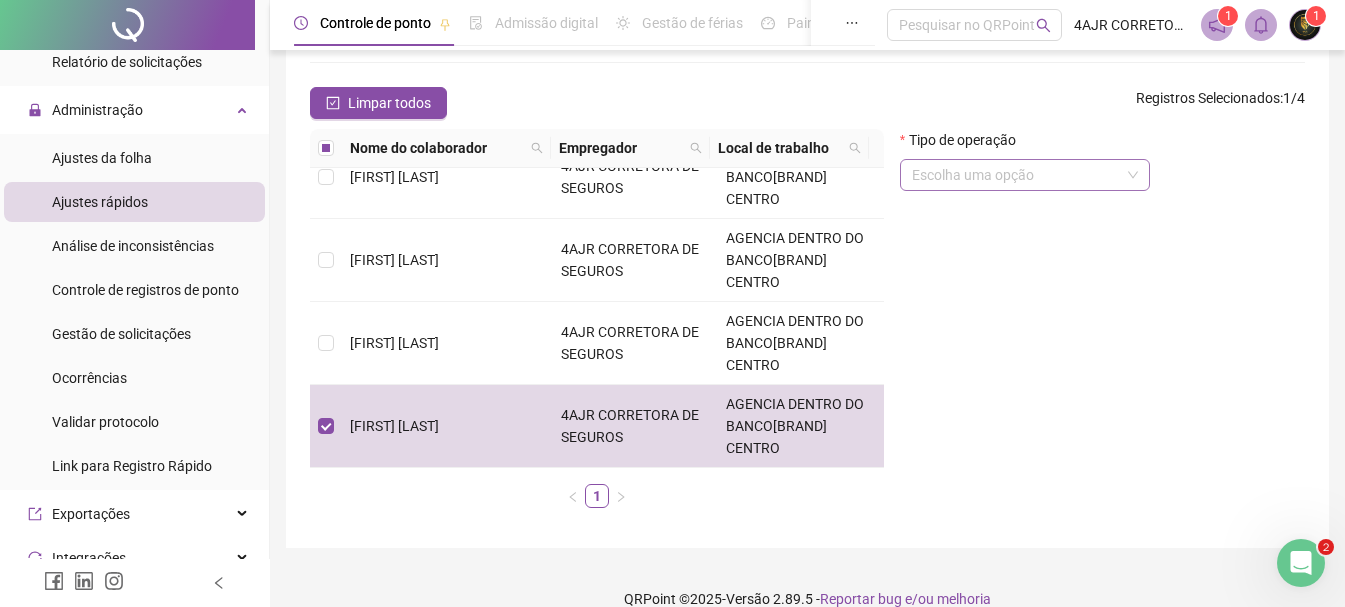 click at bounding box center (1016, 175) 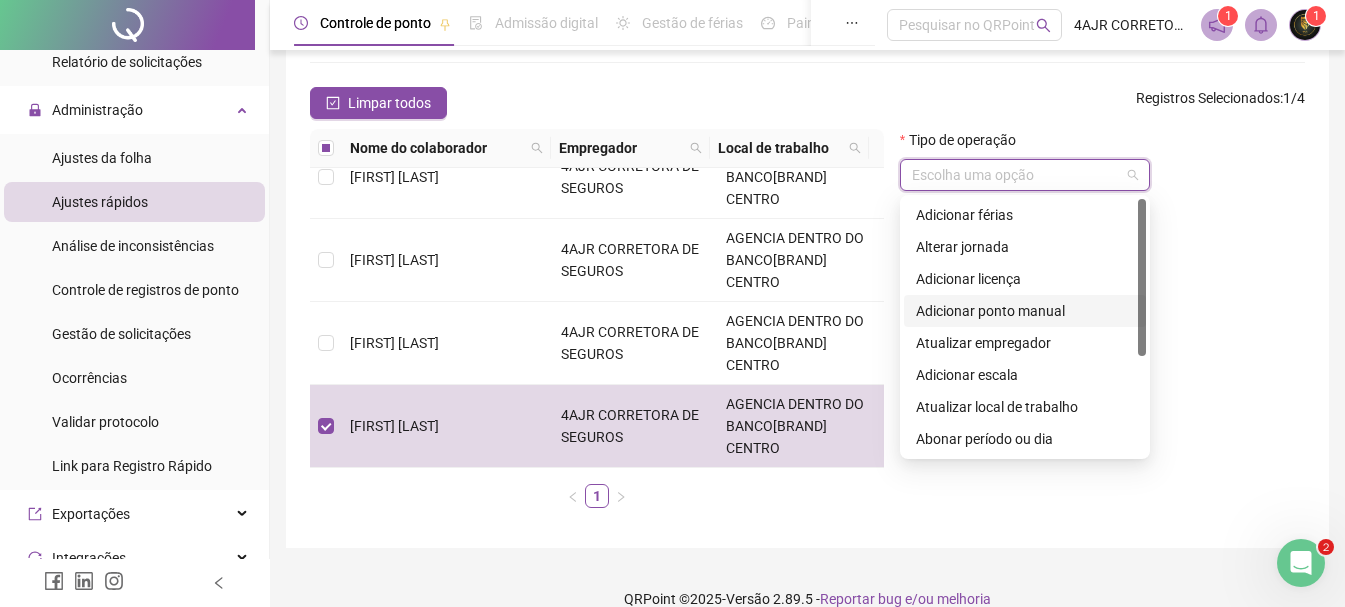 click on "Adicionar ponto manual" at bounding box center (1025, 311) 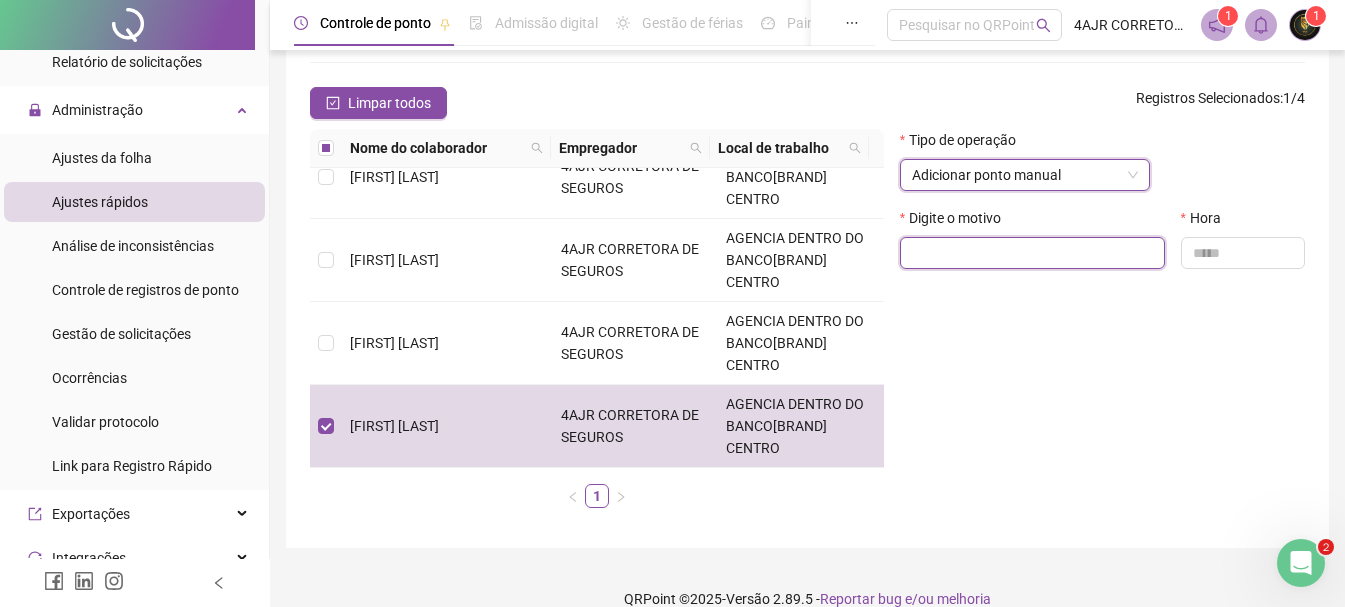 click at bounding box center [1032, 253] 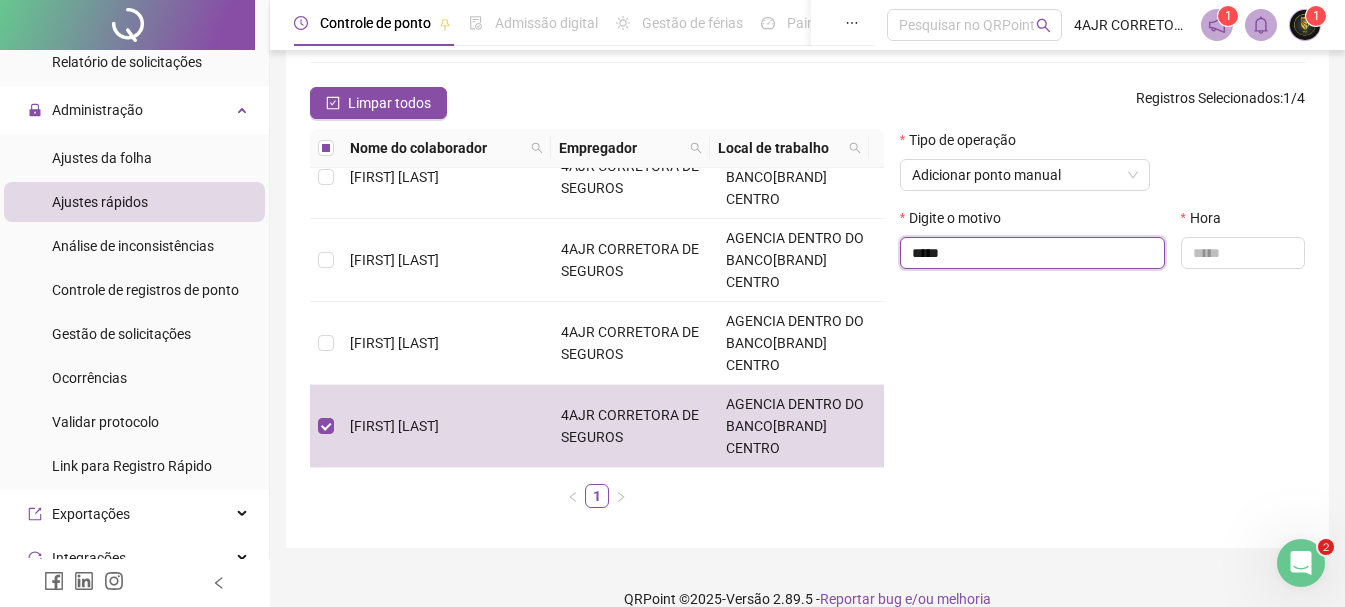 type on "*****" 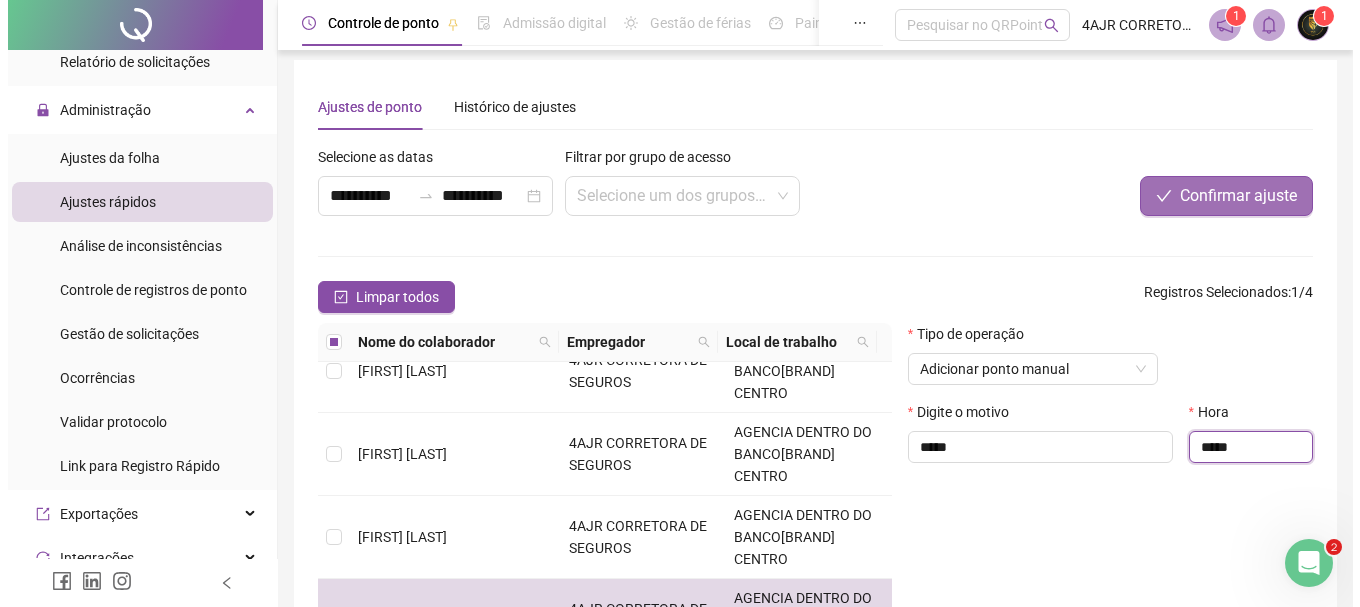 scroll, scrollTop: 0, scrollLeft: 0, axis: both 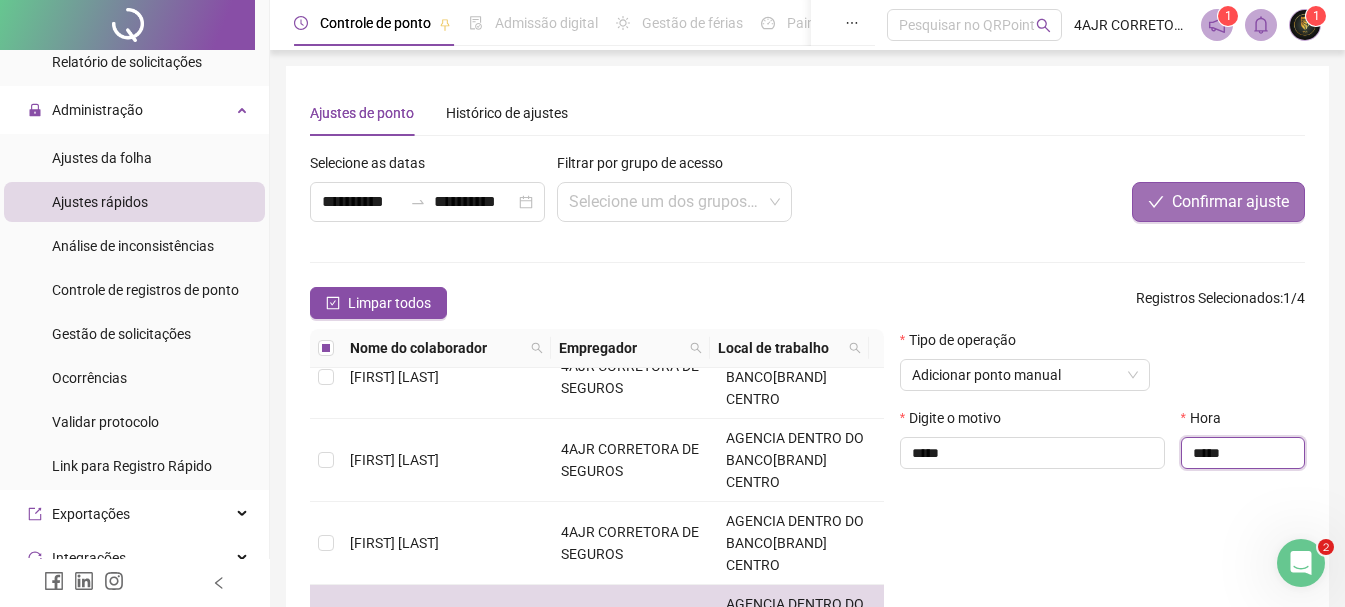 type on "*****" 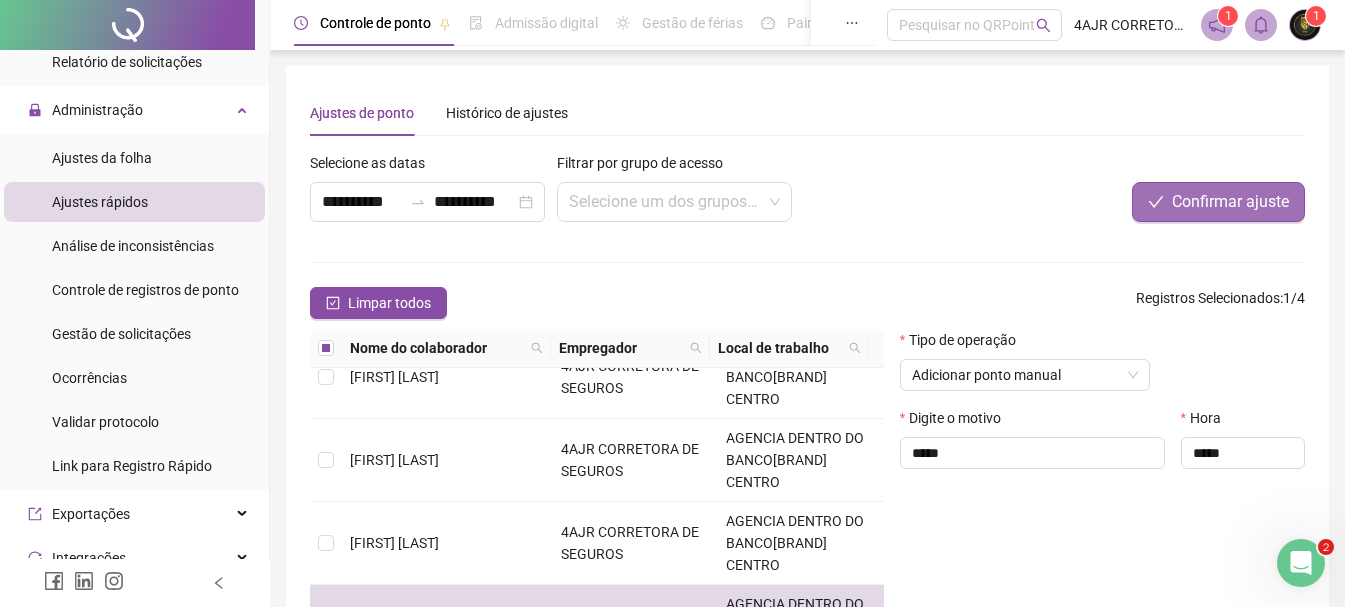 click on "Confirmar ajuste" at bounding box center (1230, 202) 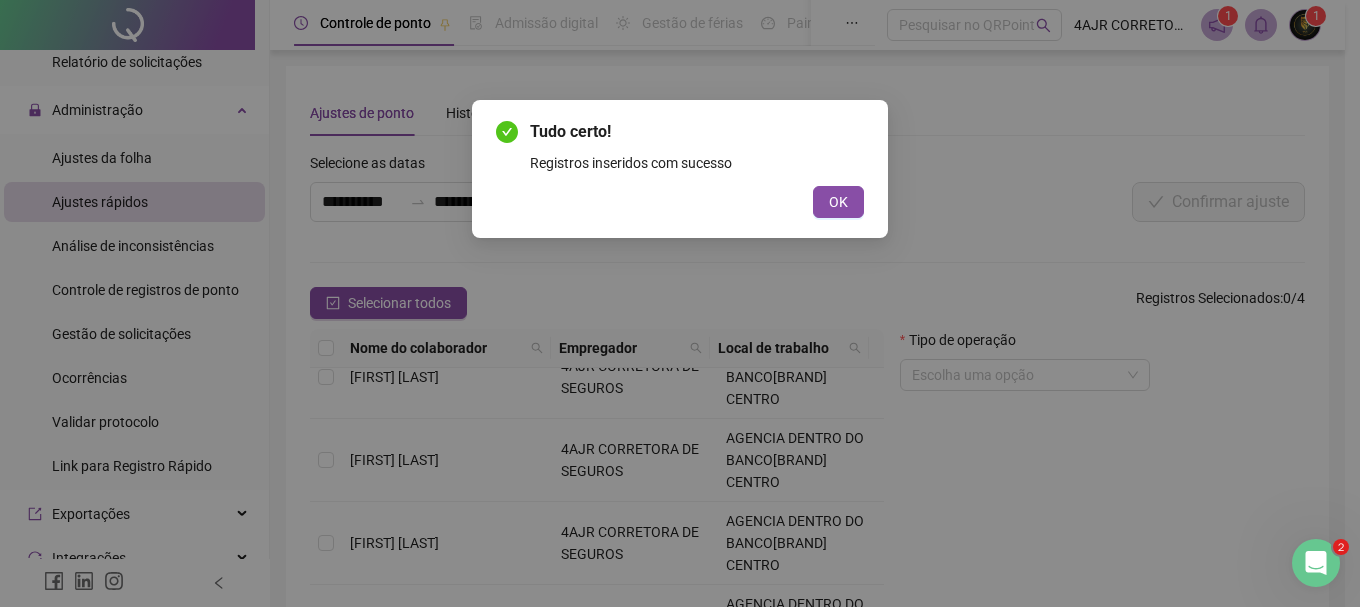 click on "OK" at bounding box center [838, 202] 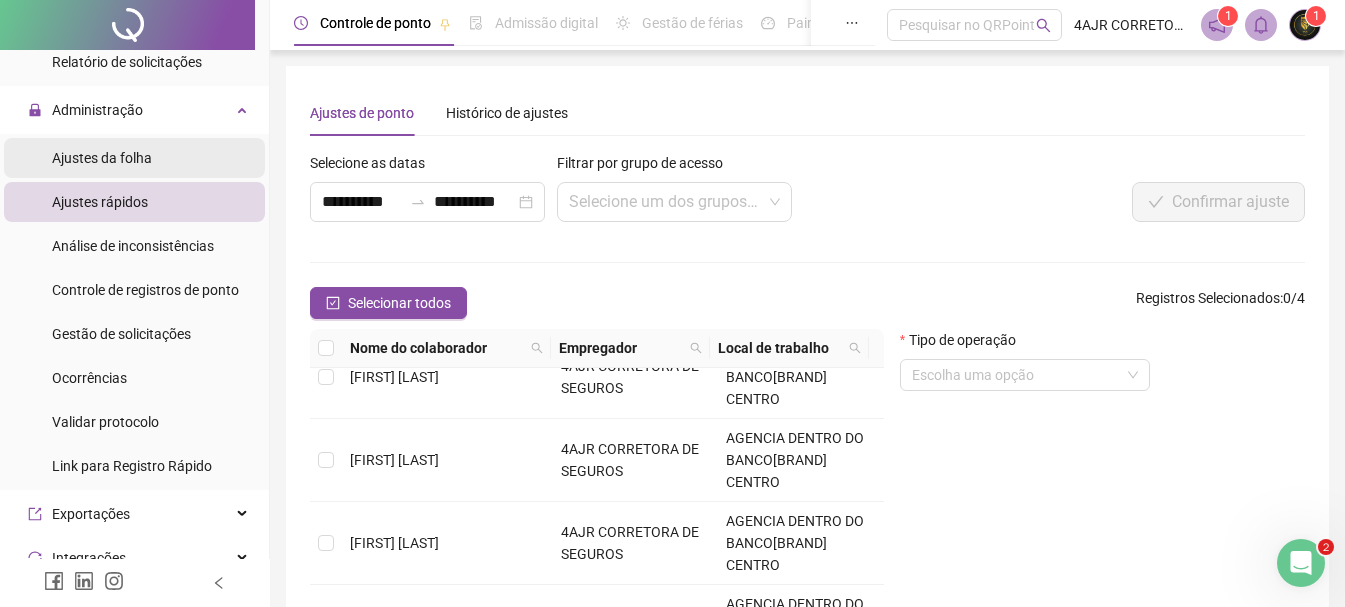 click on "Ajustes da folha" at bounding box center (134, 158) 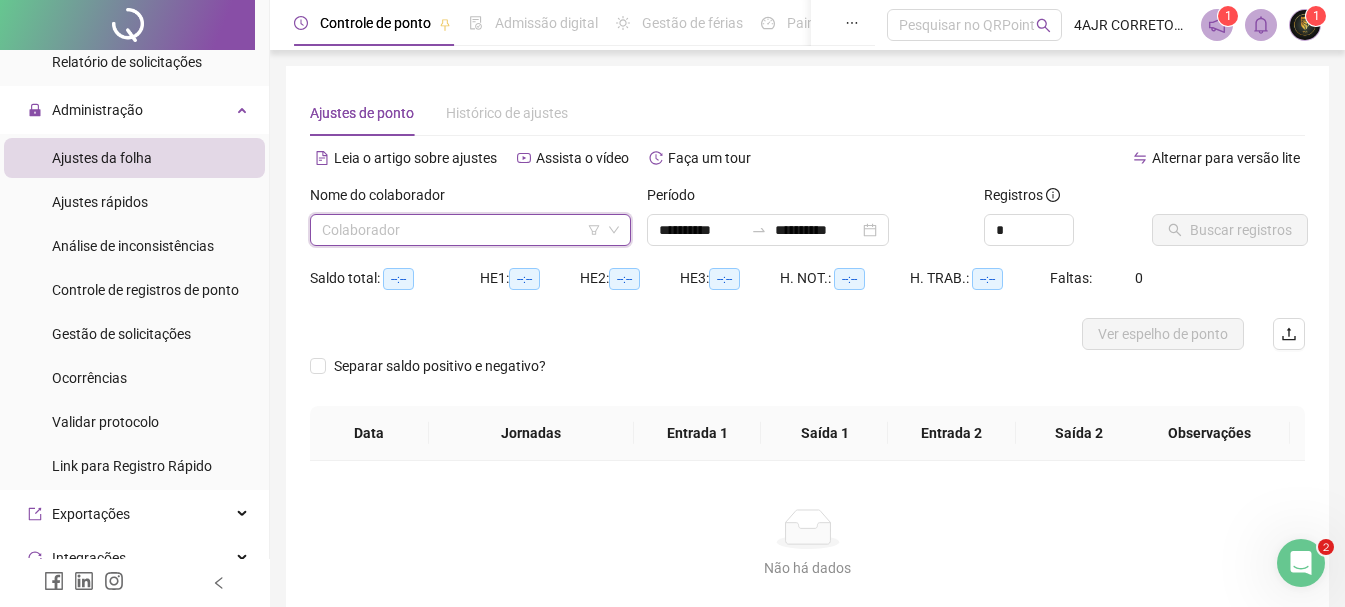 click at bounding box center (461, 230) 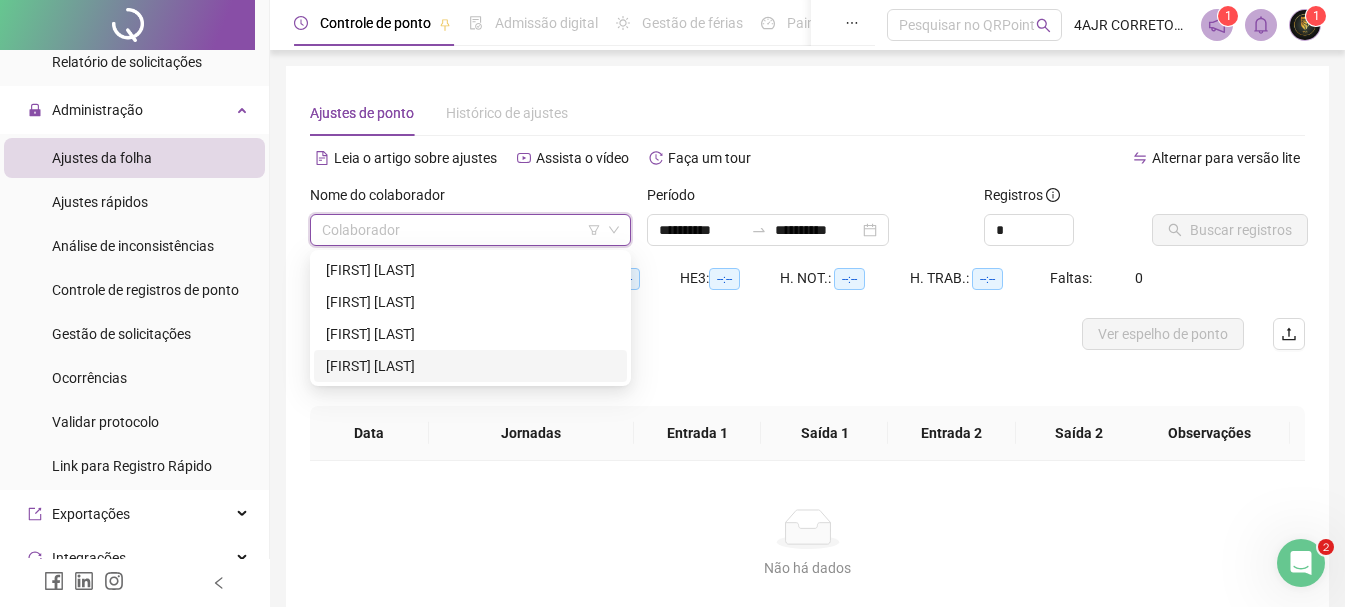 click on "[FIRST] [LAST]" at bounding box center [470, 366] 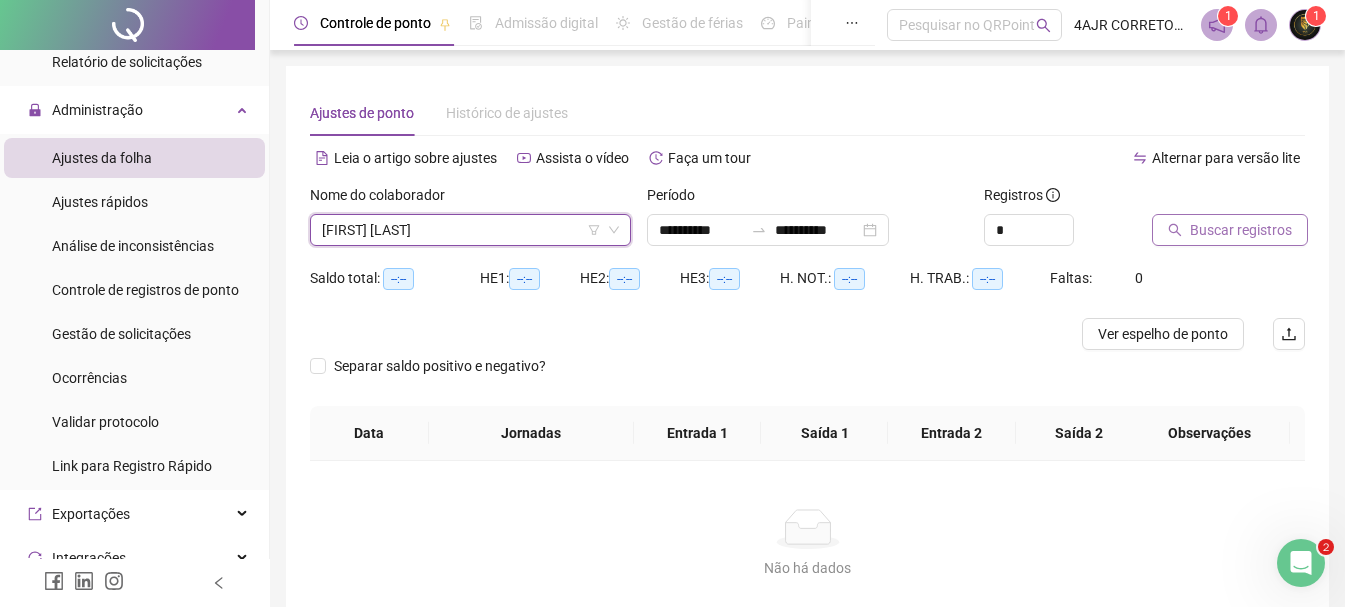 click on "Buscar registros" at bounding box center (1241, 230) 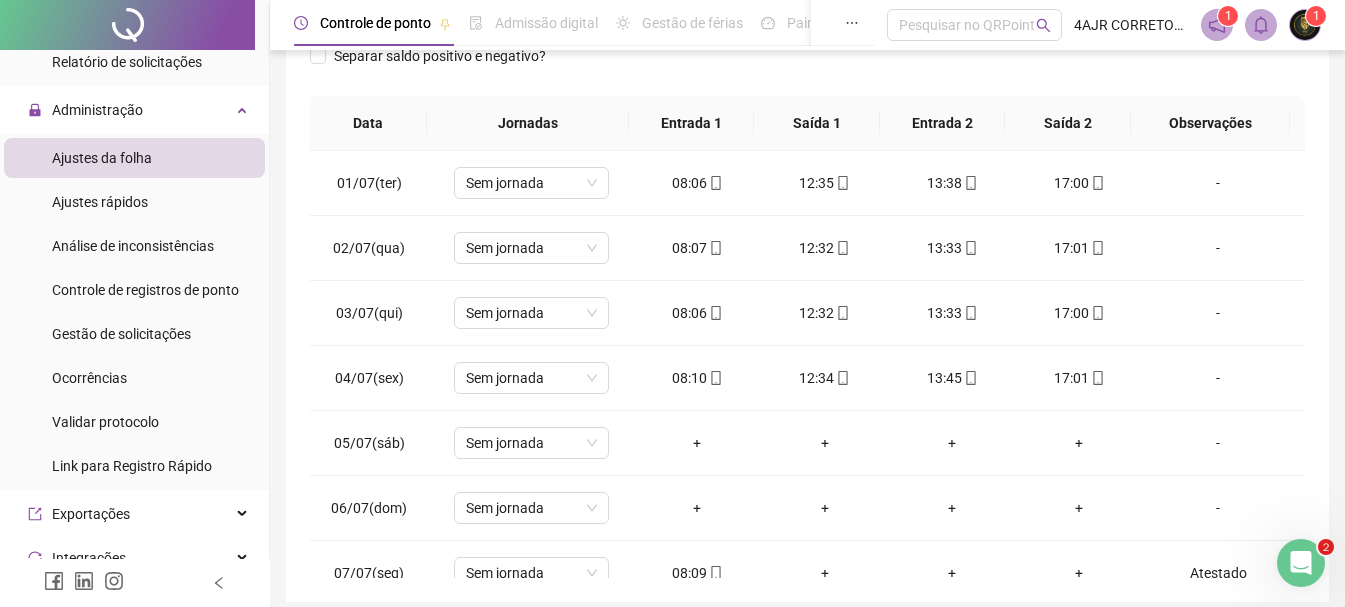 scroll, scrollTop: 391, scrollLeft: 0, axis: vertical 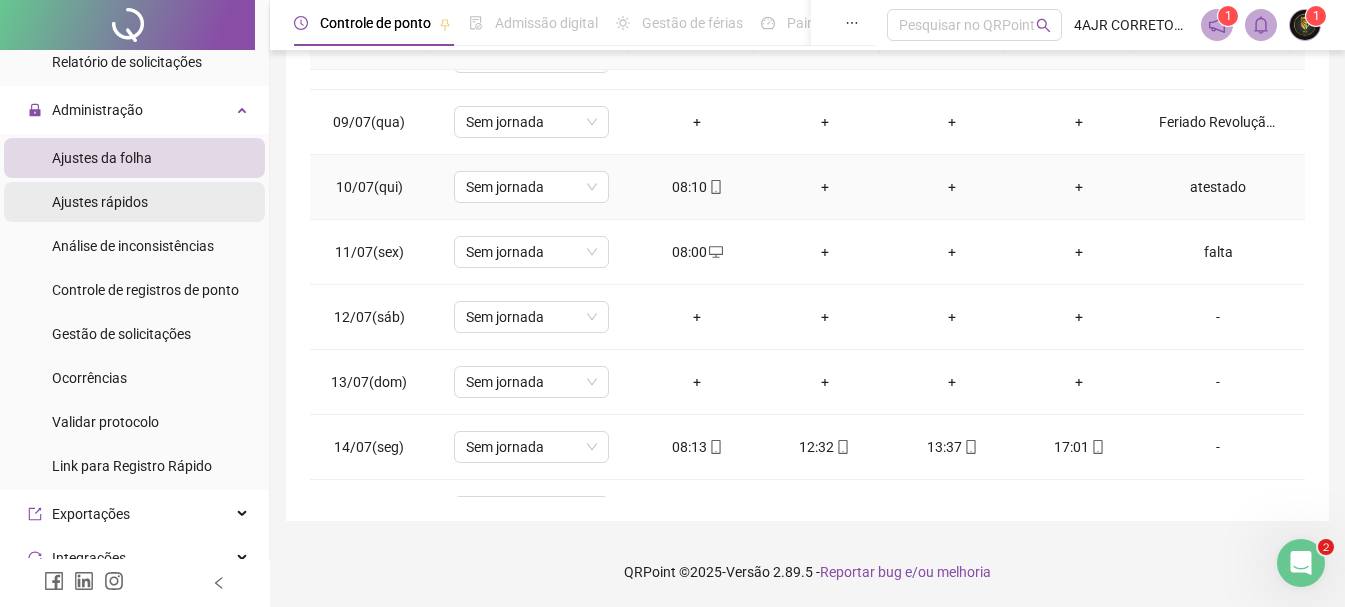click on "Ajustes rápidos" at bounding box center (100, 202) 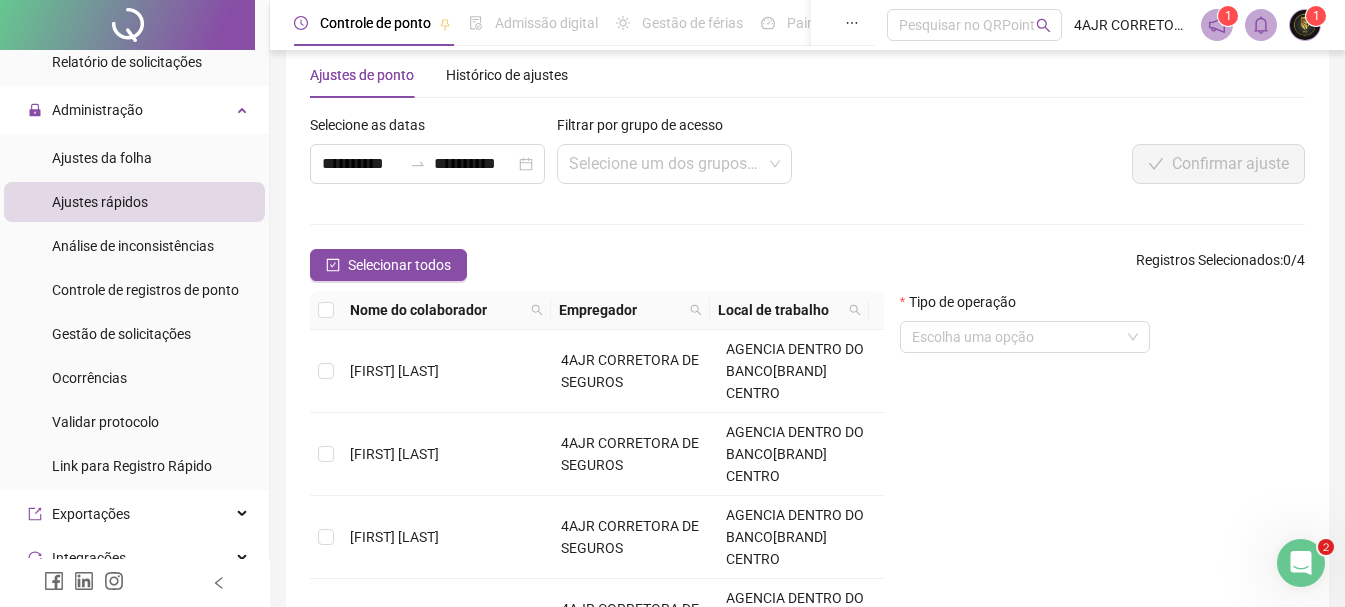 scroll, scrollTop: 227, scrollLeft: 0, axis: vertical 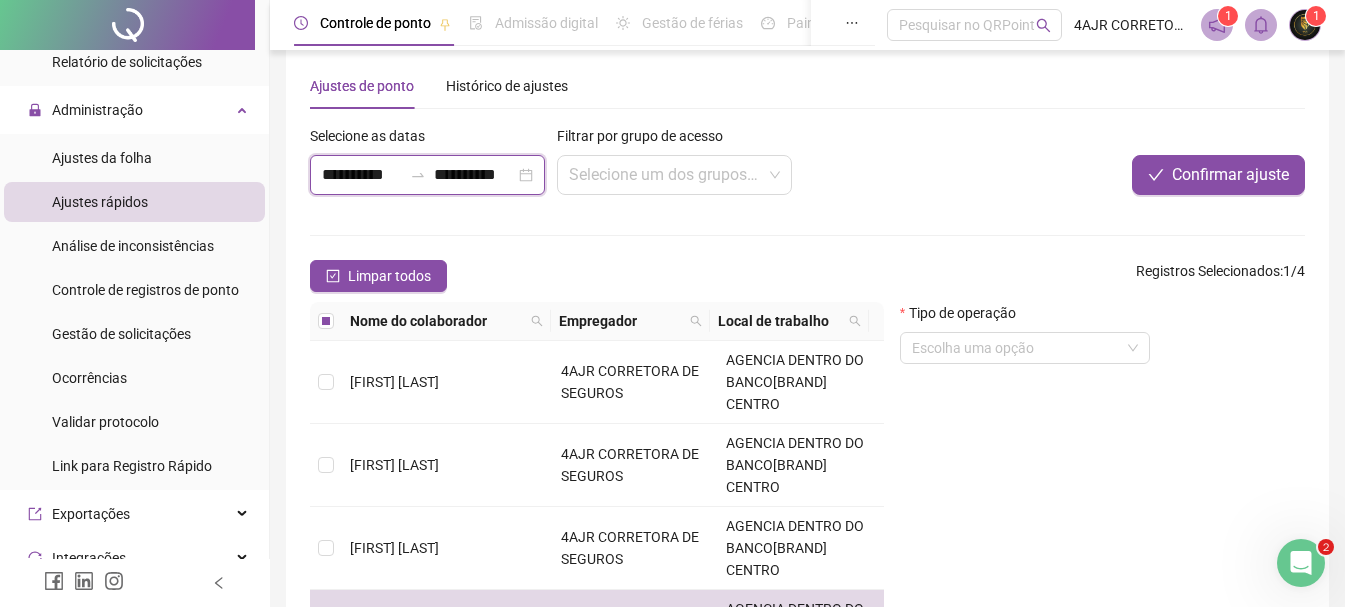 click on "**********" at bounding box center [362, 175] 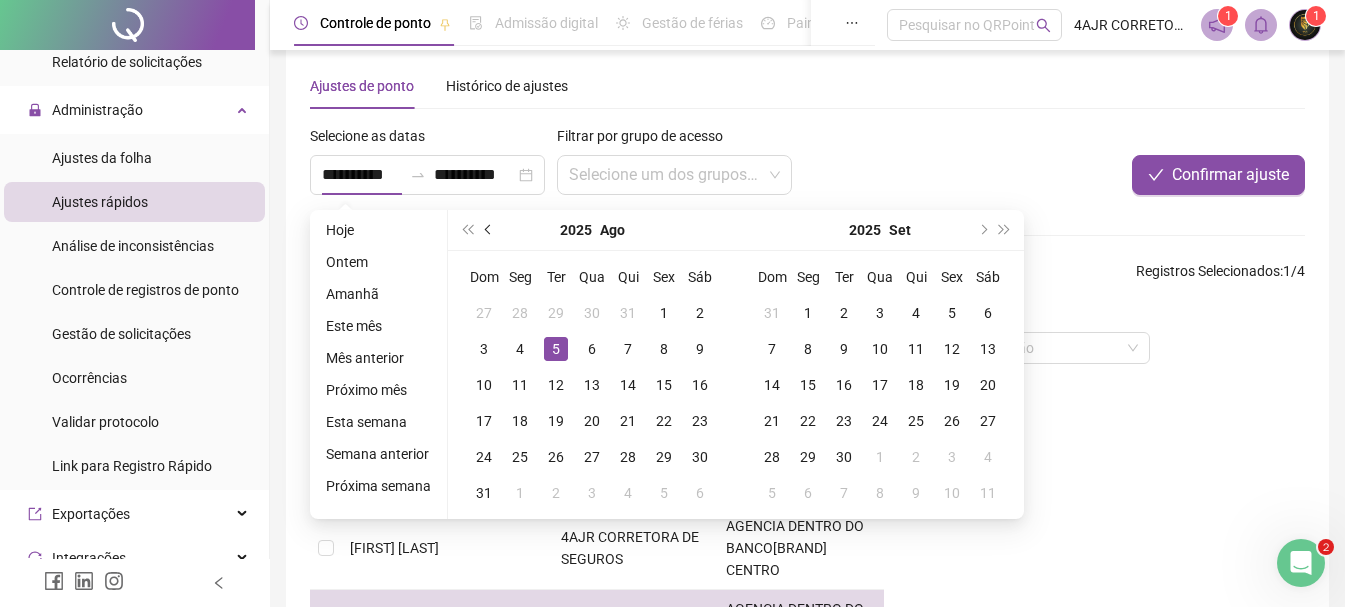 click at bounding box center (490, 230) 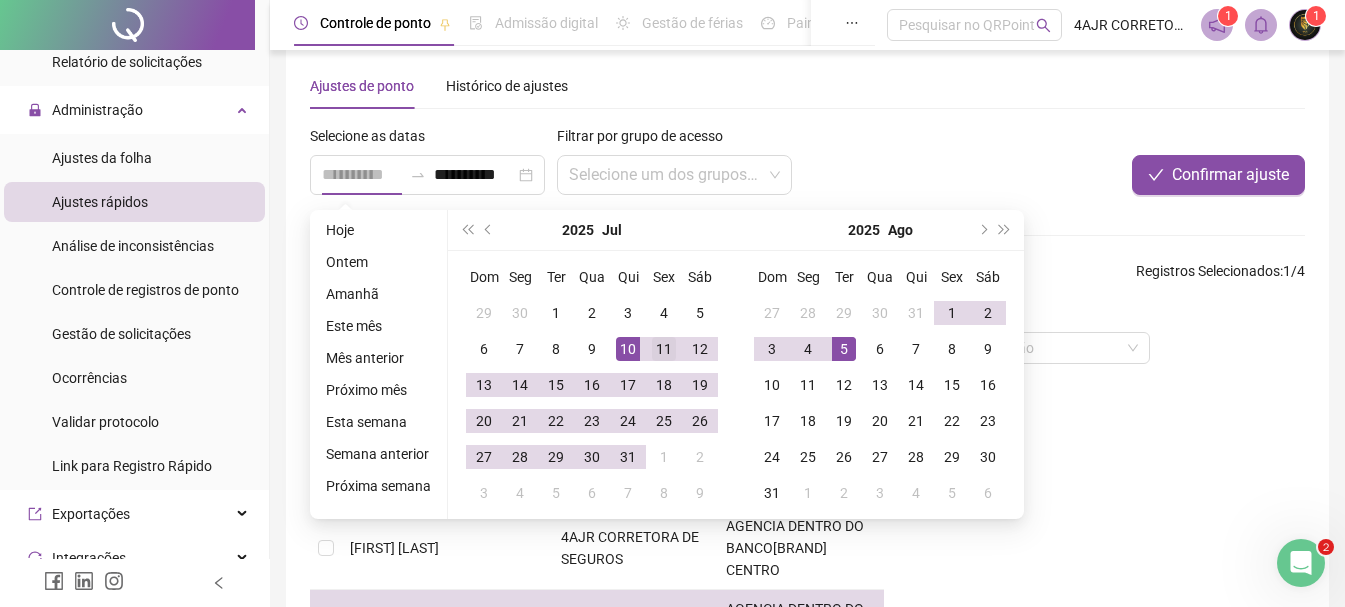 type on "**********" 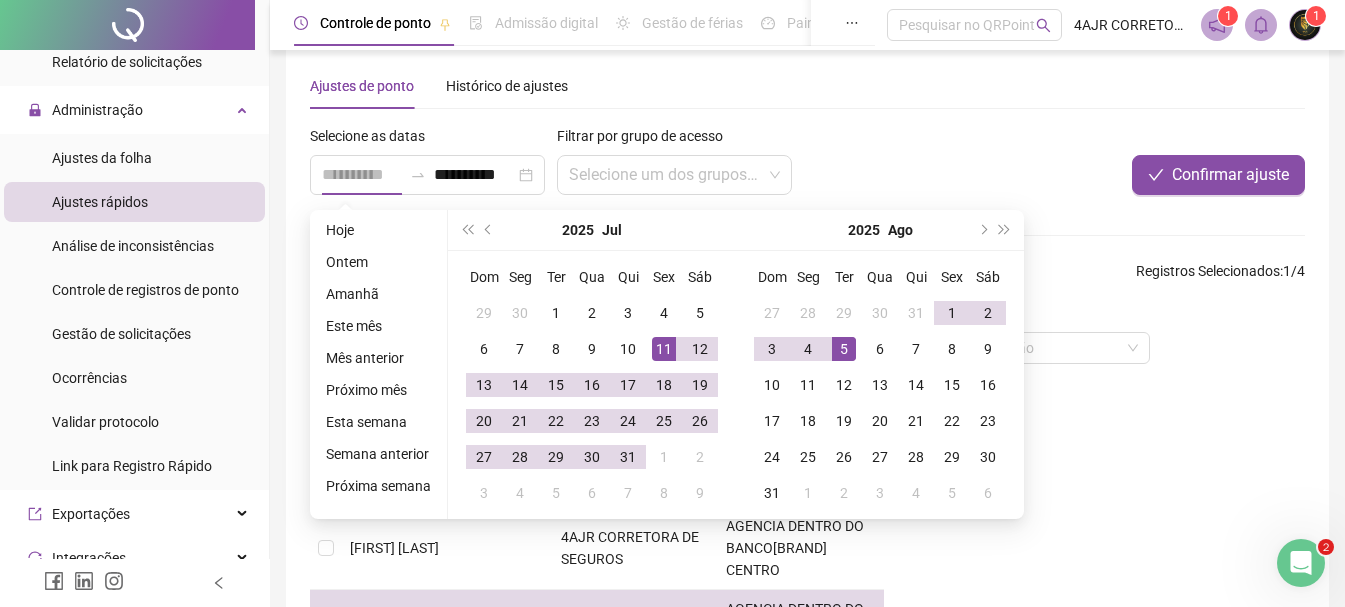 click on "11" at bounding box center (664, 349) 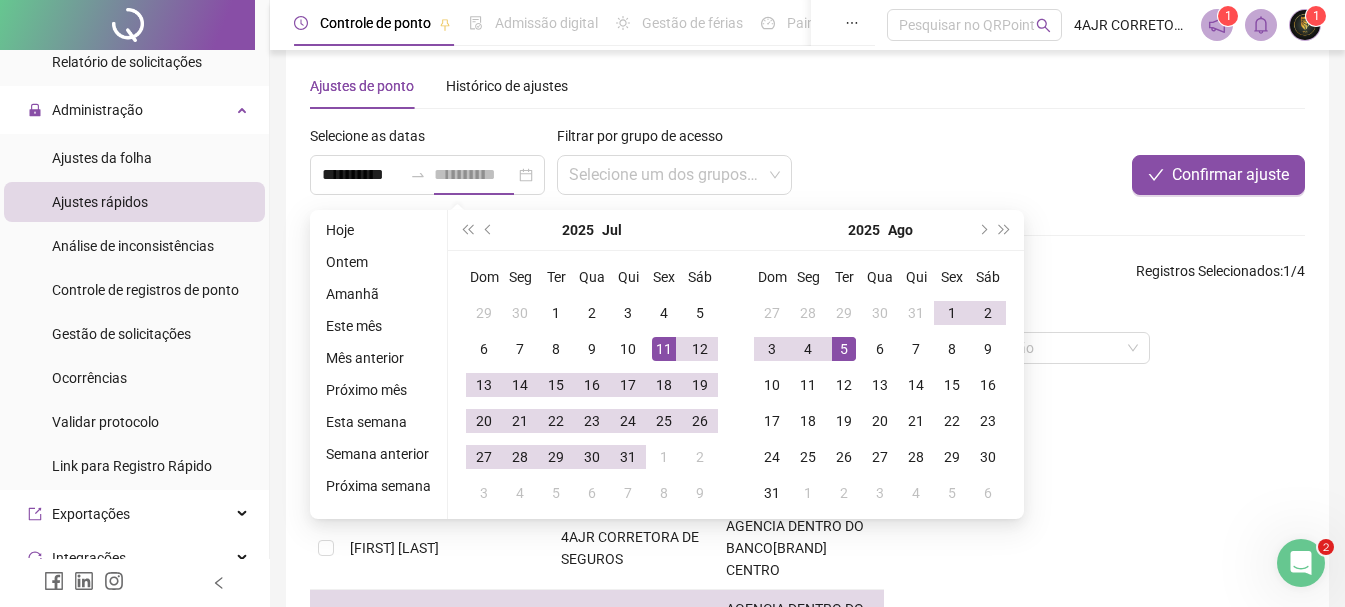 scroll, scrollTop: 0, scrollLeft: 0, axis: both 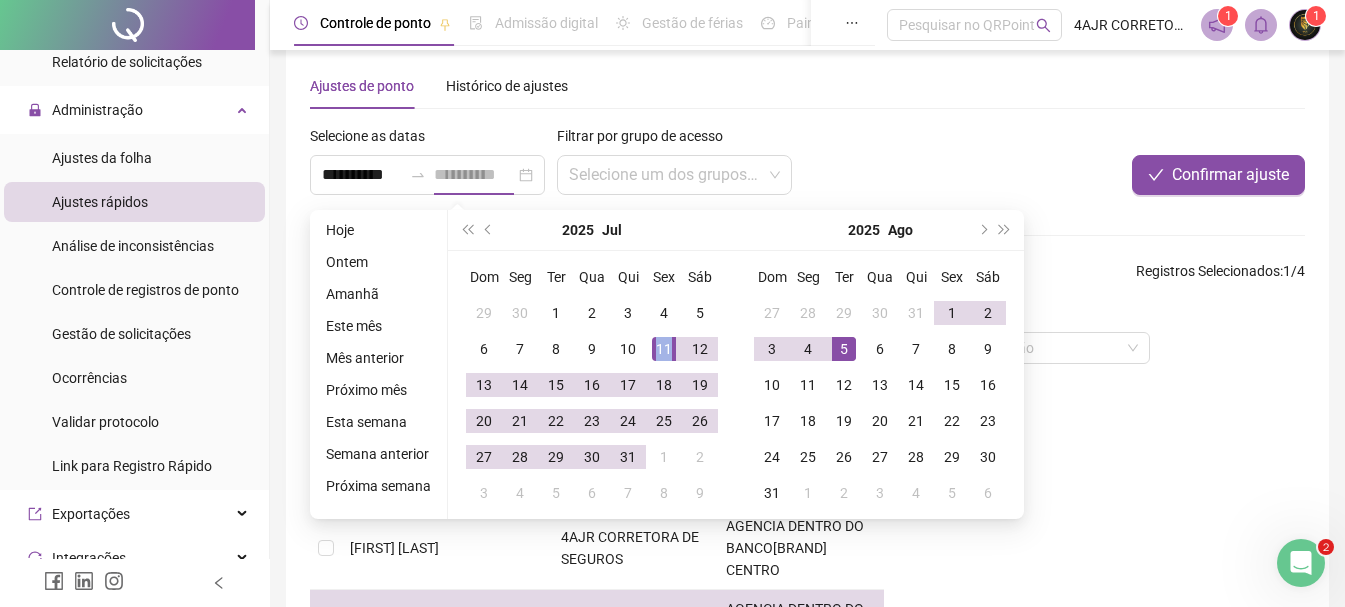 click on "11" at bounding box center [664, 349] 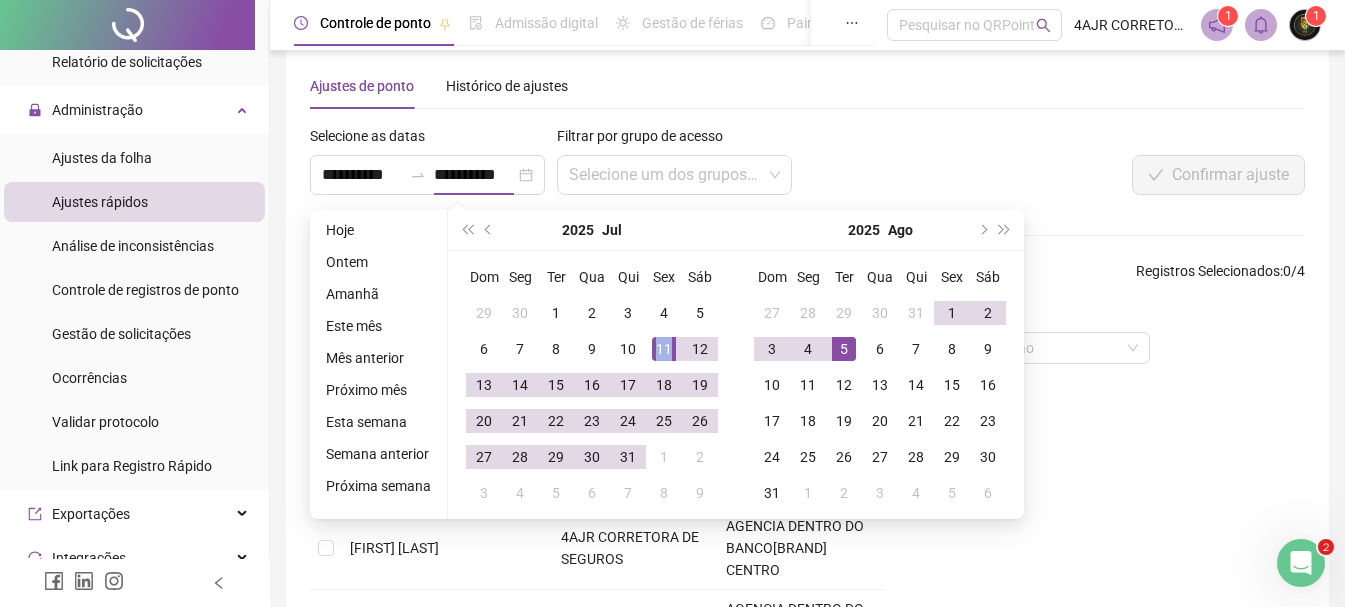 type on "**********" 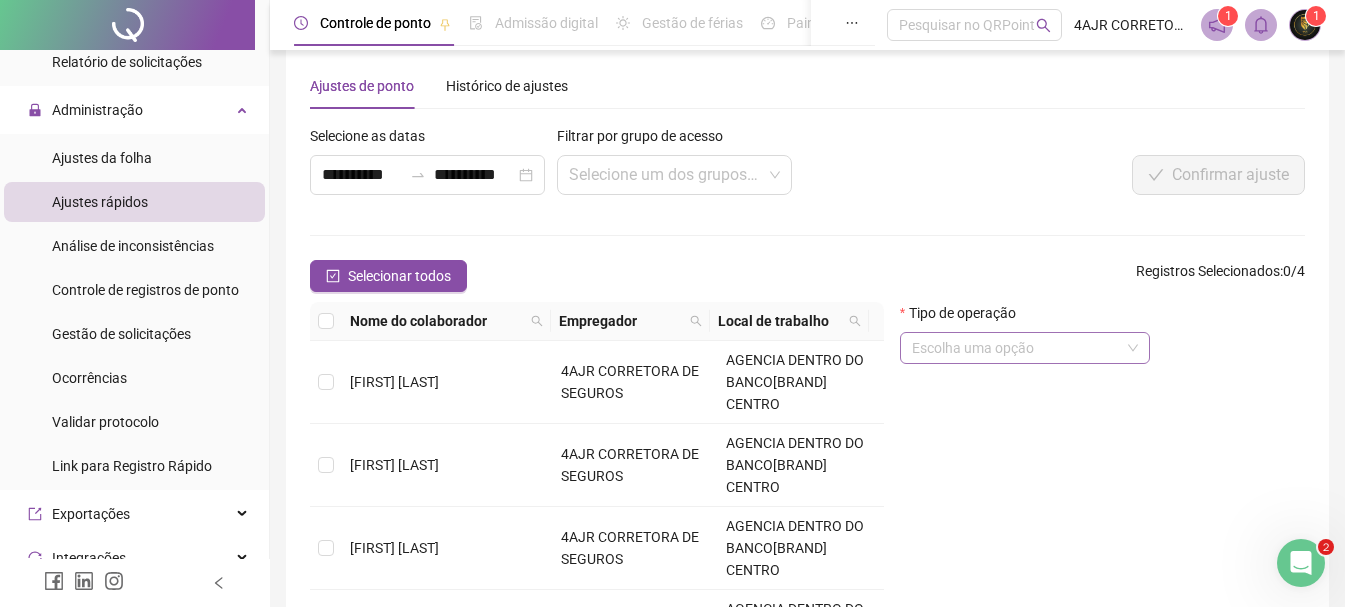 click on "Escolha uma opção" at bounding box center (1025, 348) 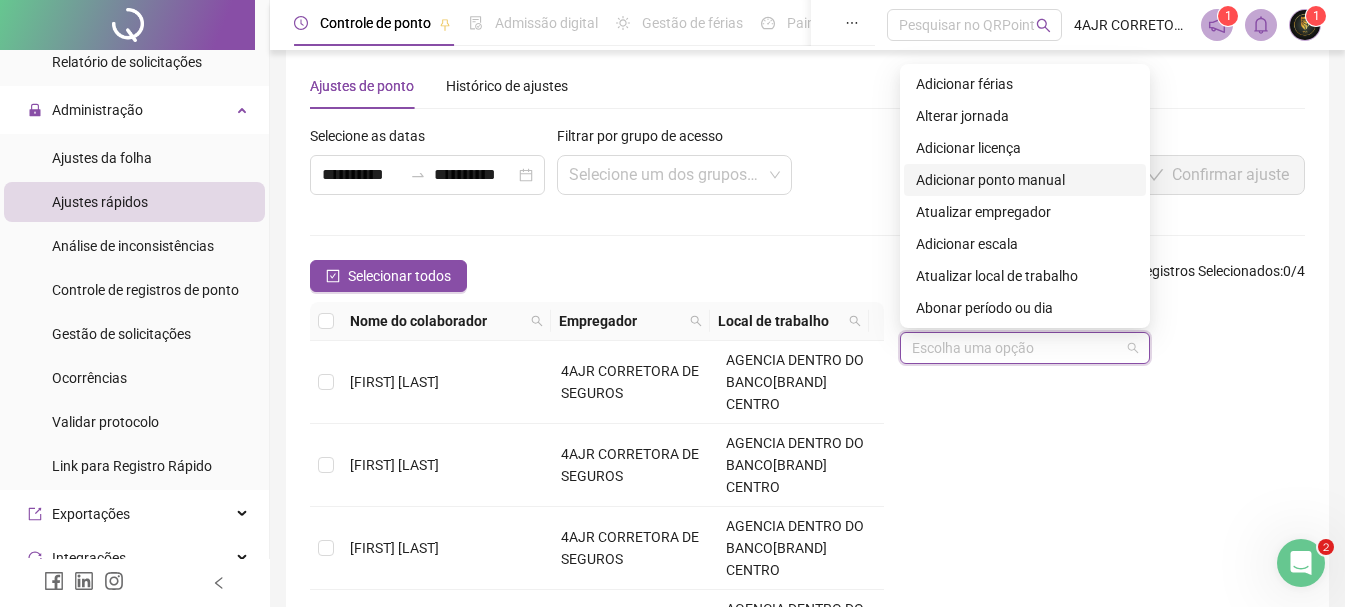 click on "Adicionar ponto manual" at bounding box center [1025, 180] 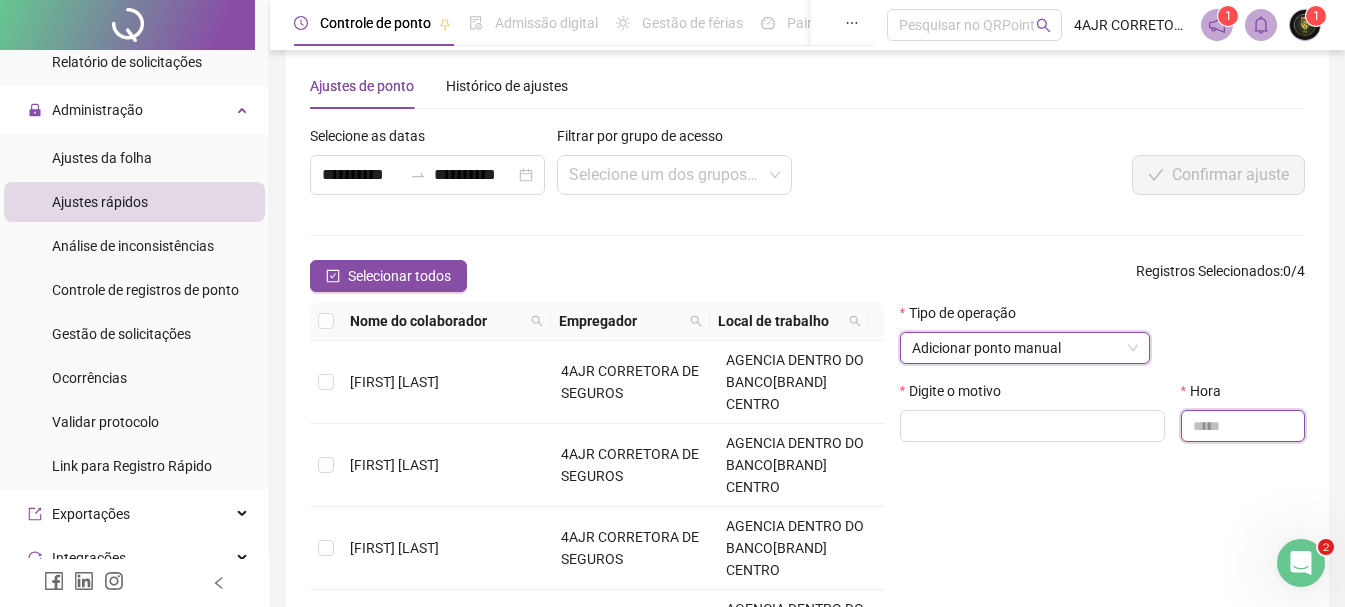click at bounding box center [1243, 426] 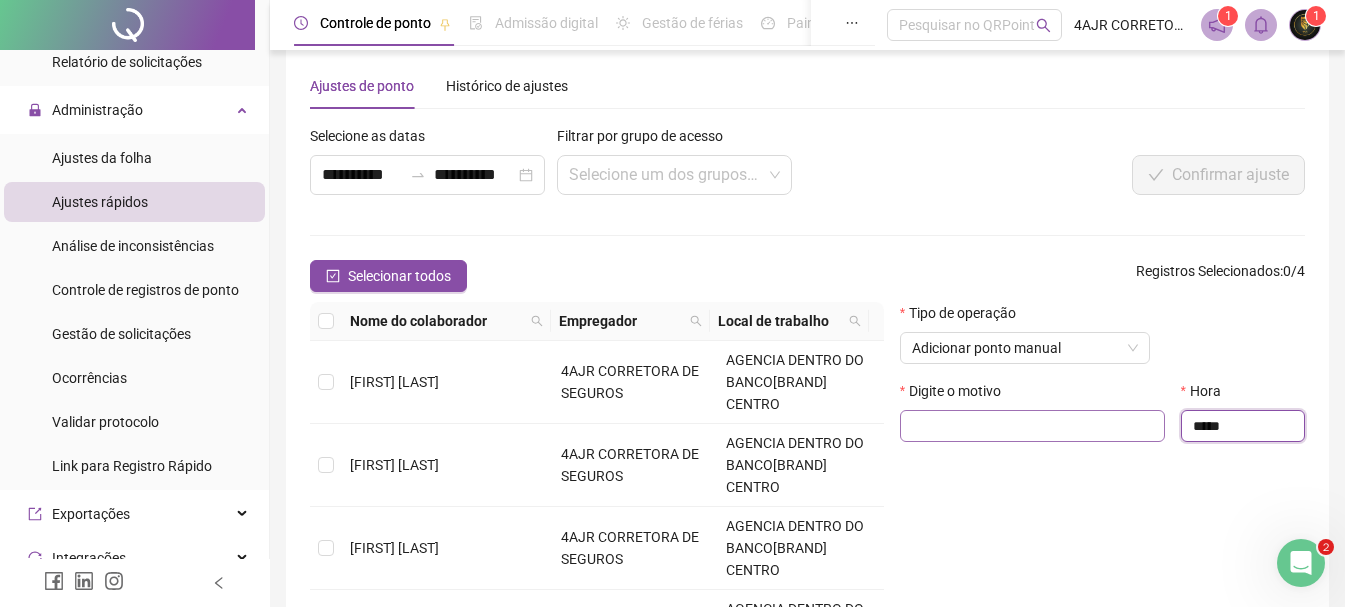 type on "*****" 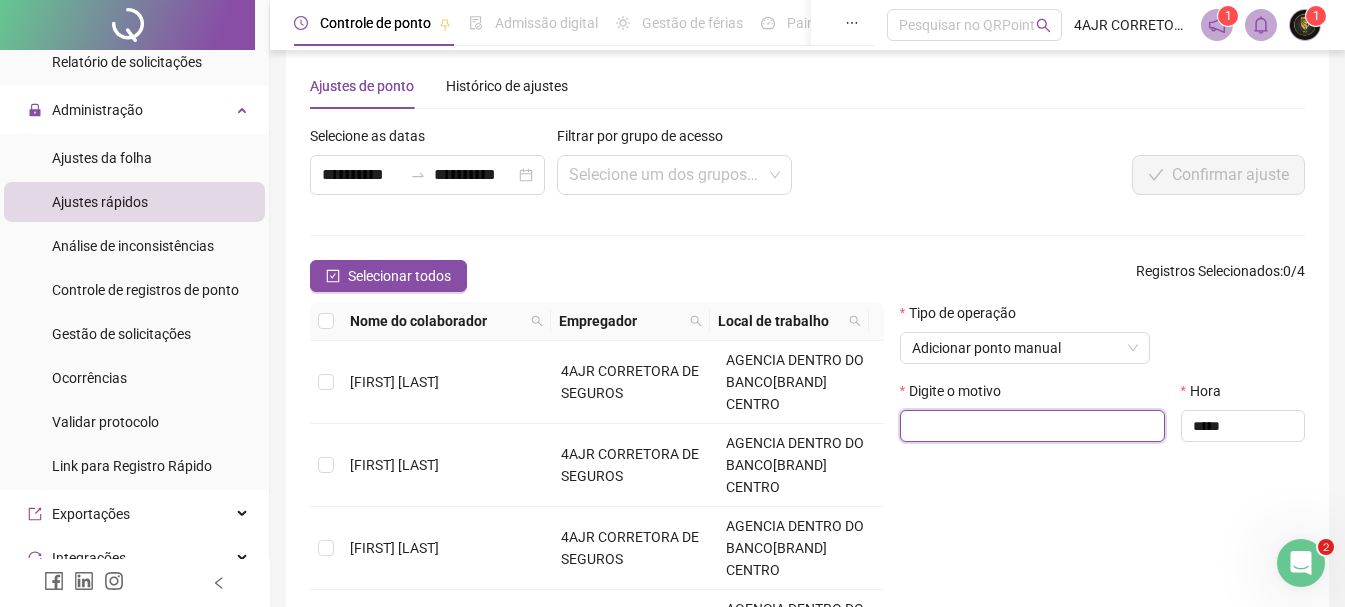 click at bounding box center [1032, 426] 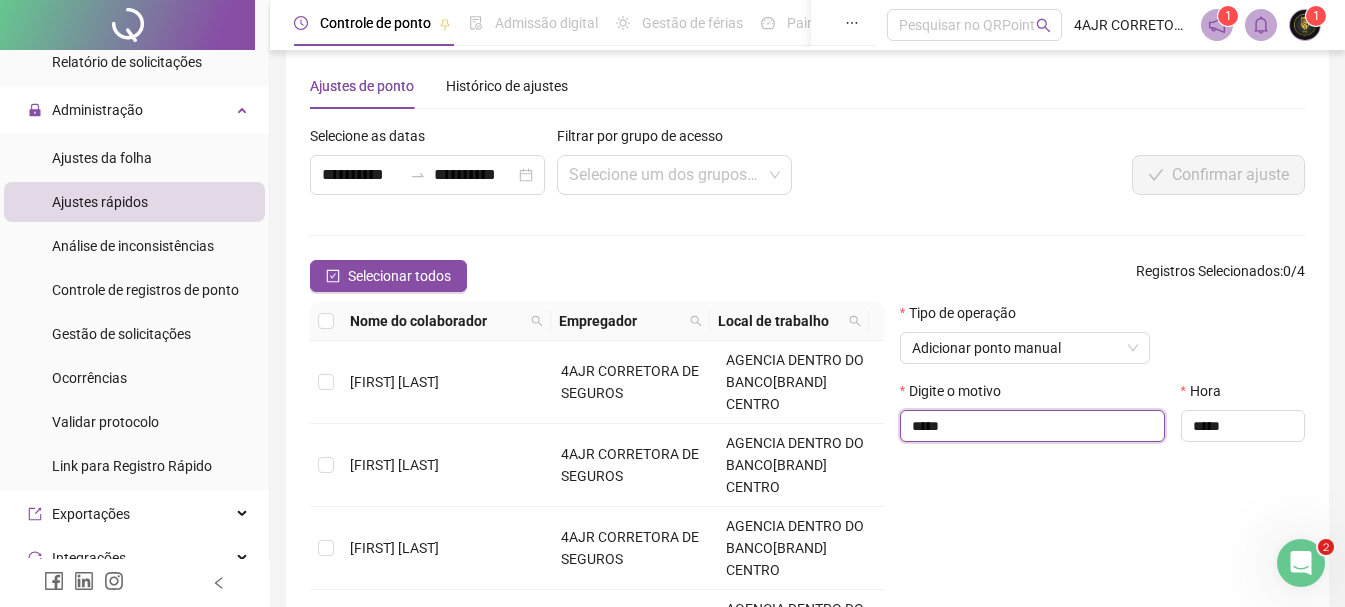 type on "*****" 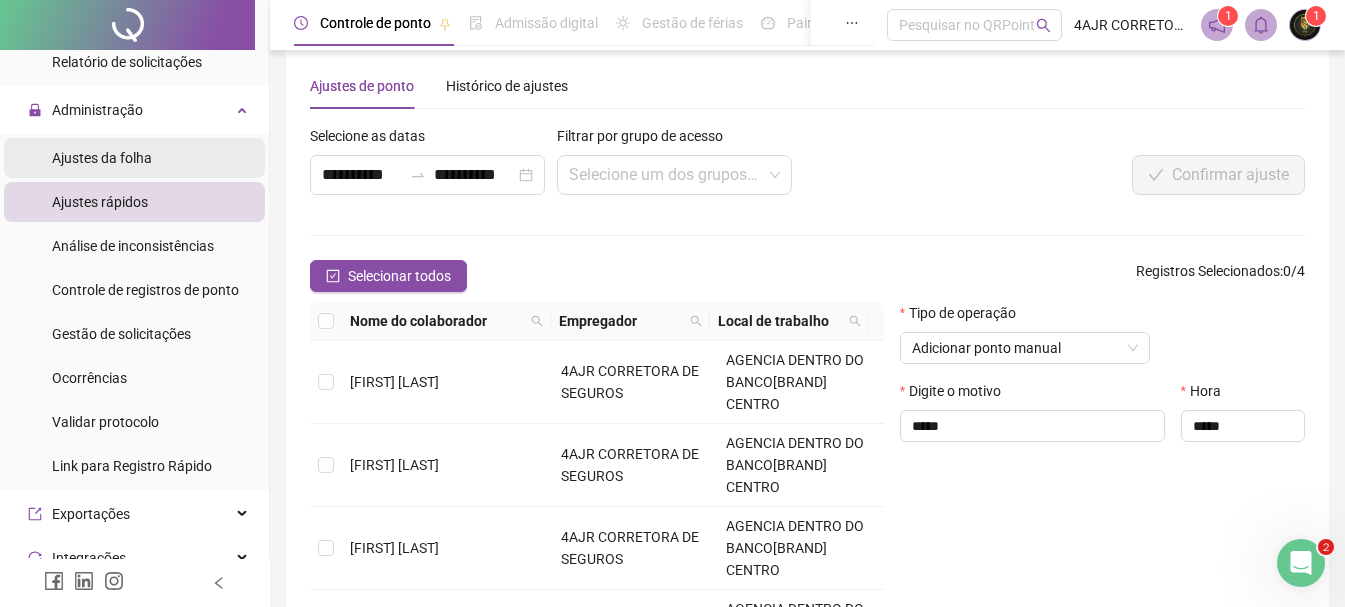 click on "Ajustes da folha" at bounding box center (102, 158) 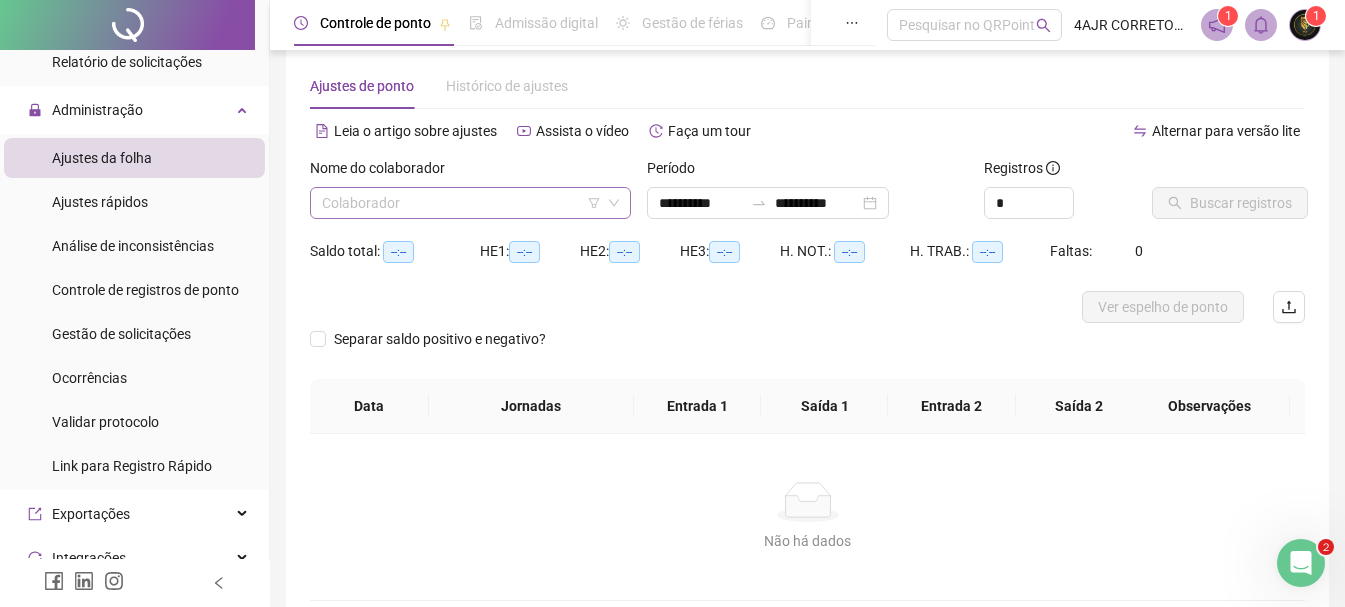 click at bounding box center (461, 203) 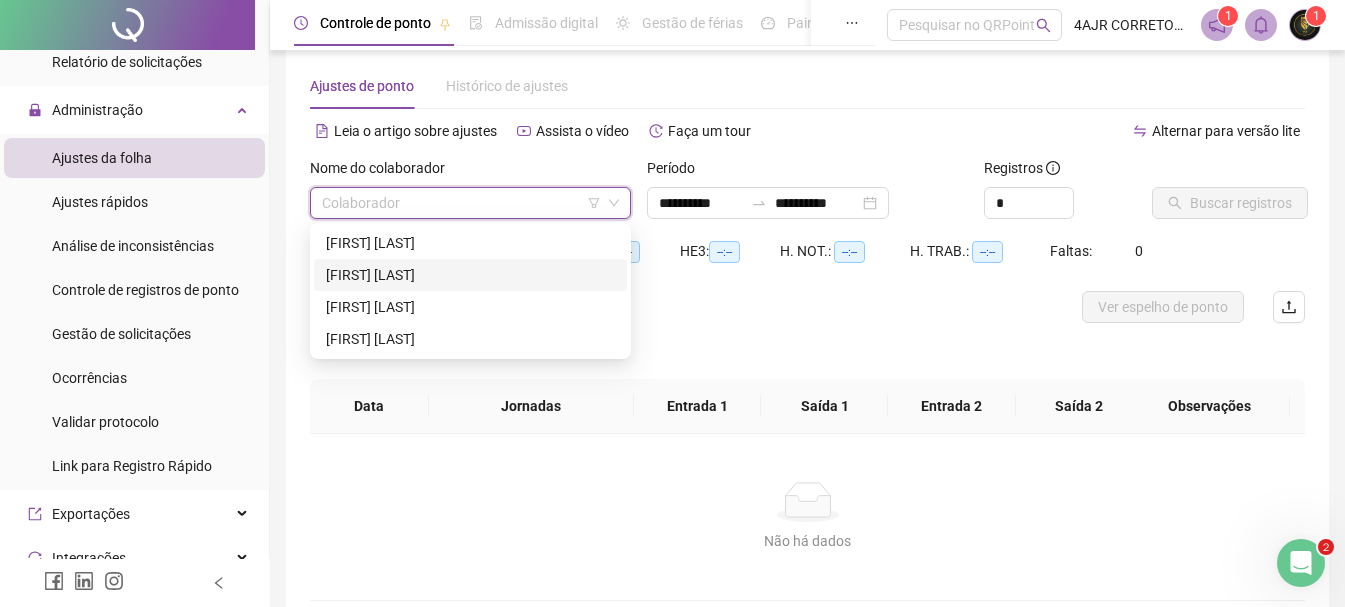 click on "[FIRST] [LAST]" at bounding box center (470, 275) 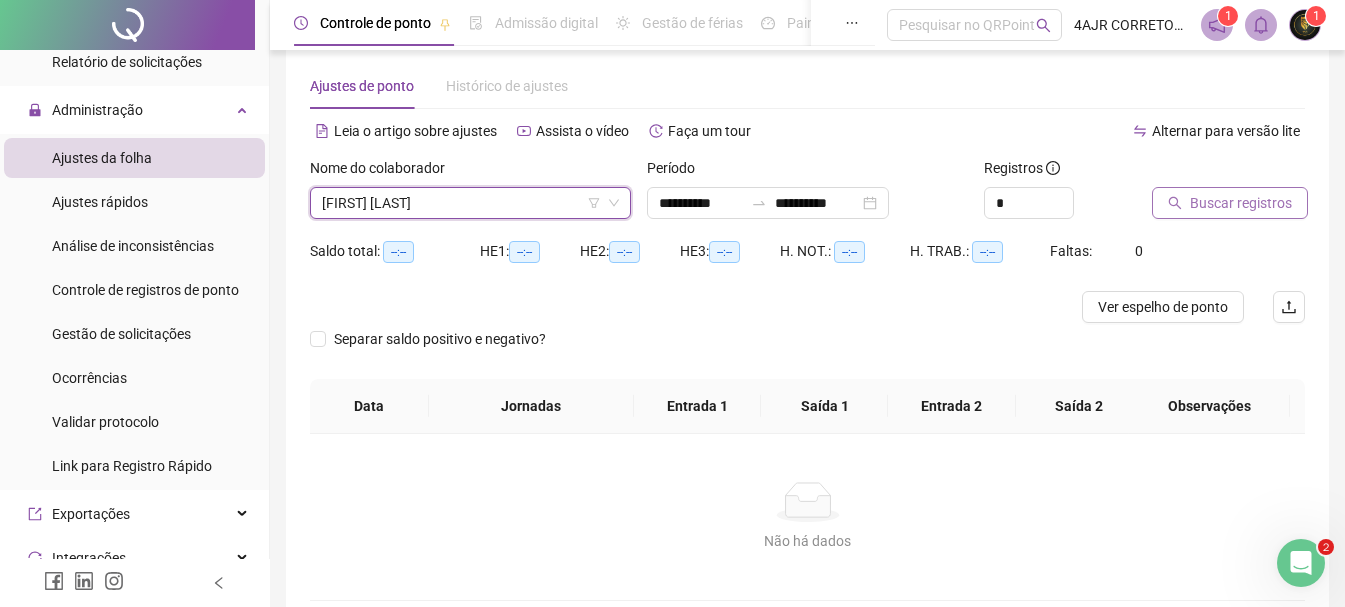 click on "Buscar registros" at bounding box center [1241, 203] 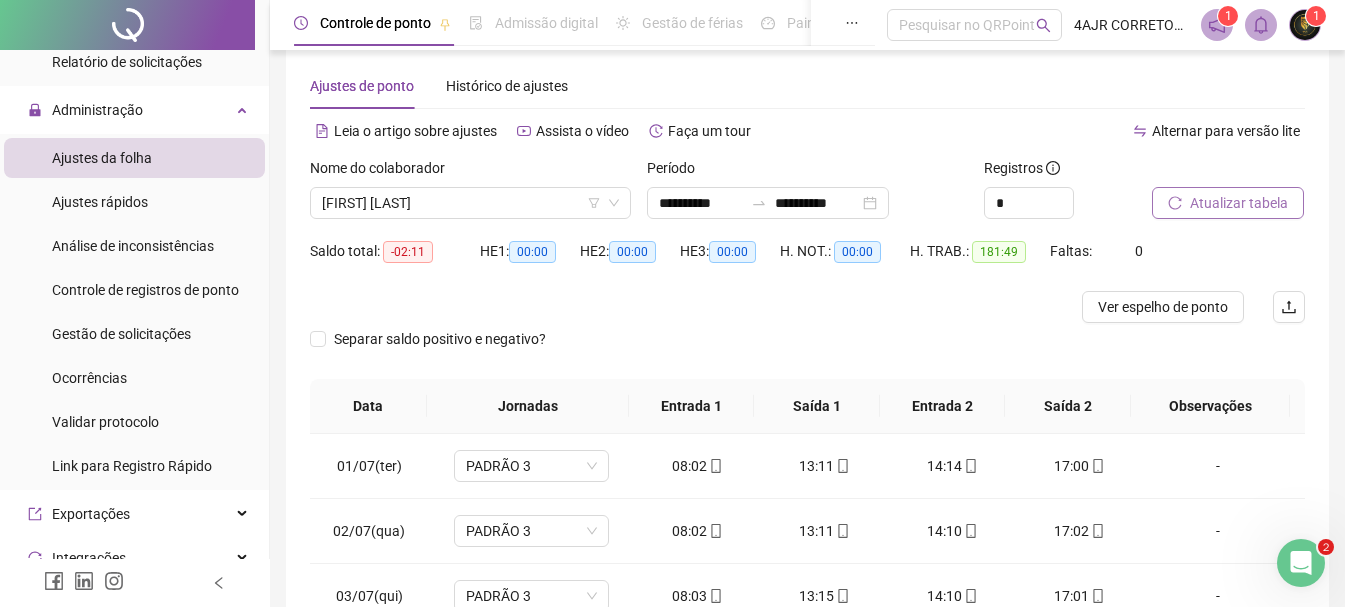 scroll, scrollTop: 391, scrollLeft: 0, axis: vertical 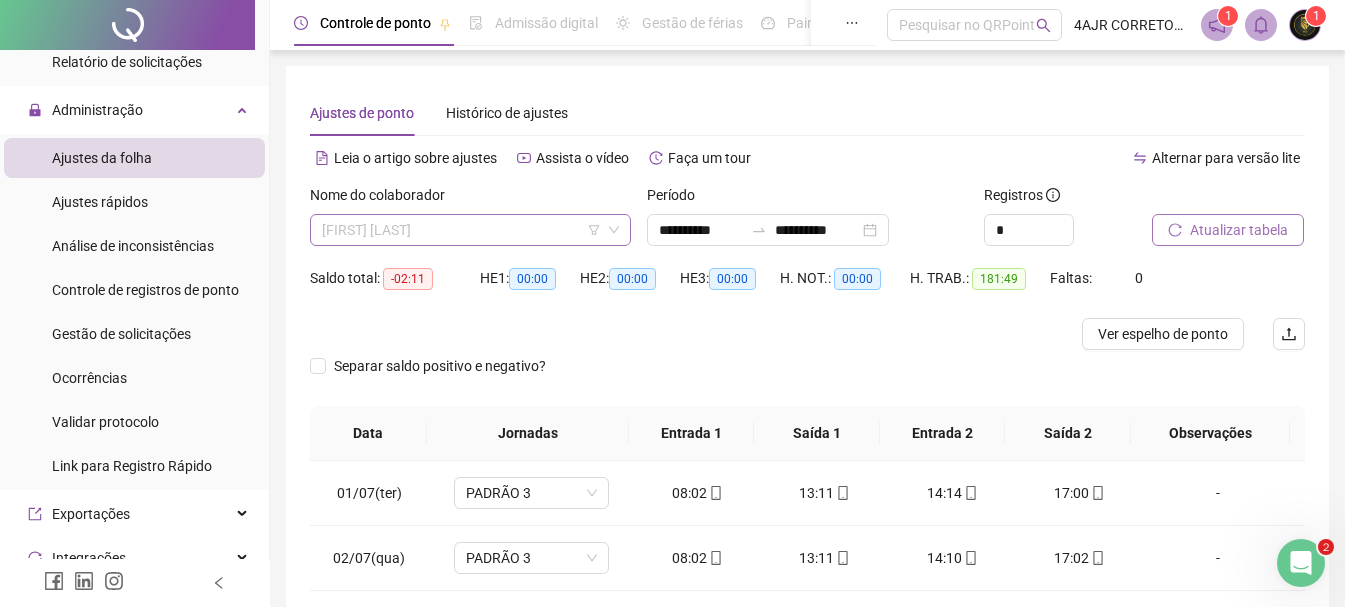 click on "[FIRST] [LAST]" at bounding box center (470, 230) 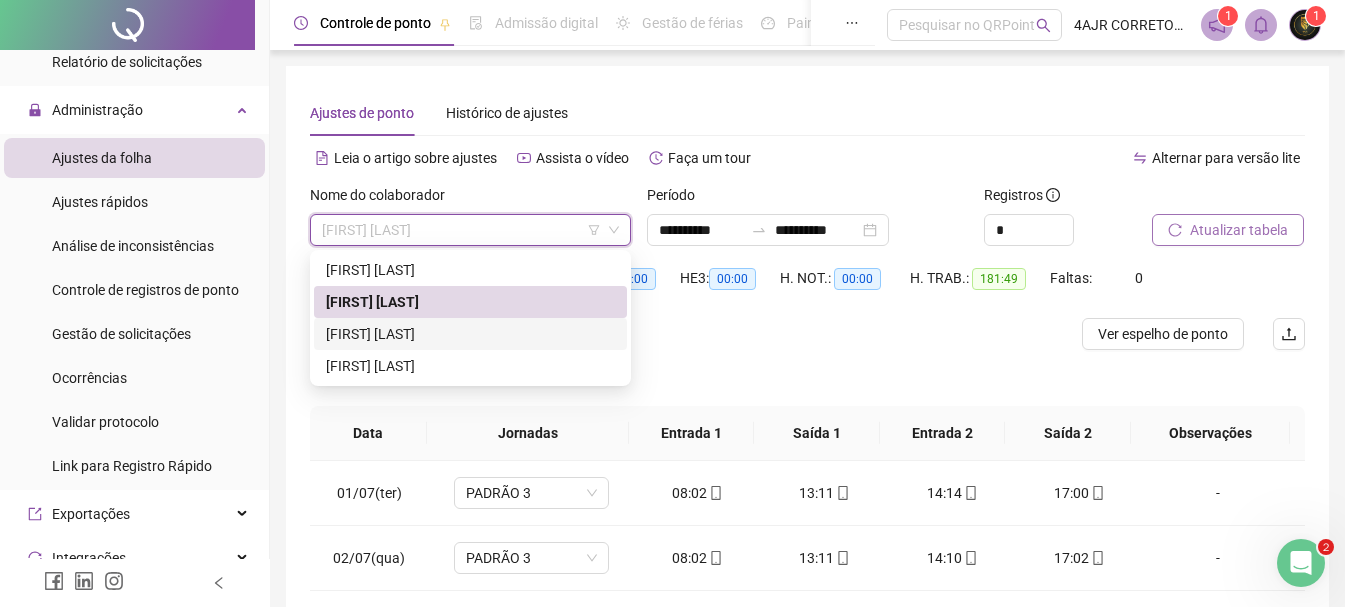 click on "[FIRST] [LAST]" at bounding box center [470, 334] 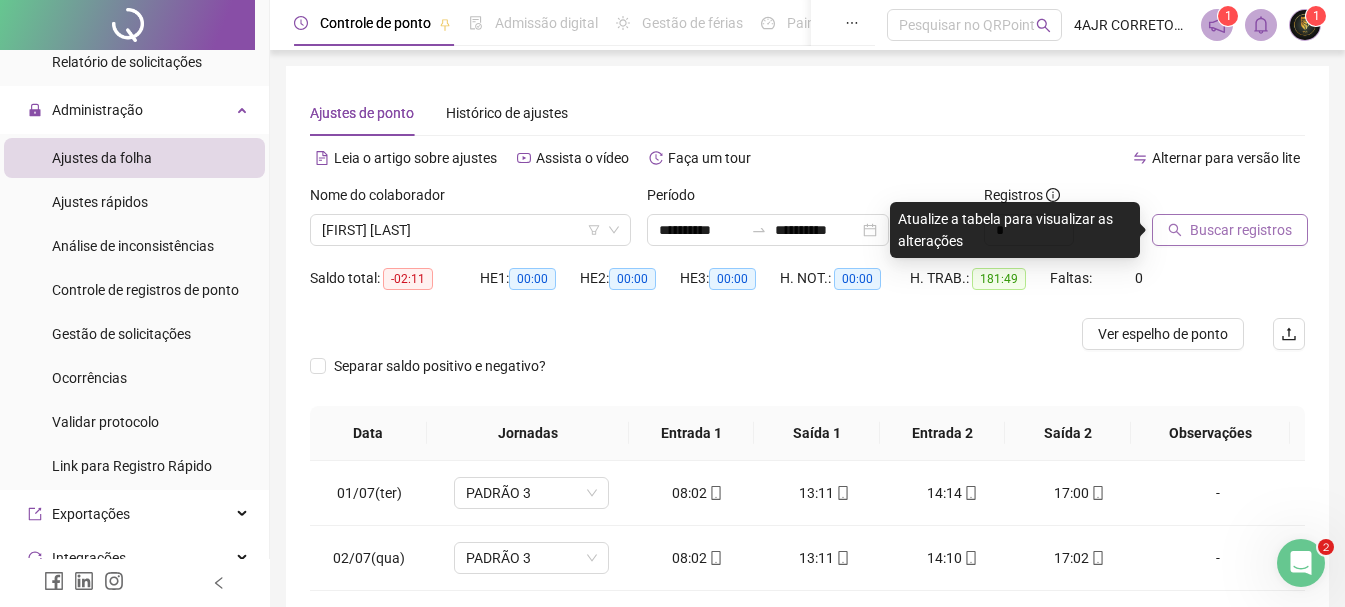 click on "Buscar registros" at bounding box center [1241, 230] 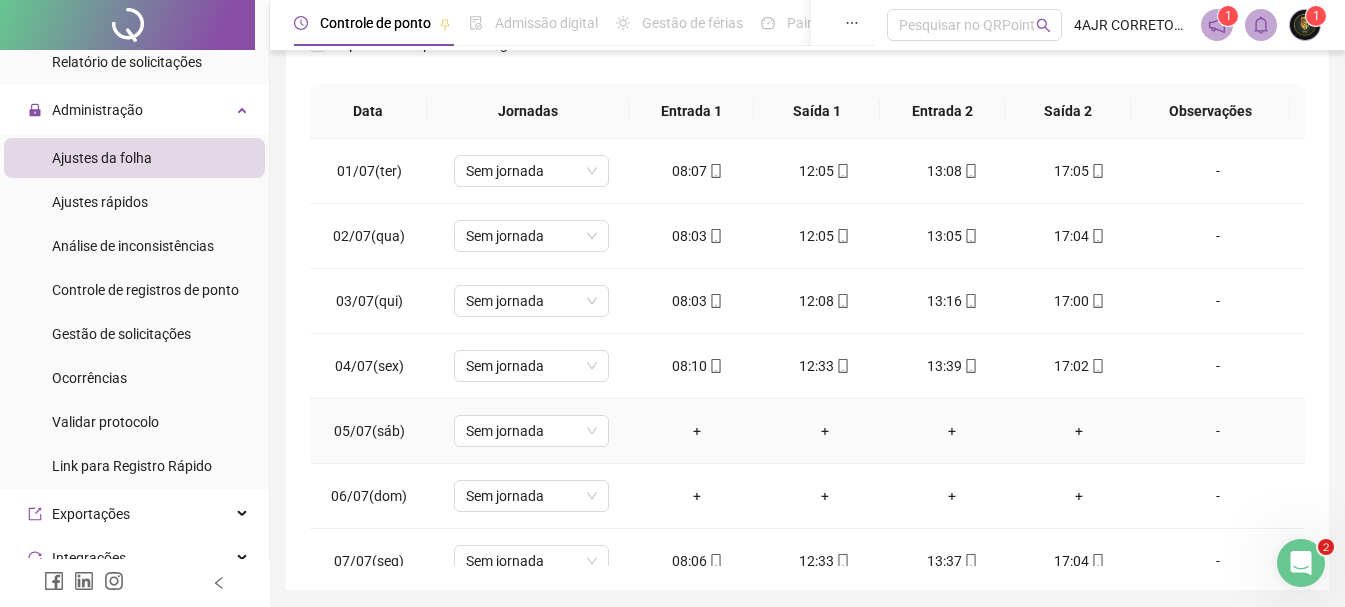 scroll, scrollTop: 0, scrollLeft: 0, axis: both 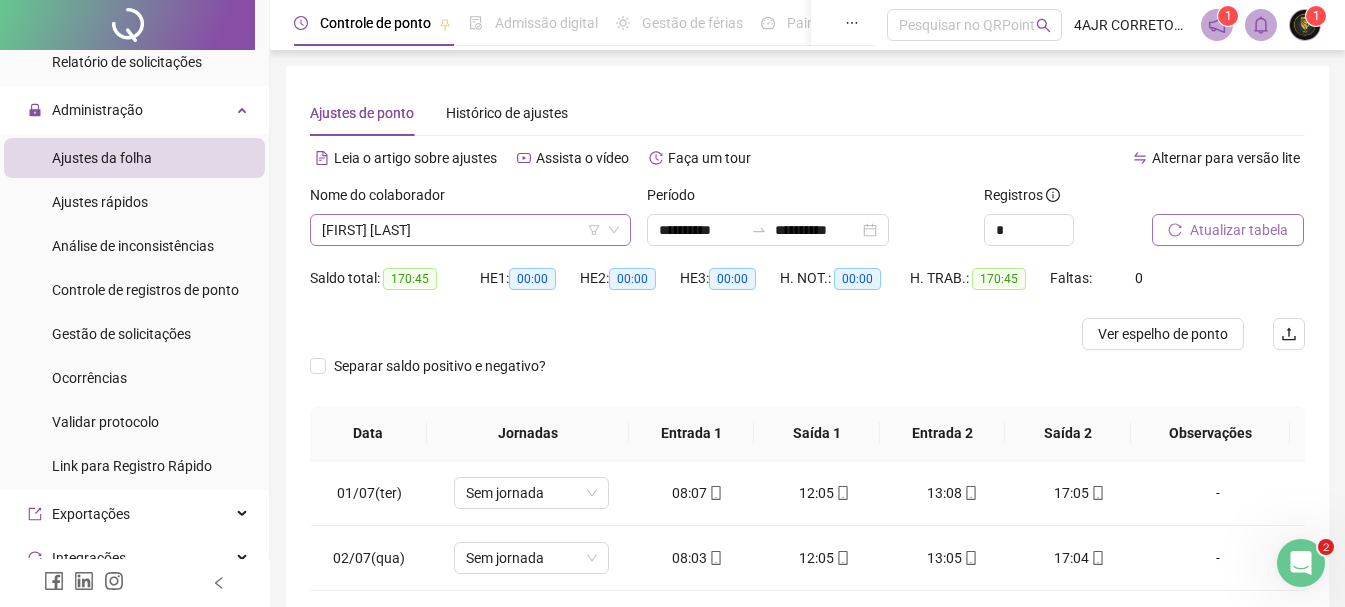 click on "[FIRST] [LAST]" at bounding box center (470, 230) 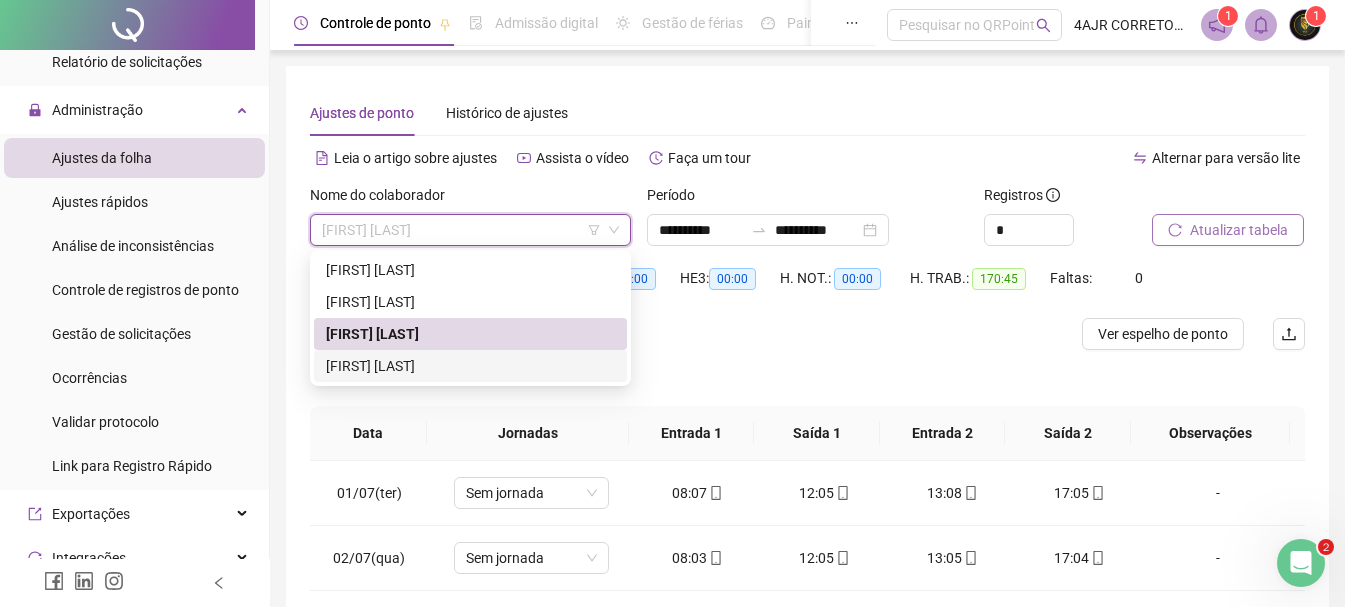 click on "[FIRST] [LAST]" at bounding box center (470, 366) 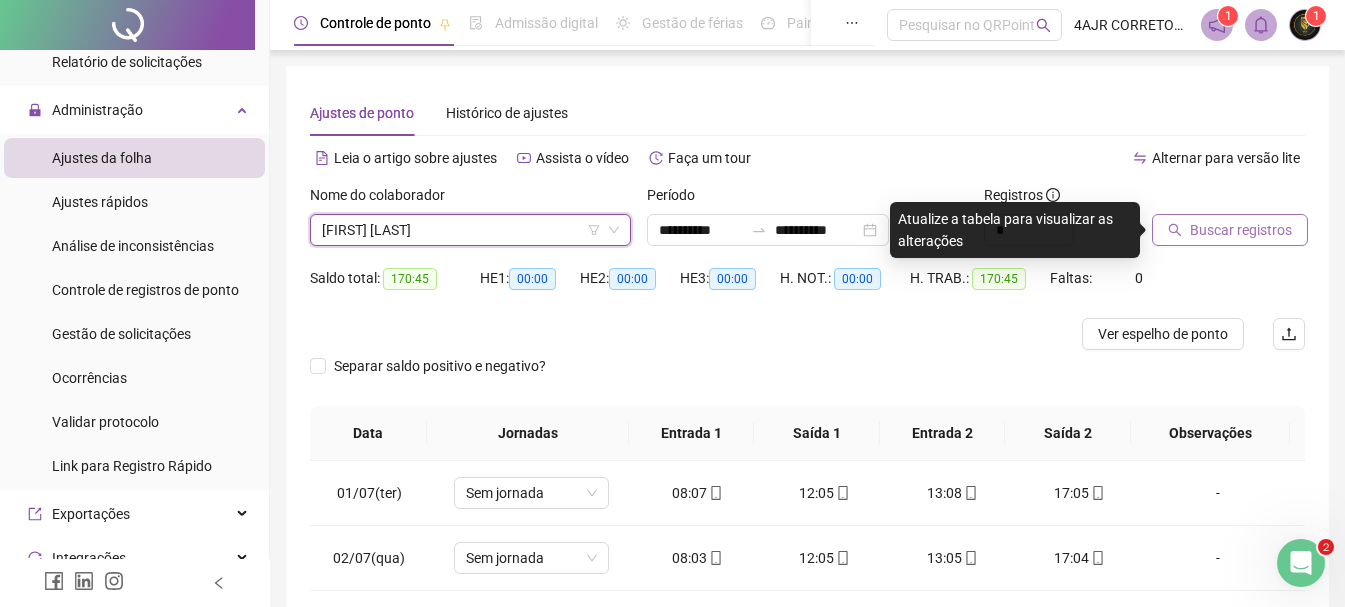 click on "Buscar registros" at bounding box center (1241, 230) 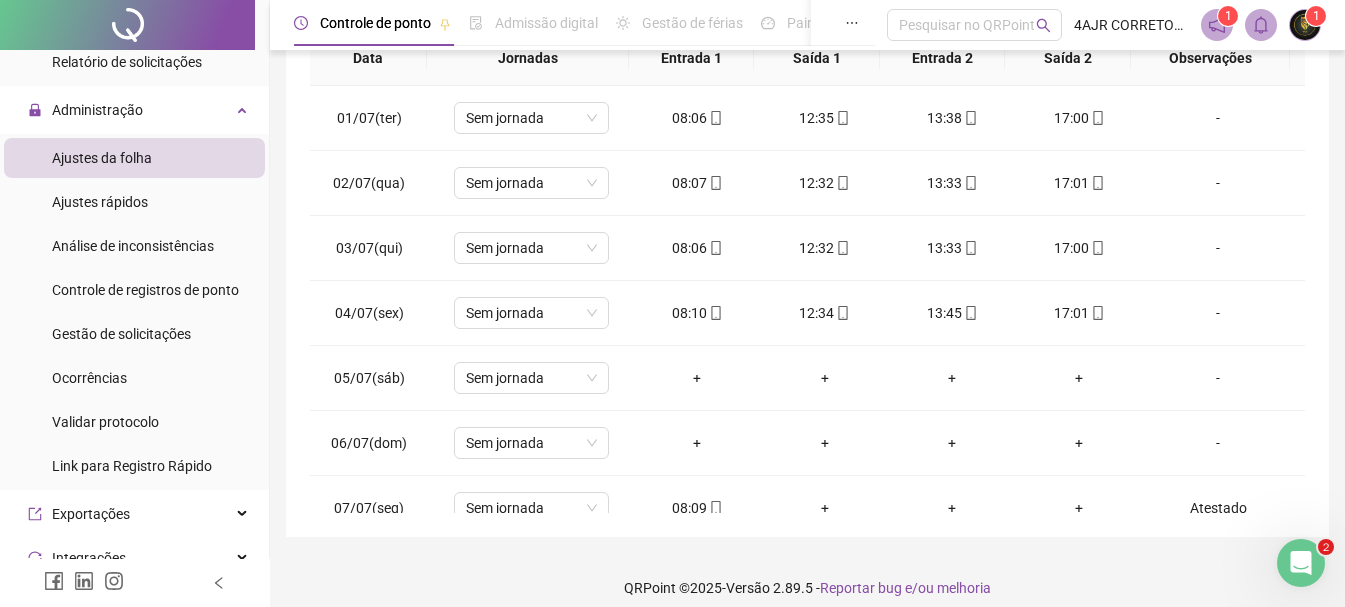 scroll, scrollTop: 391, scrollLeft: 0, axis: vertical 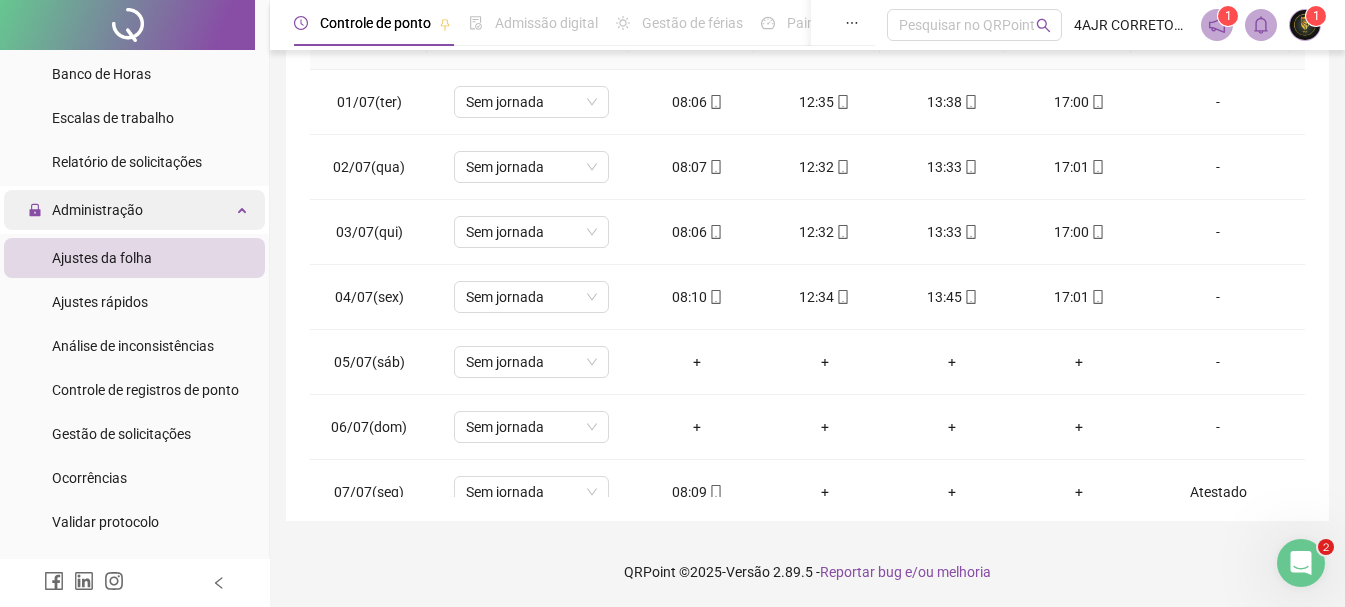 click on "Administração" at bounding box center [134, 210] 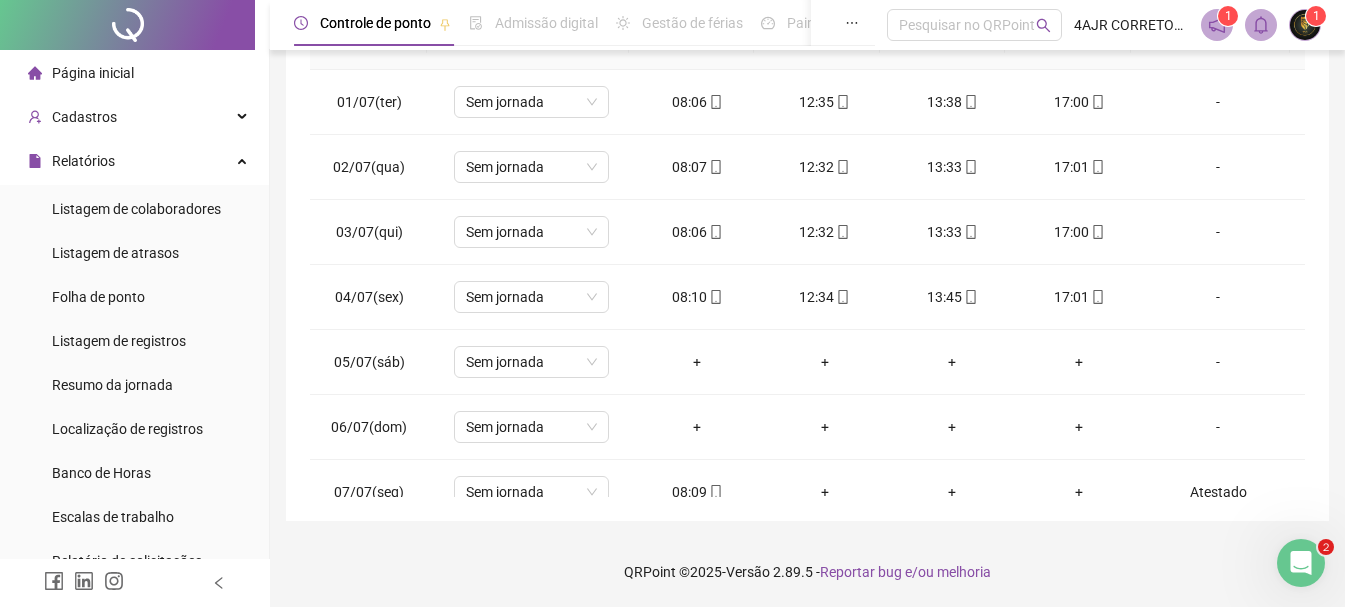 scroll, scrollTop: 0, scrollLeft: 0, axis: both 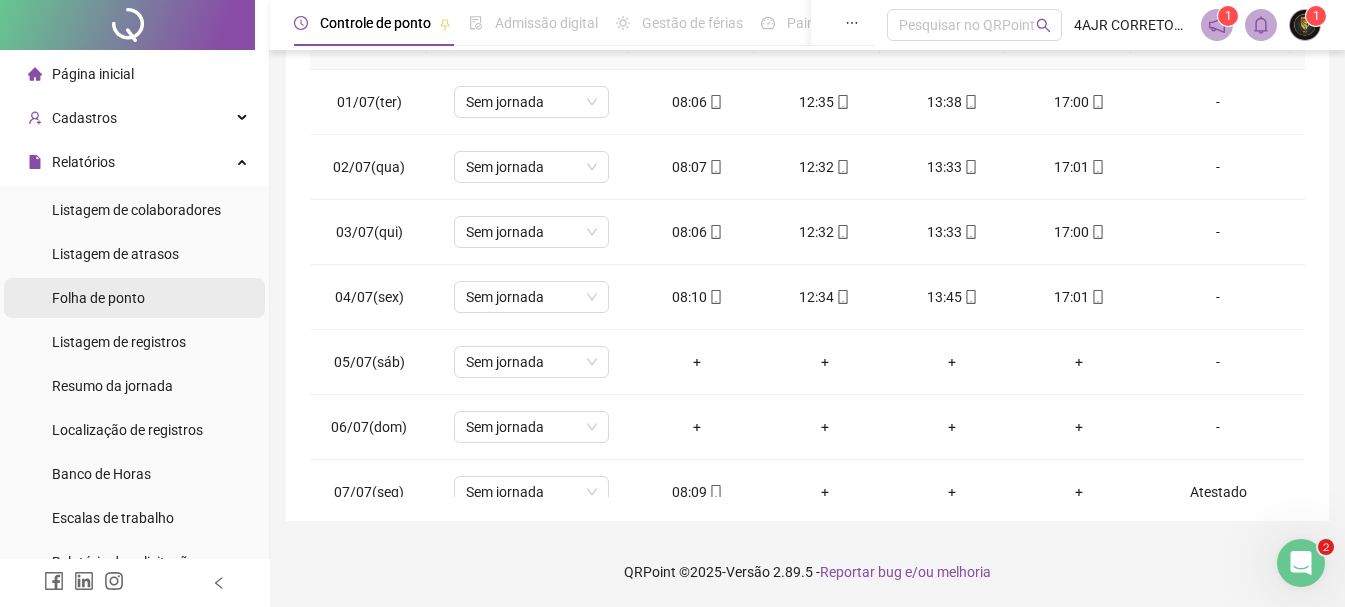 click on "Folha de ponto" at bounding box center (98, 298) 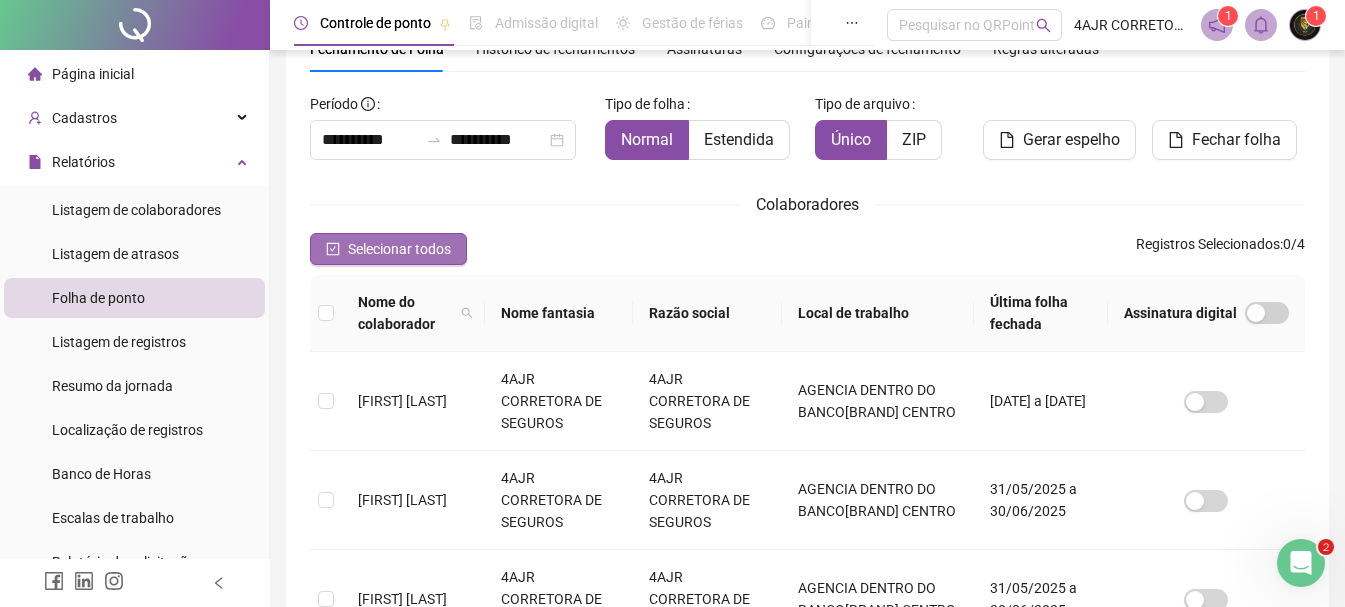 scroll, scrollTop: 106, scrollLeft: 0, axis: vertical 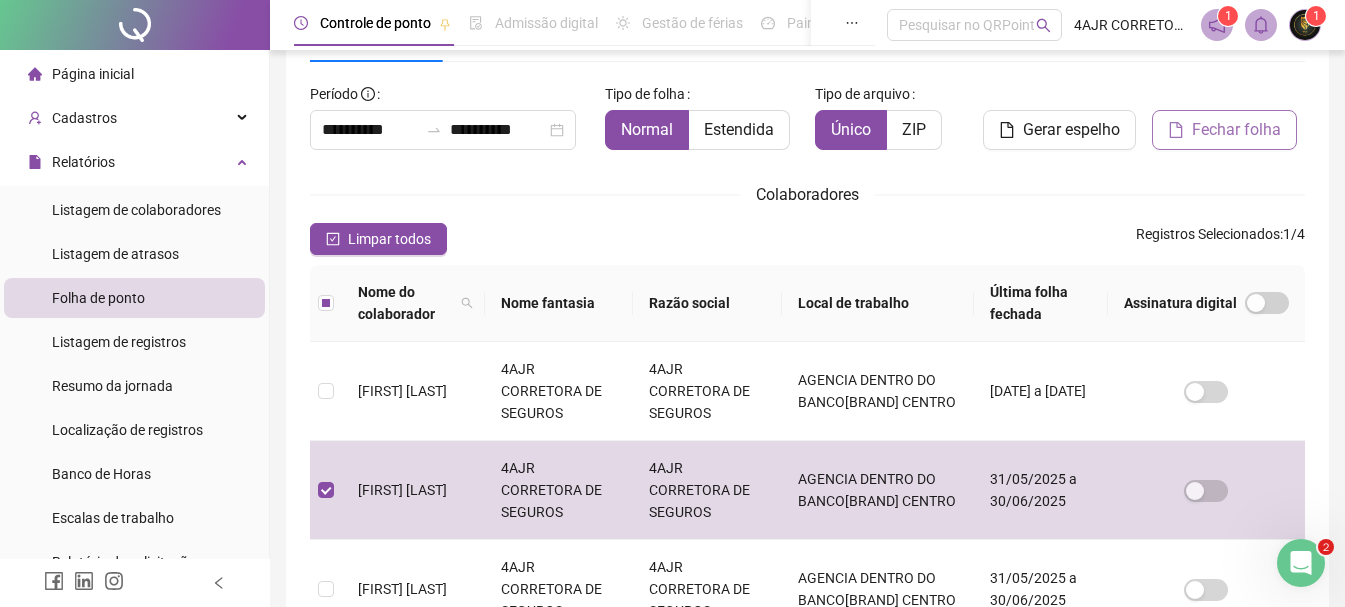 click on "Fechar folha" at bounding box center (1236, 130) 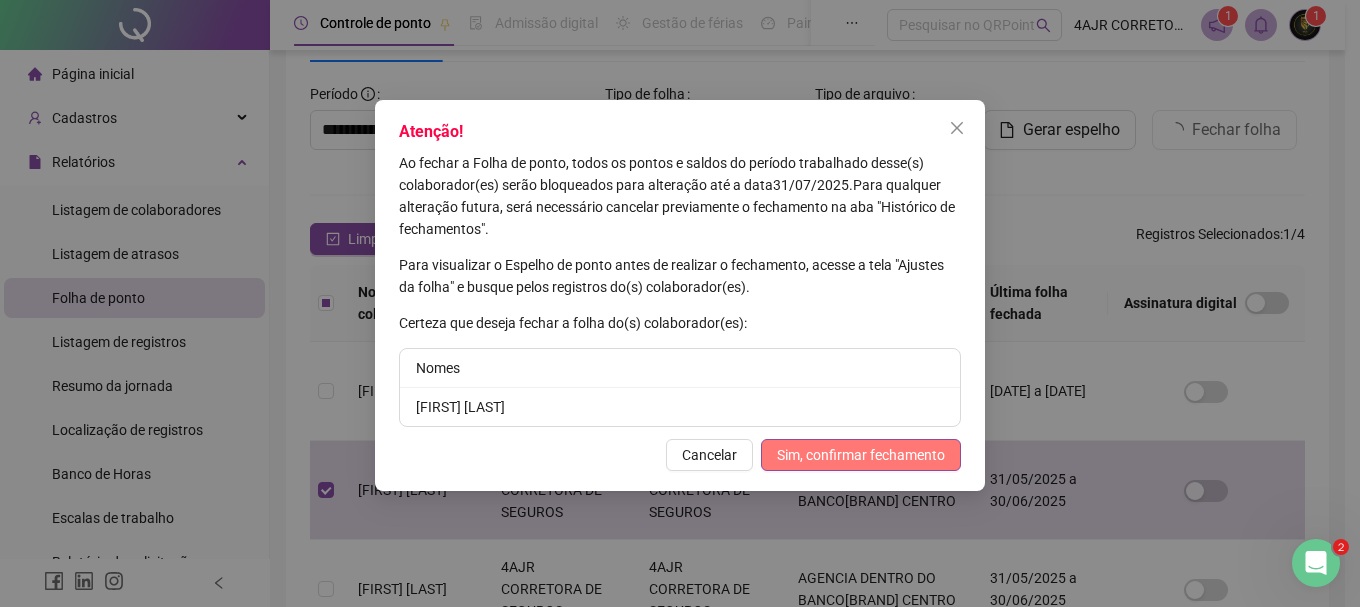 click on "Sim, confirmar fechamento" at bounding box center [861, 455] 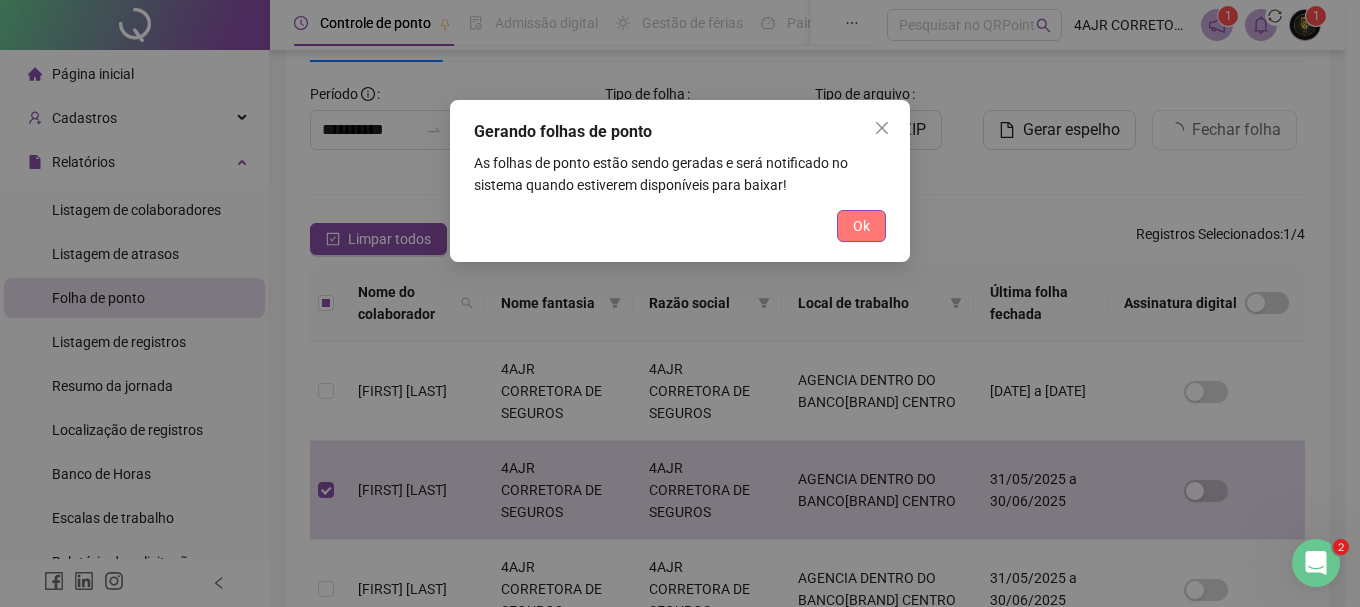 click on "Ok" at bounding box center [861, 226] 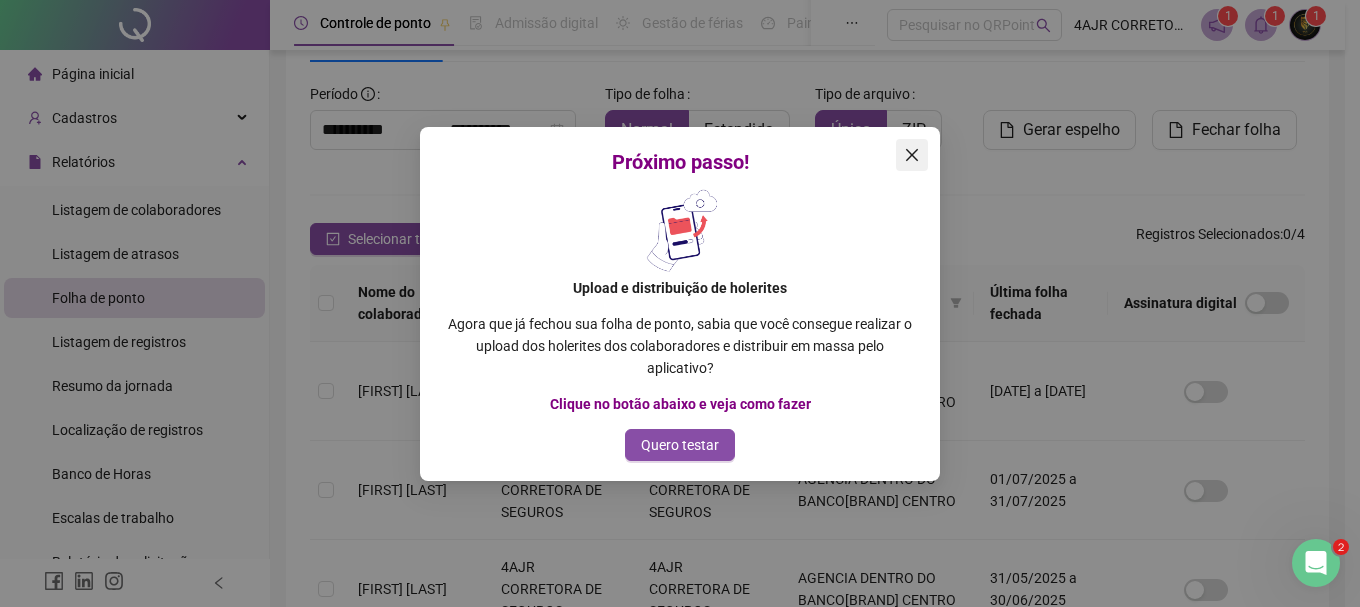 click 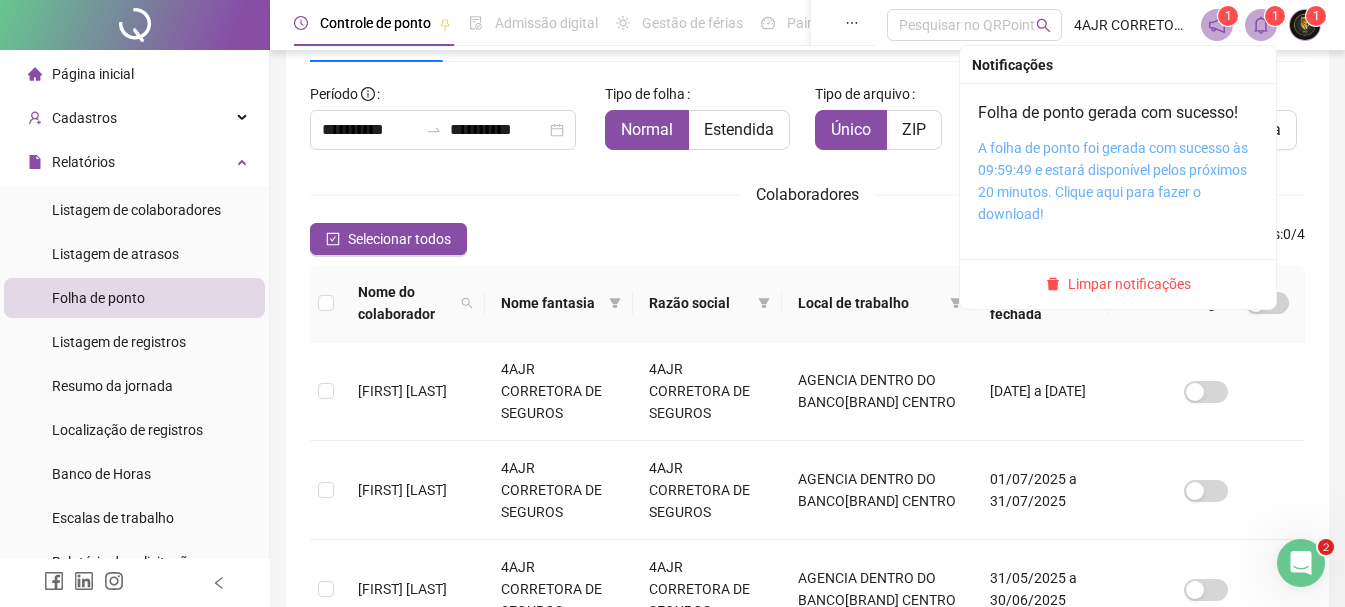 click on "A folha de ponto foi gerada com sucesso às 09:59:49 e estará disponível pelos próximos 20 minutos.
Clique aqui para fazer o download!" at bounding box center [1113, 181] 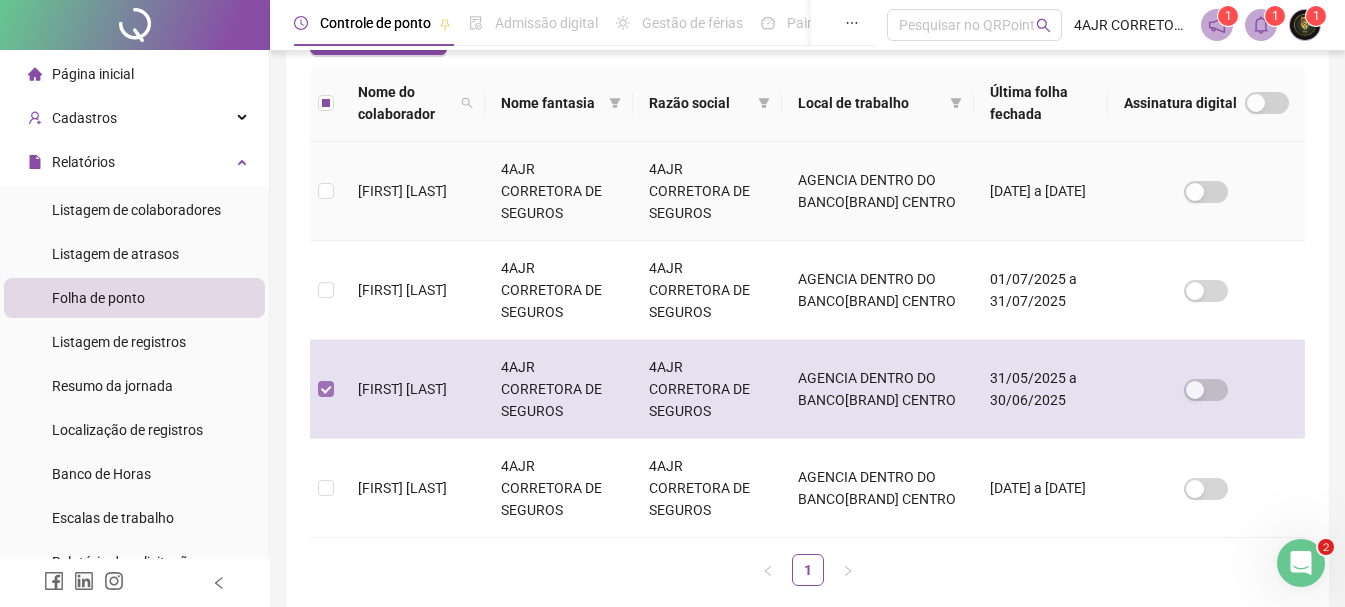 scroll, scrollTop: 106, scrollLeft: 0, axis: vertical 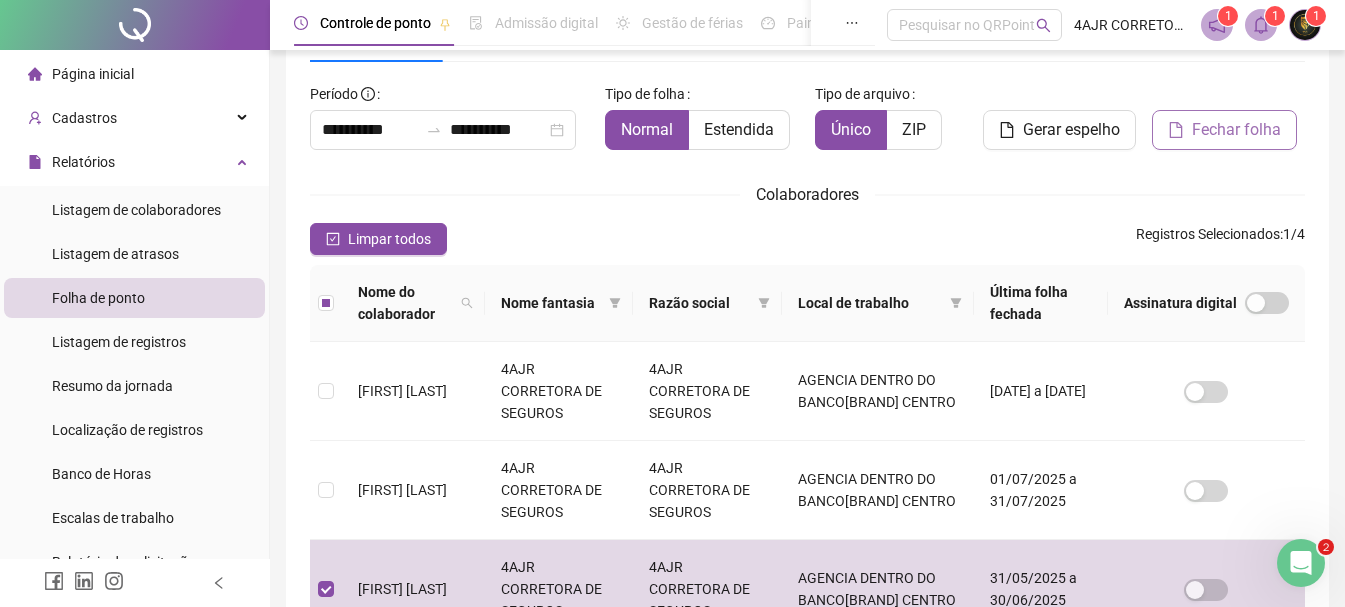 click on "Fechar folha" at bounding box center (1236, 130) 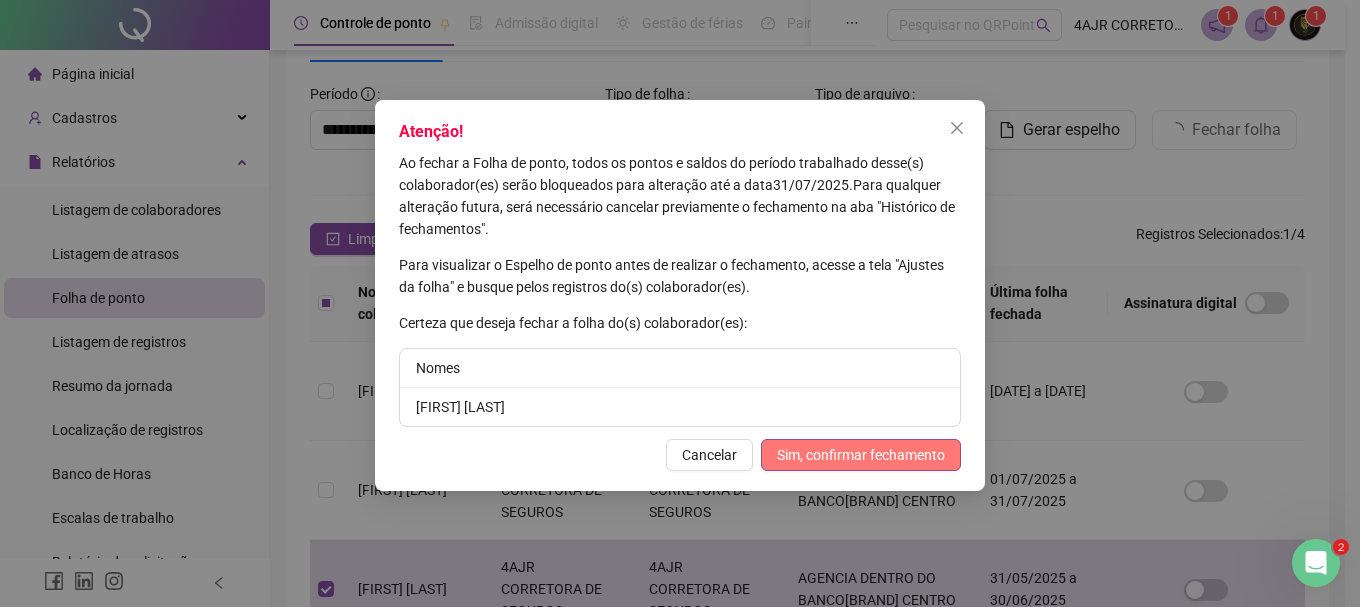 click on "Sim, confirmar fechamento" at bounding box center [861, 455] 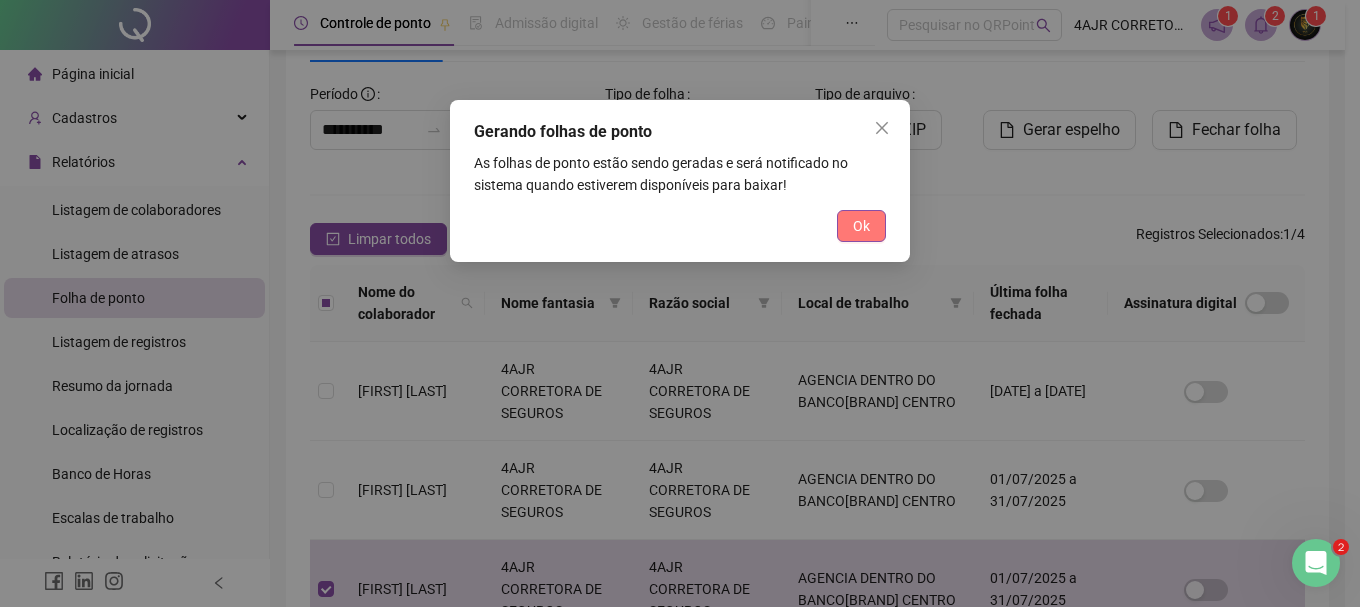 click on "Ok" at bounding box center (861, 226) 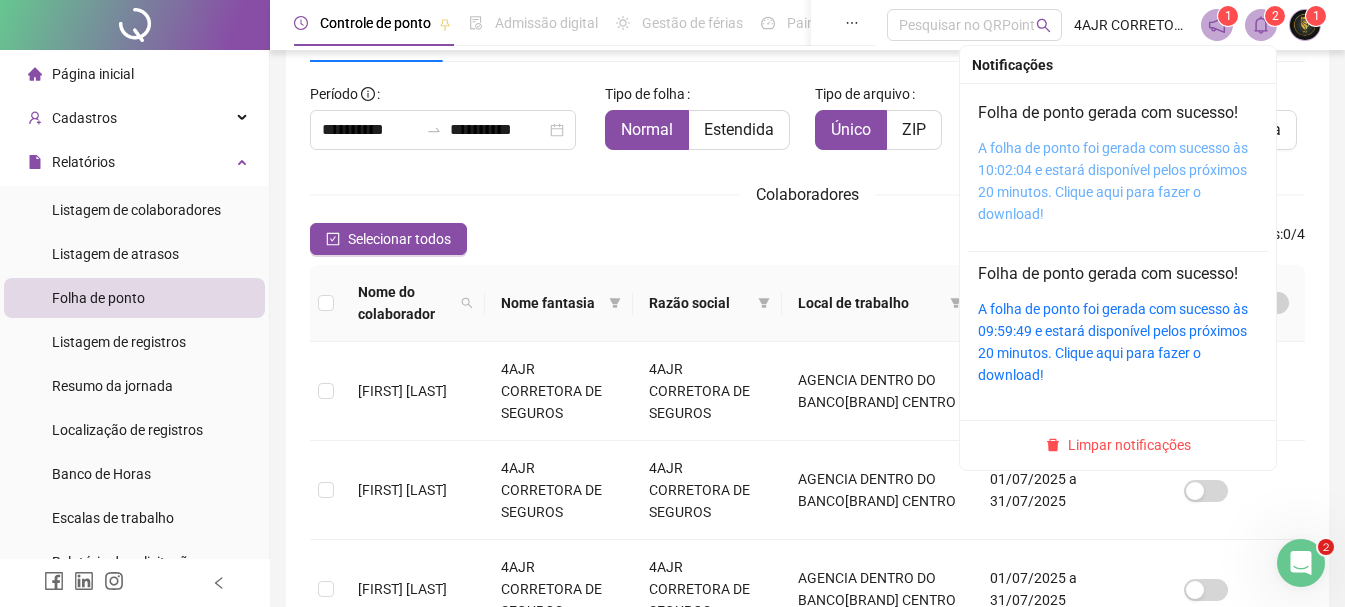 click on "A folha de ponto foi gerada com sucesso às 10:02:04 e estará disponível pelos próximos 20 minutos.
Clique aqui para fazer o download!" at bounding box center (1113, 181) 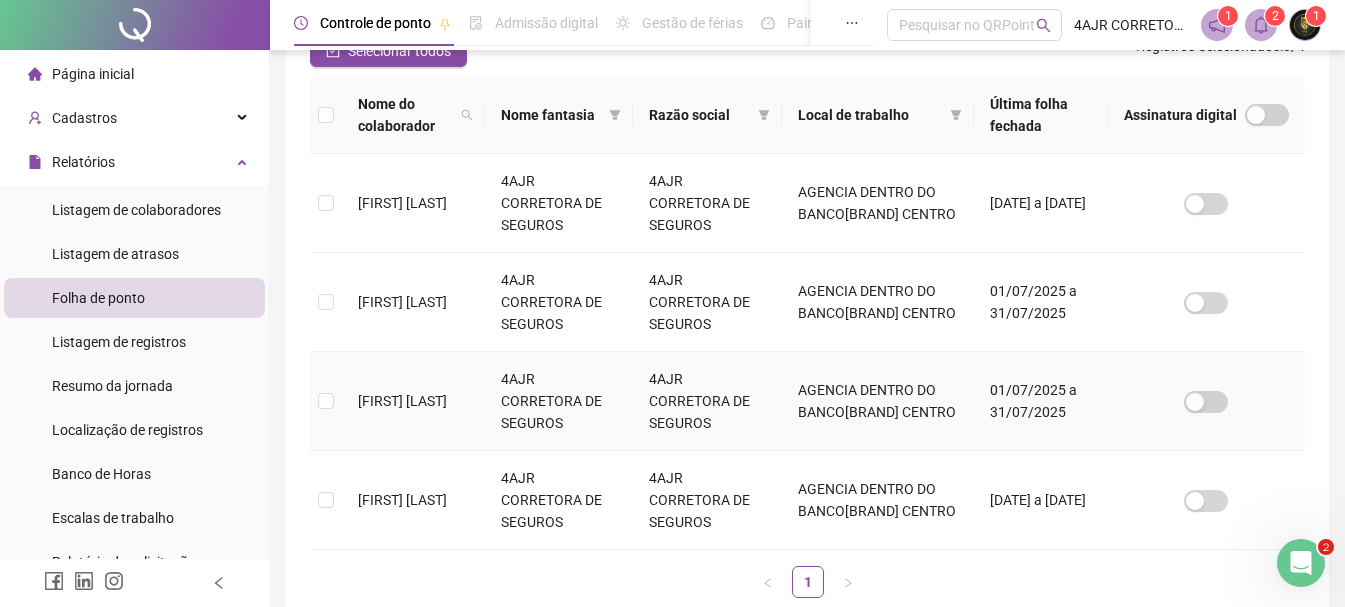scroll, scrollTop: 306, scrollLeft: 0, axis: vertical 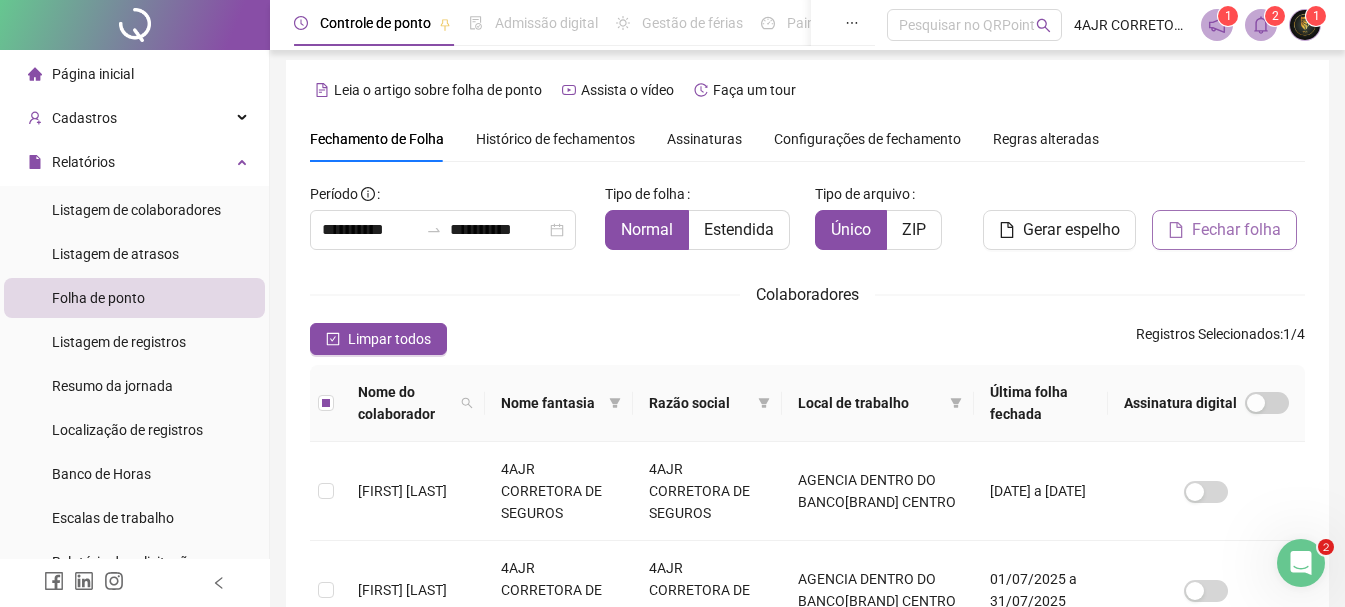 click on "Fechar folha" at bounding box center (1236, 230) 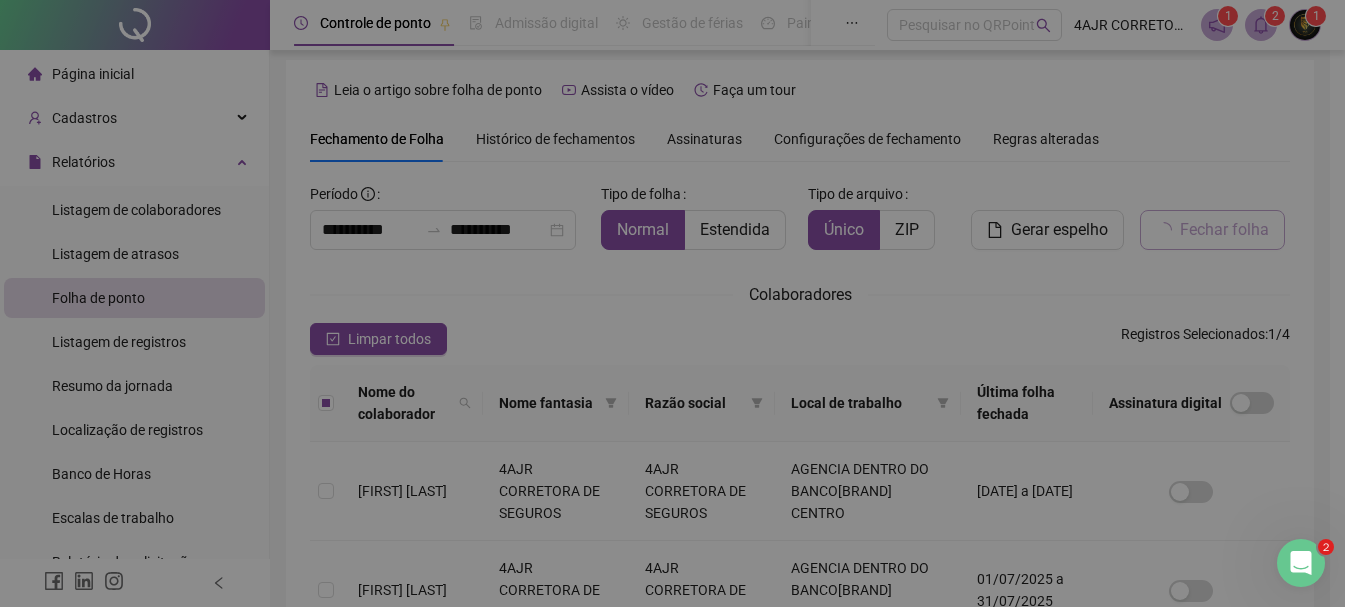 scroll, scrollTop: 106, scrollLeft: 0, axis: vertical 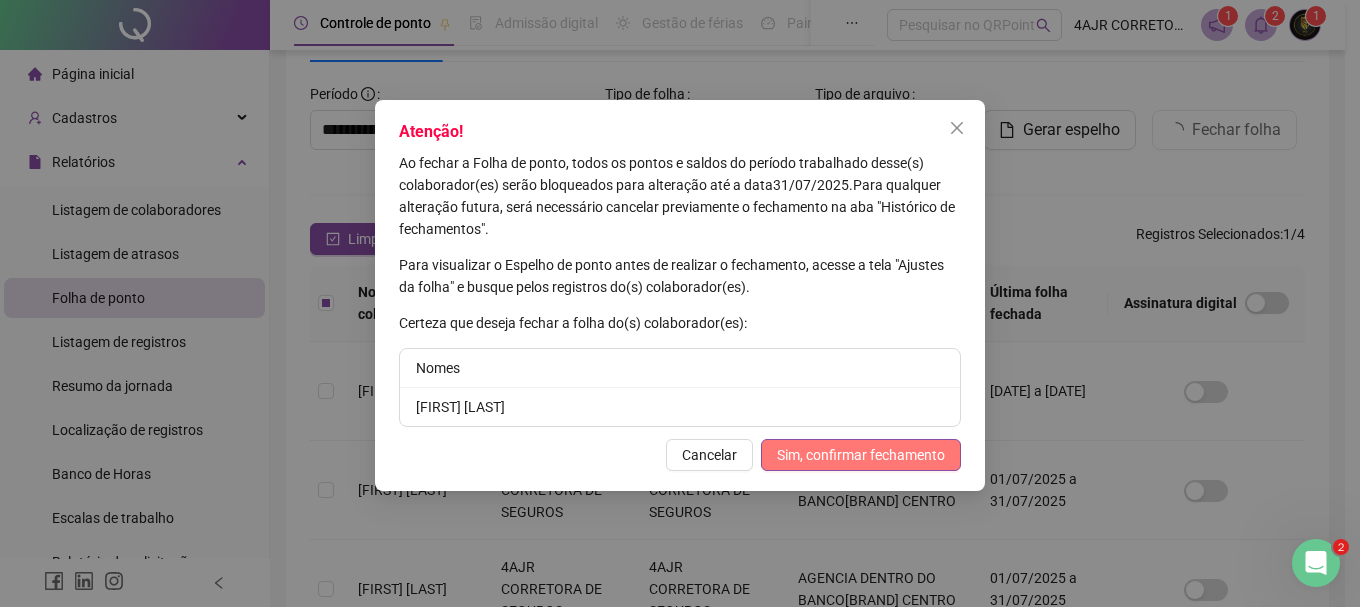 click on "Sim, confirmar fechamento" at bounding box center [861, 455] 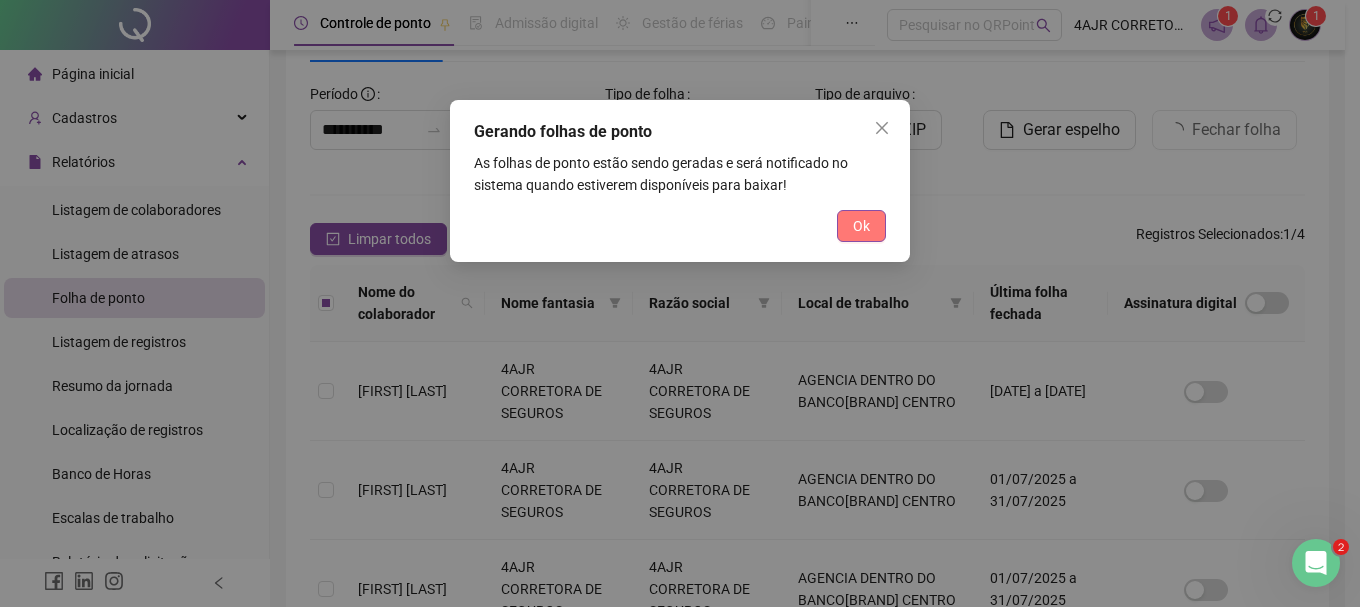 click on "Ok" at bounding box center [861, 226] 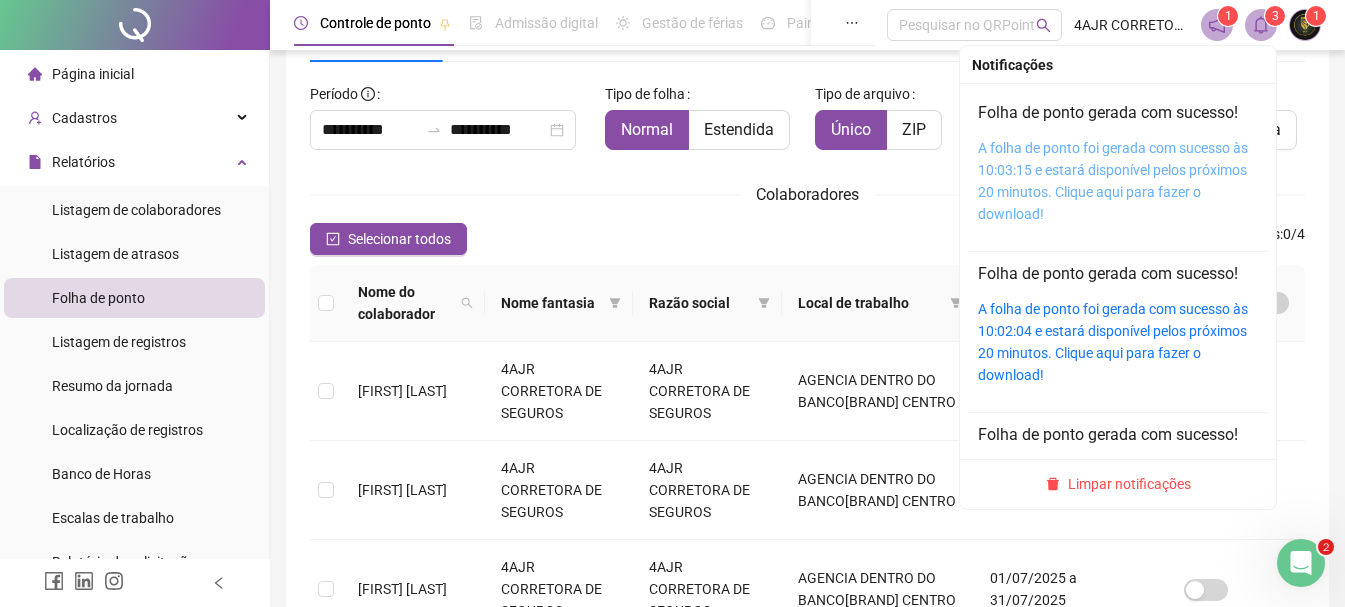 click on "A folha de ponto foi gerada com sucesso às 10:03:15 e estará disponível pelos próximos 20 minutos.
Clique aqui para fazer o download!" at bounding box center (1113, 181) 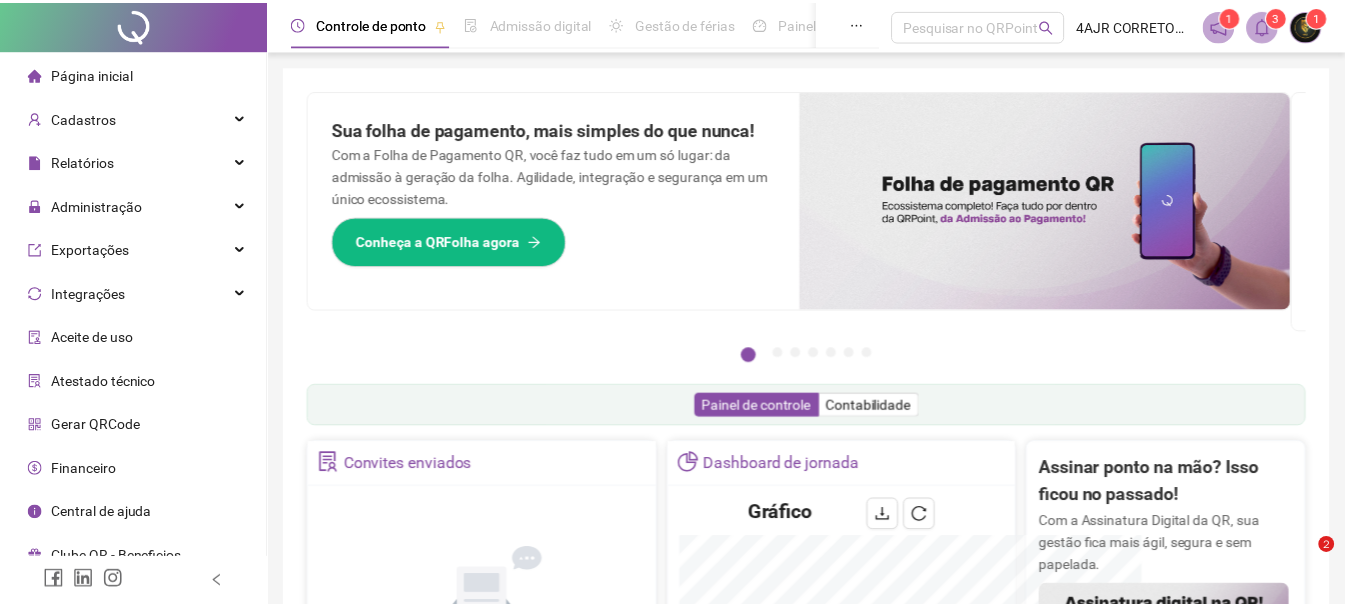 scroll, scrollTop: 0, scrollLeft: 0, axis: both 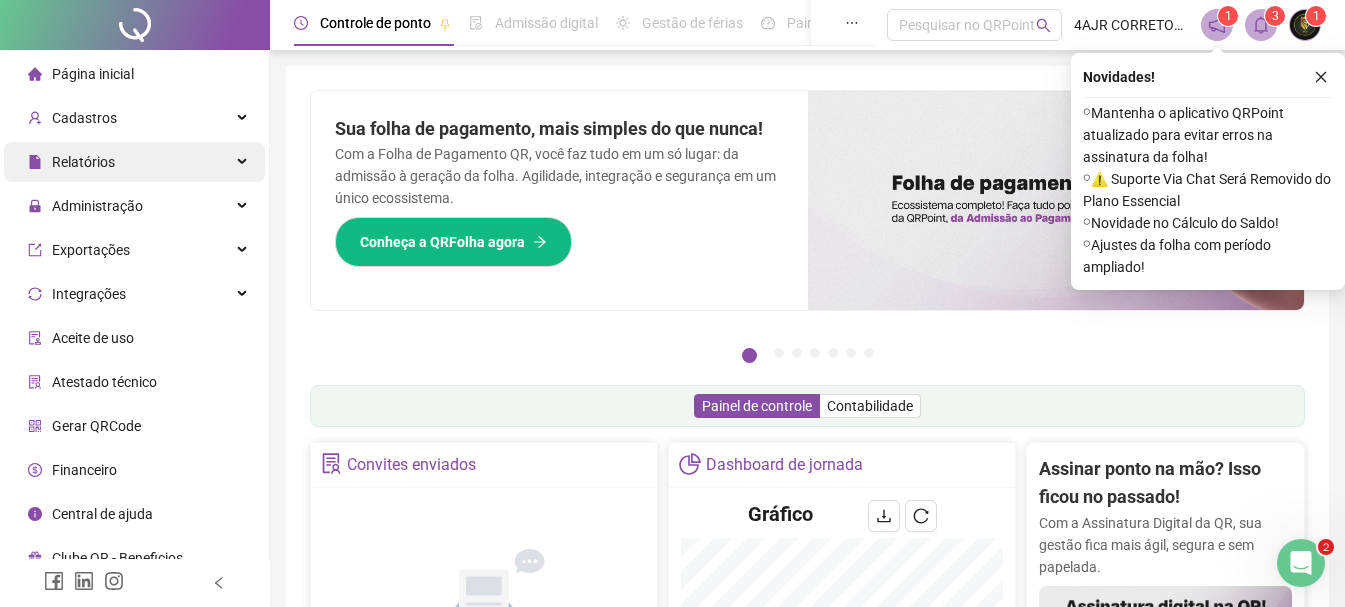 click on "Relatórios" at bounding box center [134, 162] 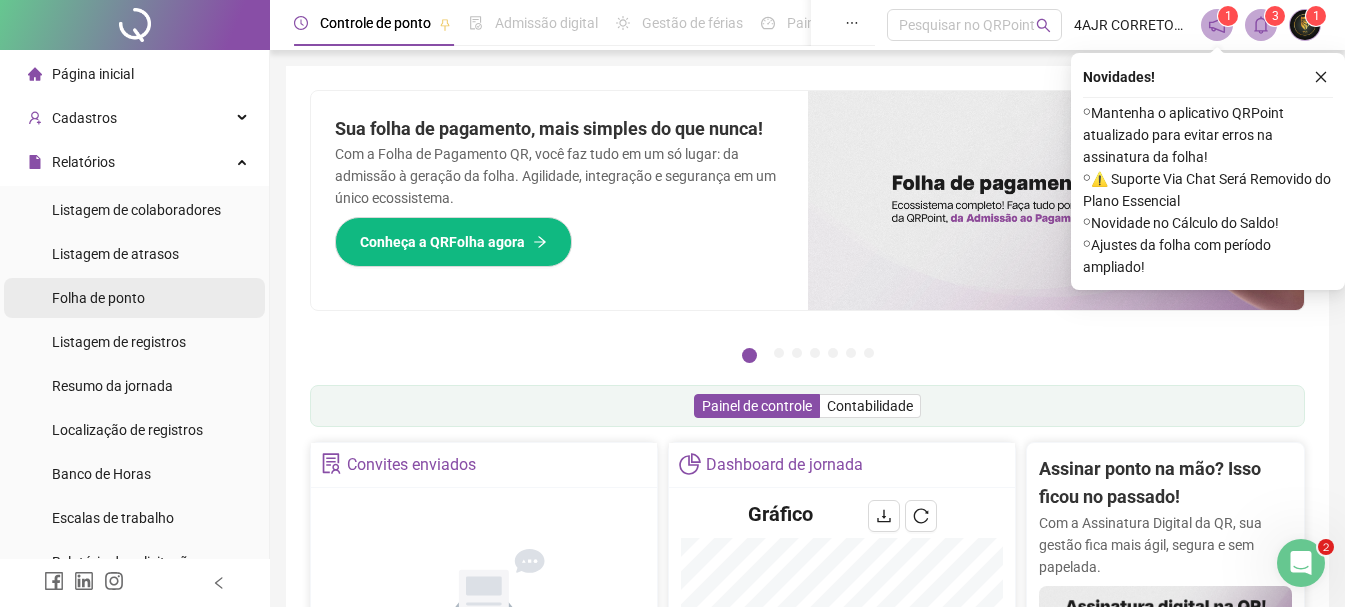 click on "Folha de ponto" at bounding box center [98, 298] 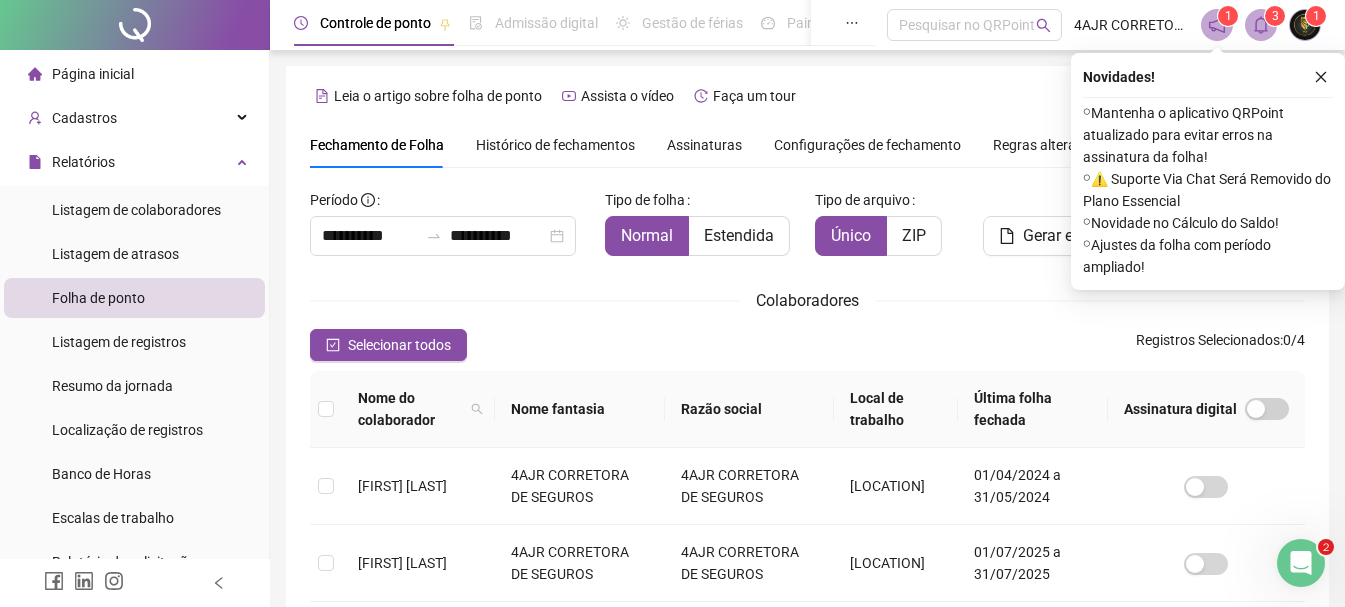 scroll, scrollTop: 106, scrollLeft: 0, axis: vertical 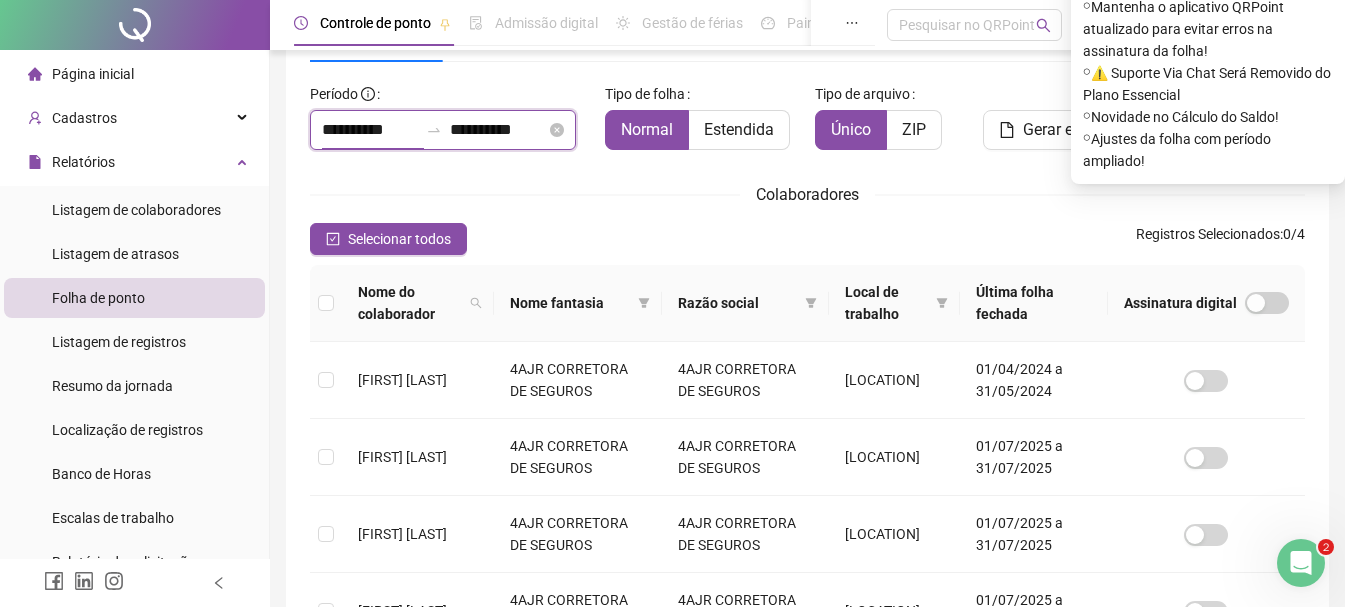 click on "**********" at bounding box center [370, 130] 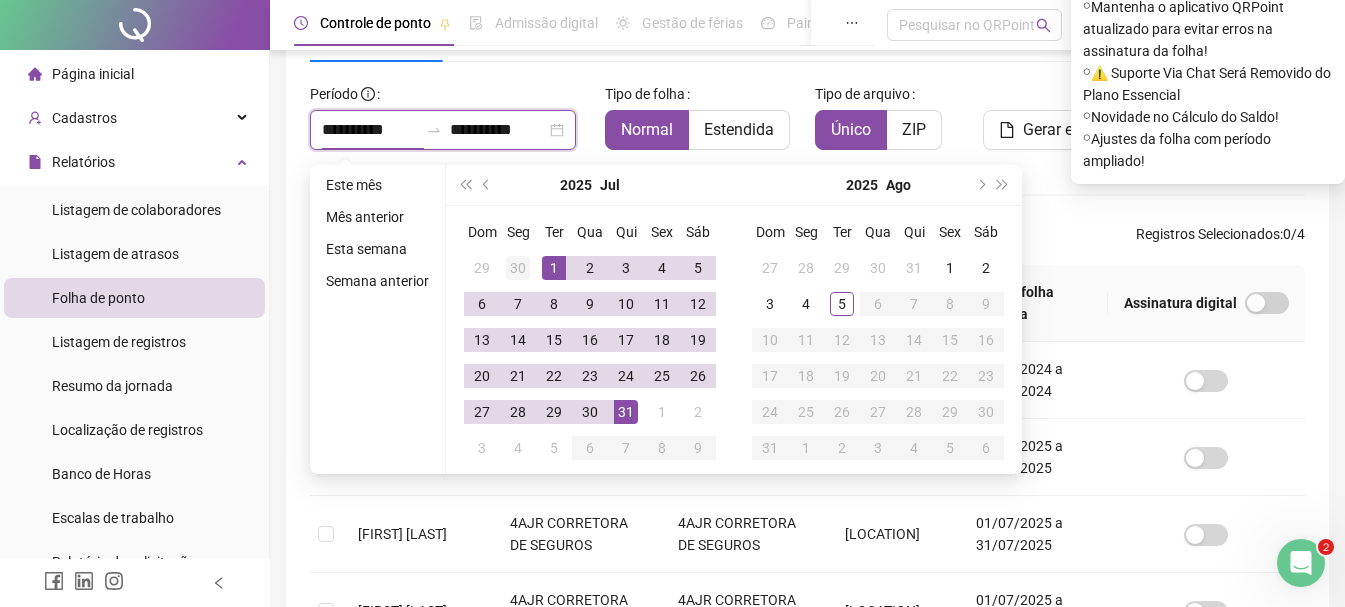 type on "**********" 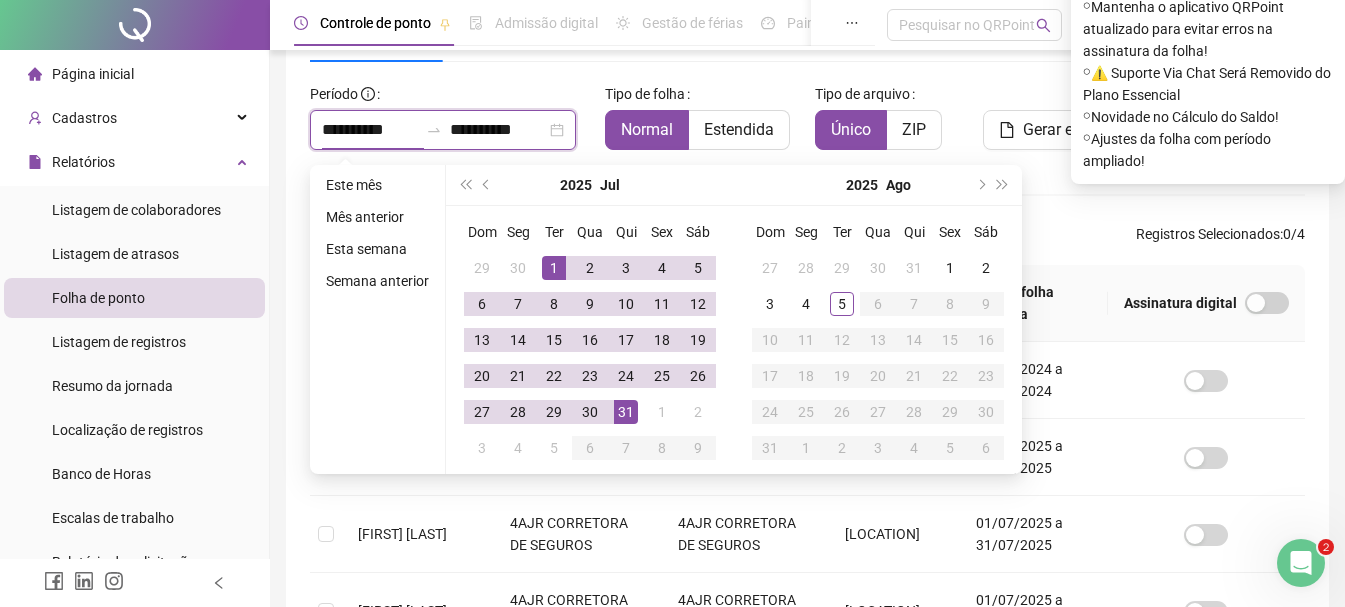 type on "**********" 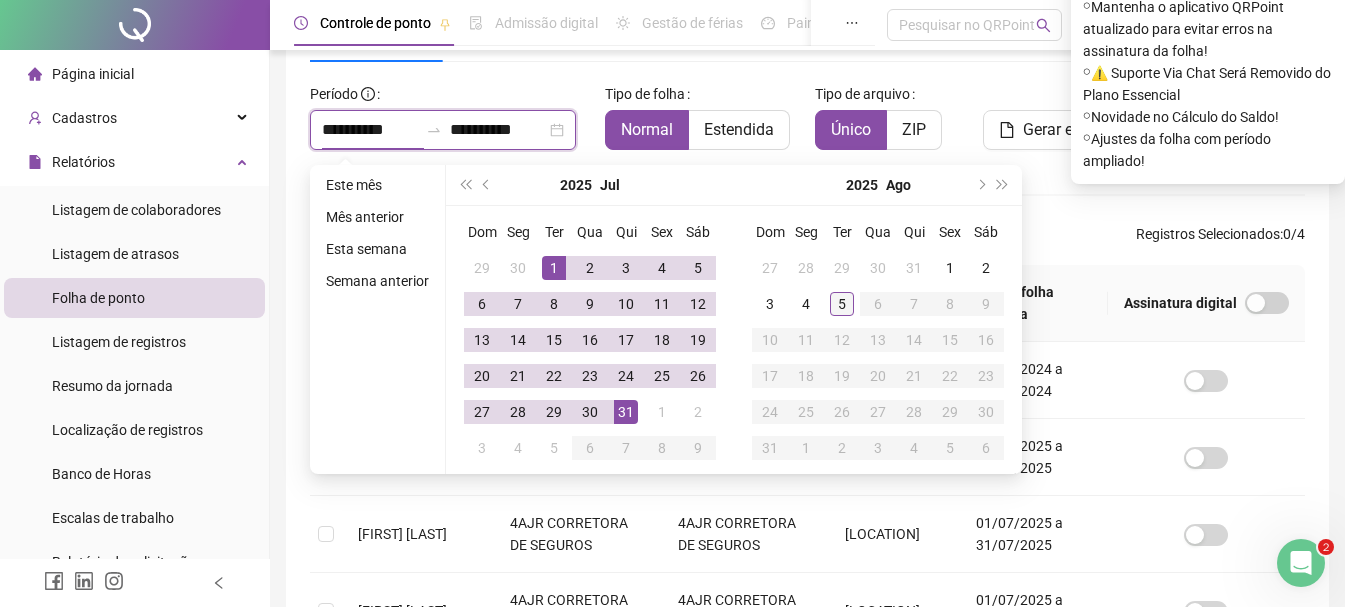 type on "**********" 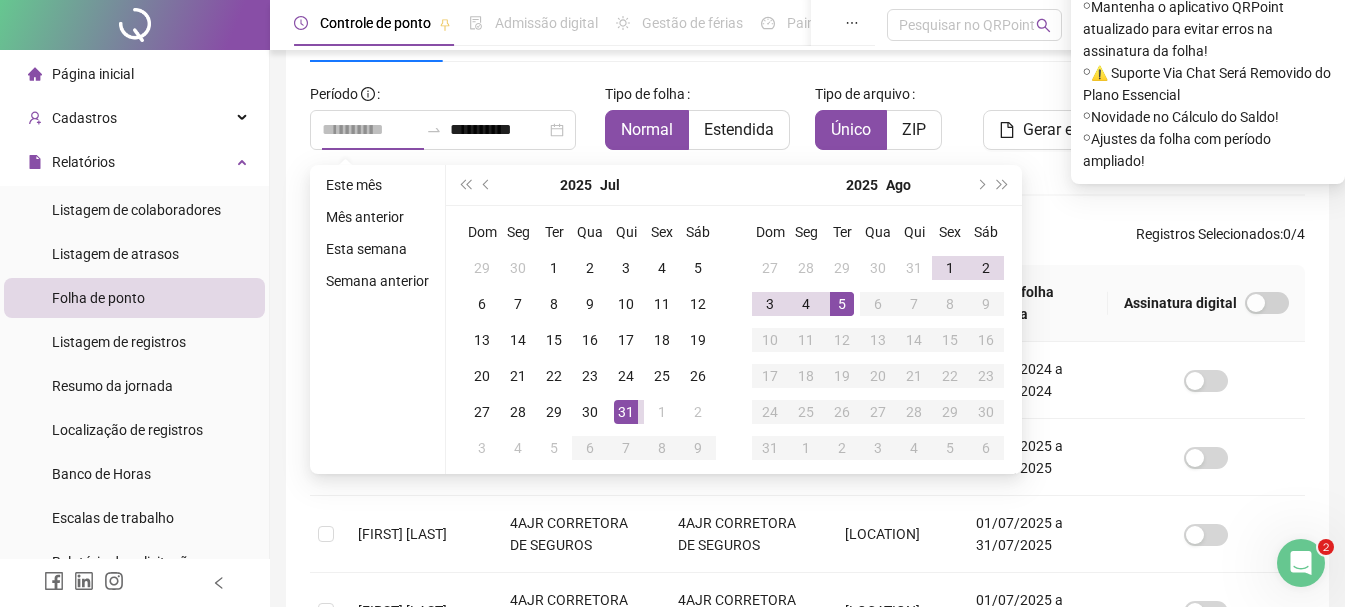 click on "5" at bounding box center (842, 304) 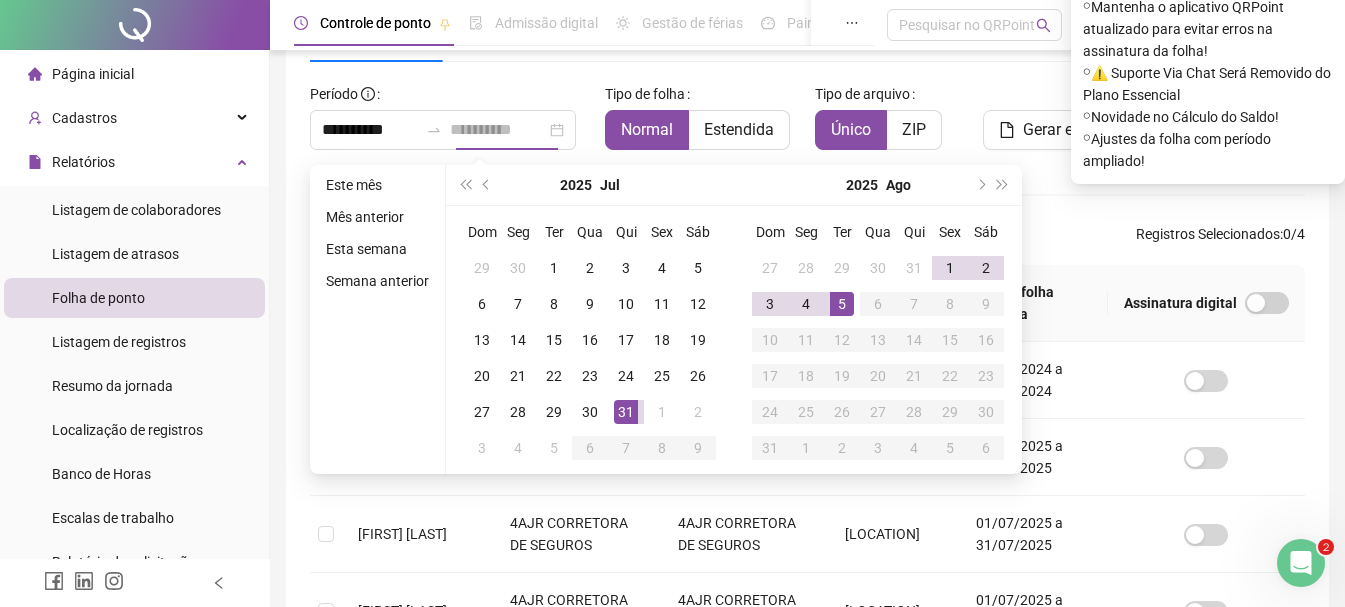 click on "5" at bounding box center (842, 304) 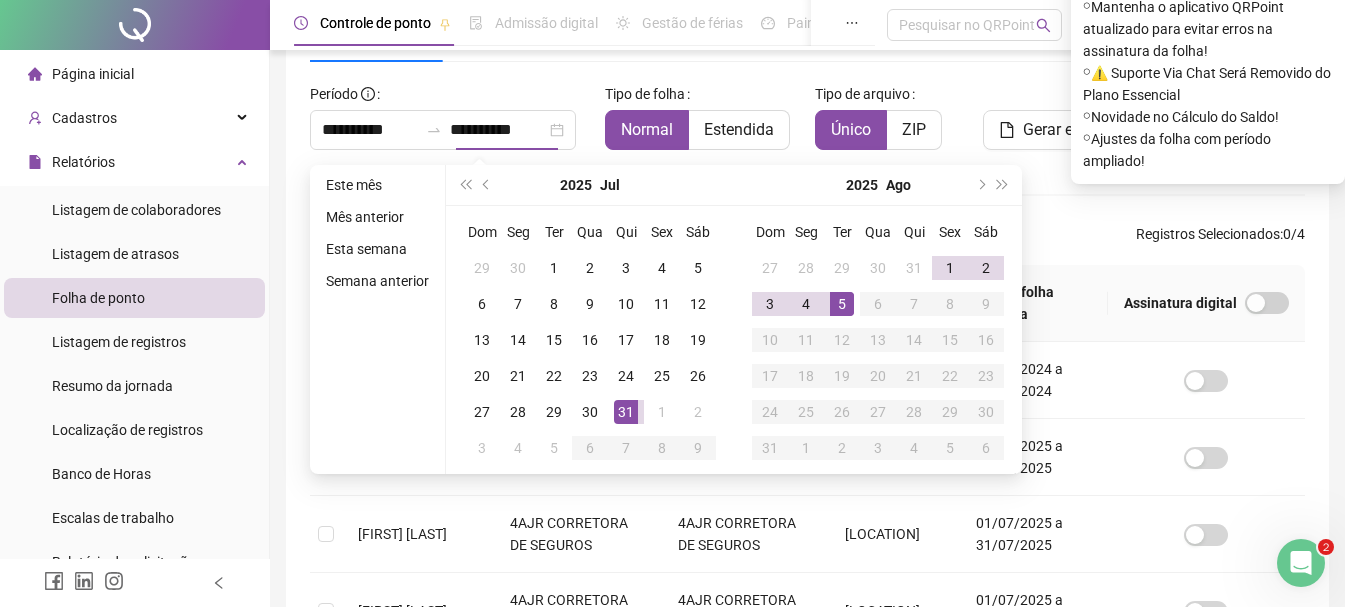 type on "**********" 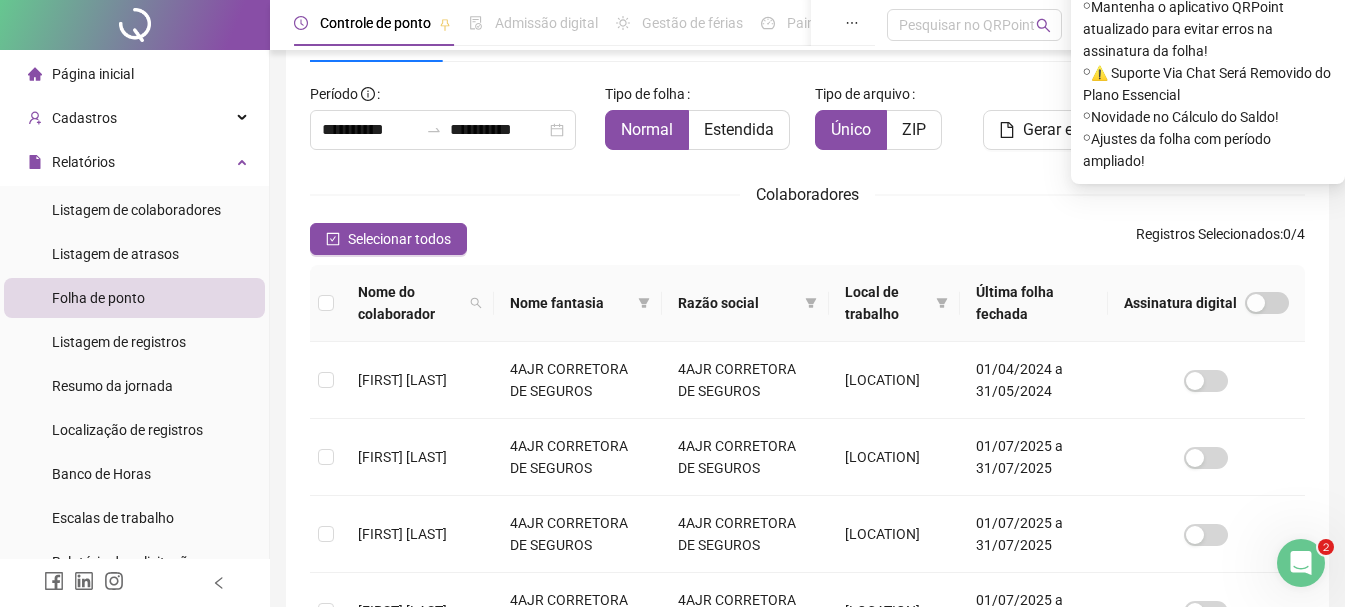 click on "Colaboradores" at bounding box center [807, 194] 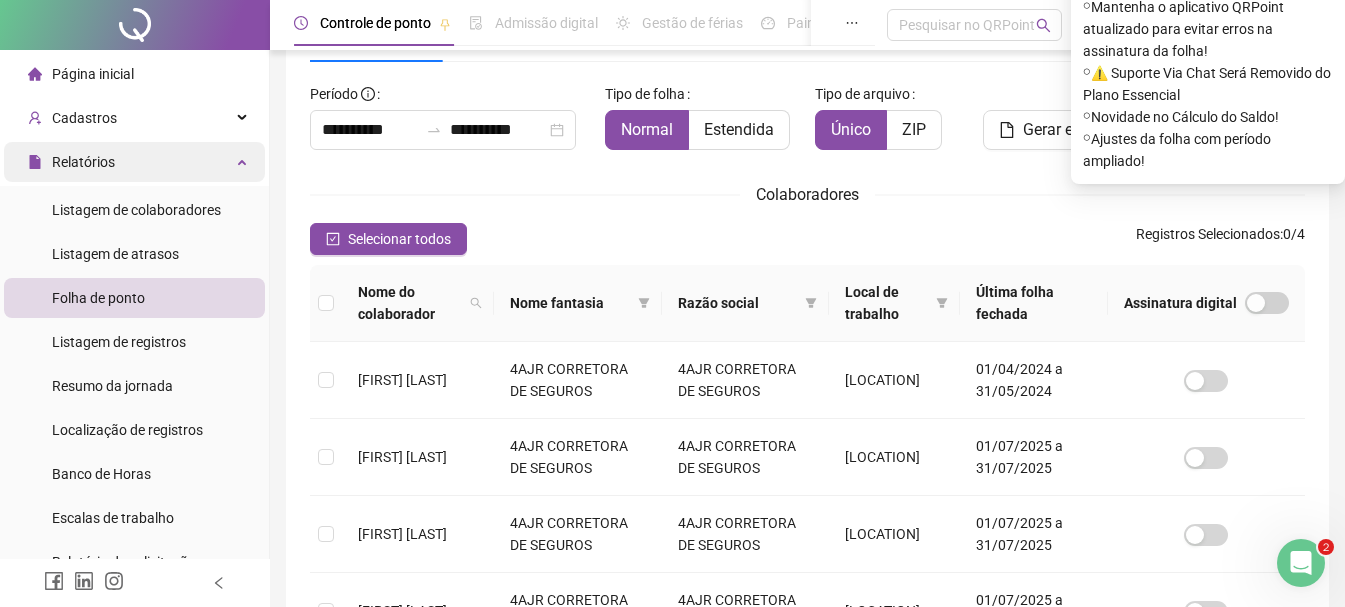 click on "Relatórios" at bounding box center [83, 162] 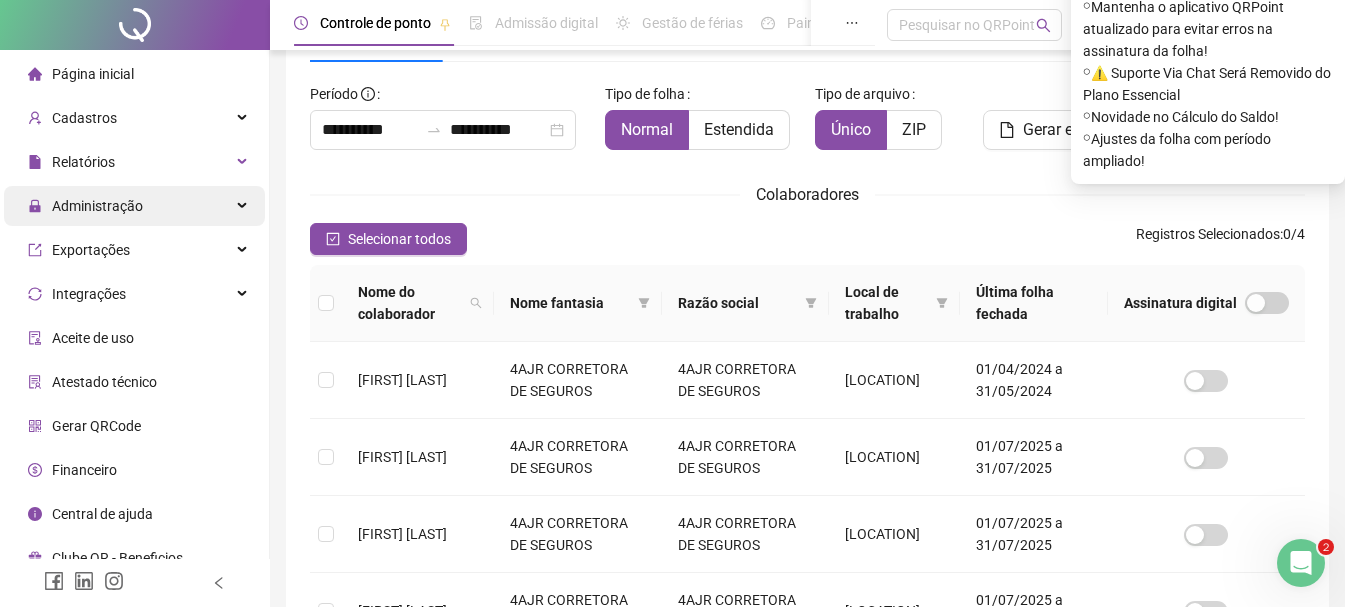 click on "Administração" at bounding box center [97, 206] 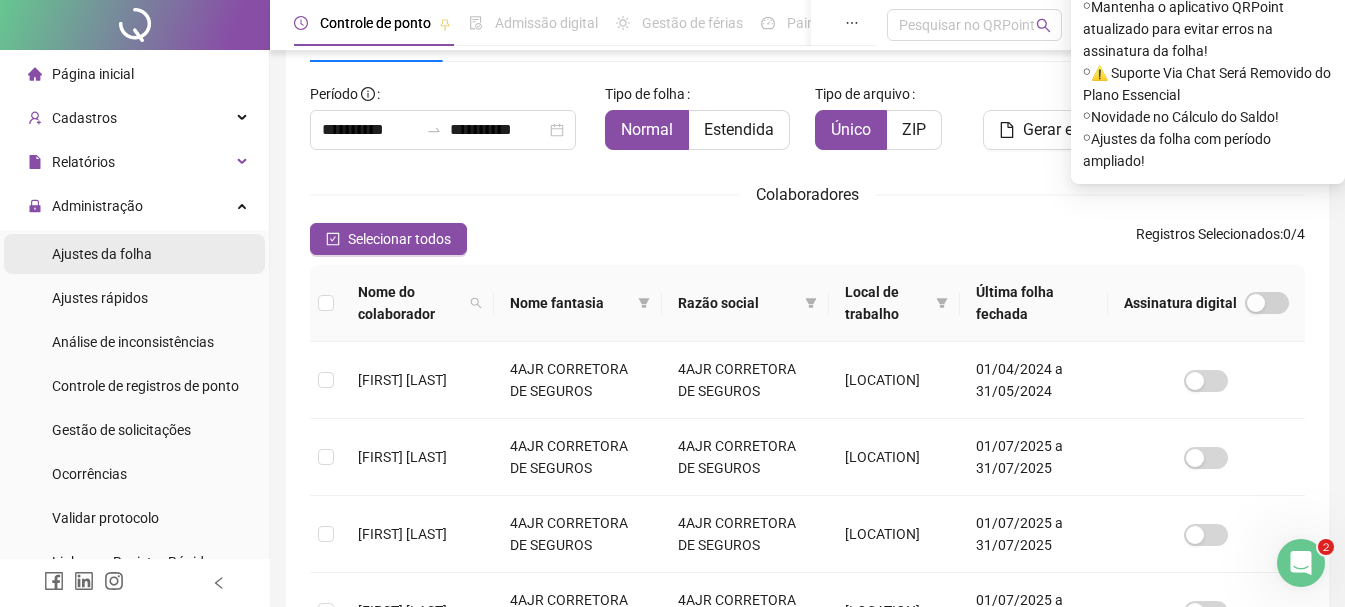click on "Ajustes da folha" at bounding box center (102, 254) 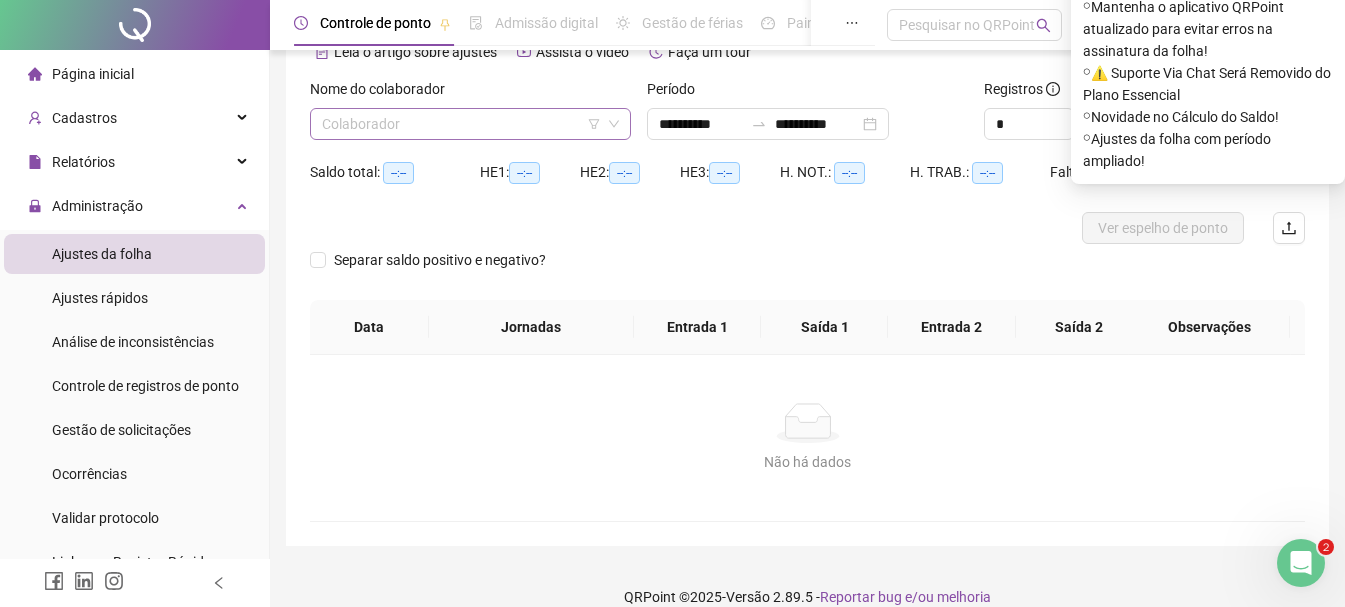 click at bounding box center (461, 124) 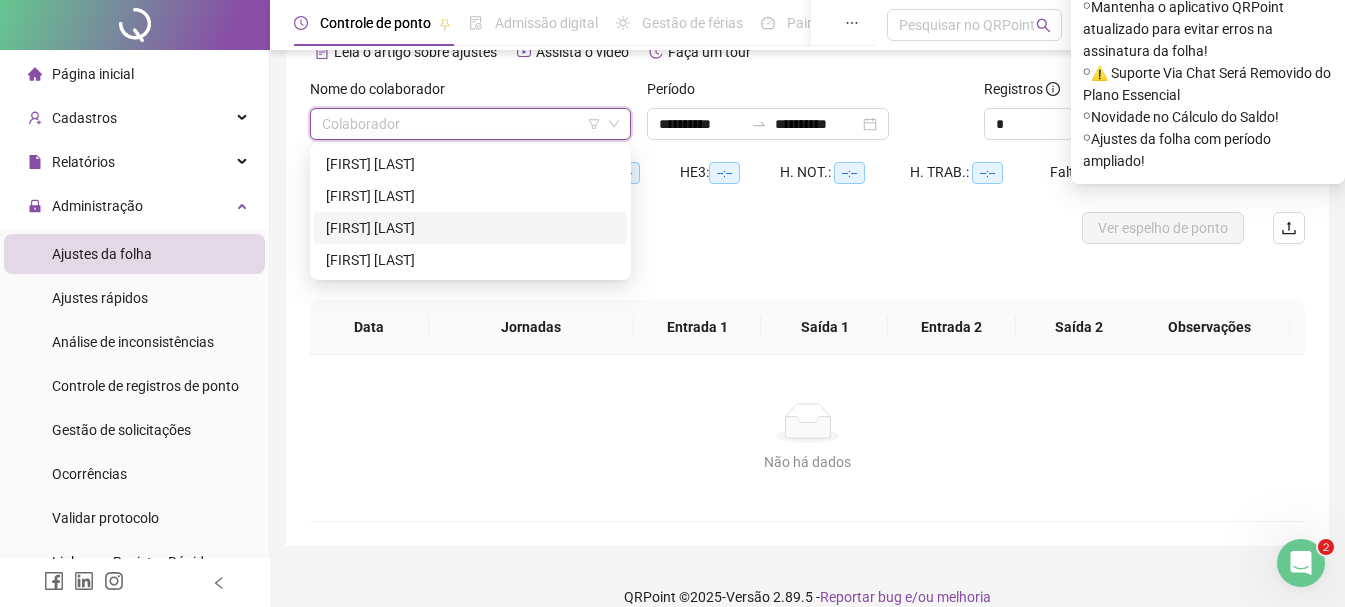 click on "[FIRST] [LAST]" at bounding box center [470, 228] 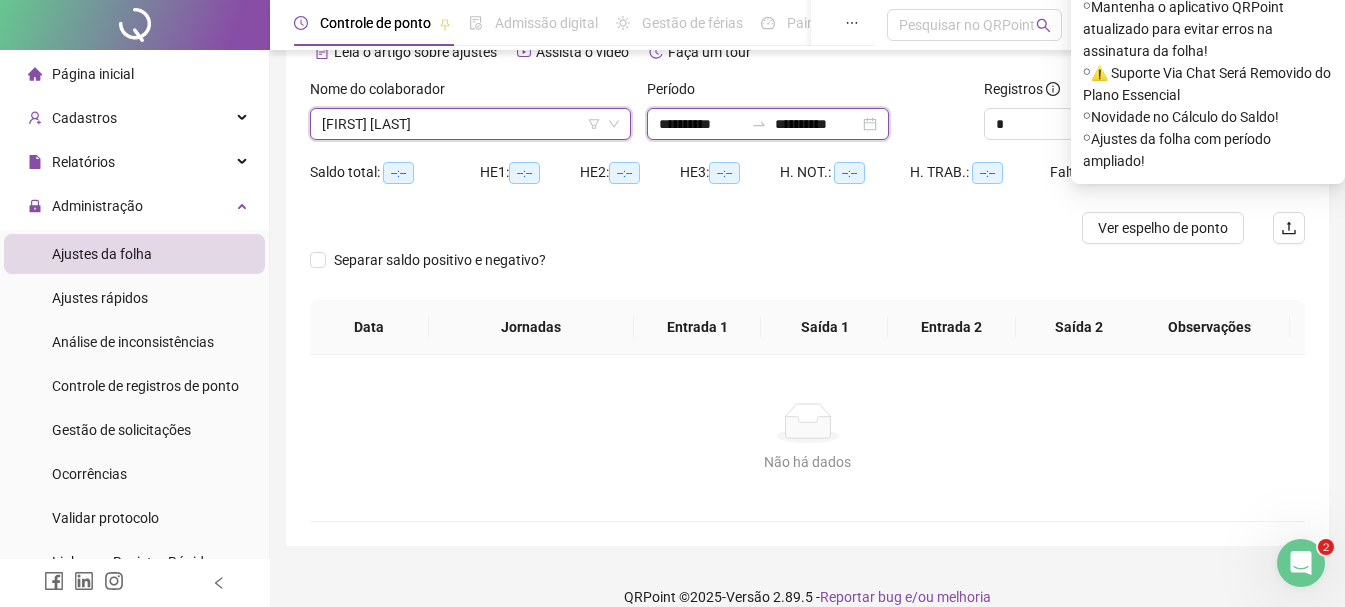 click on "**********" at bounding box center (701, 124) 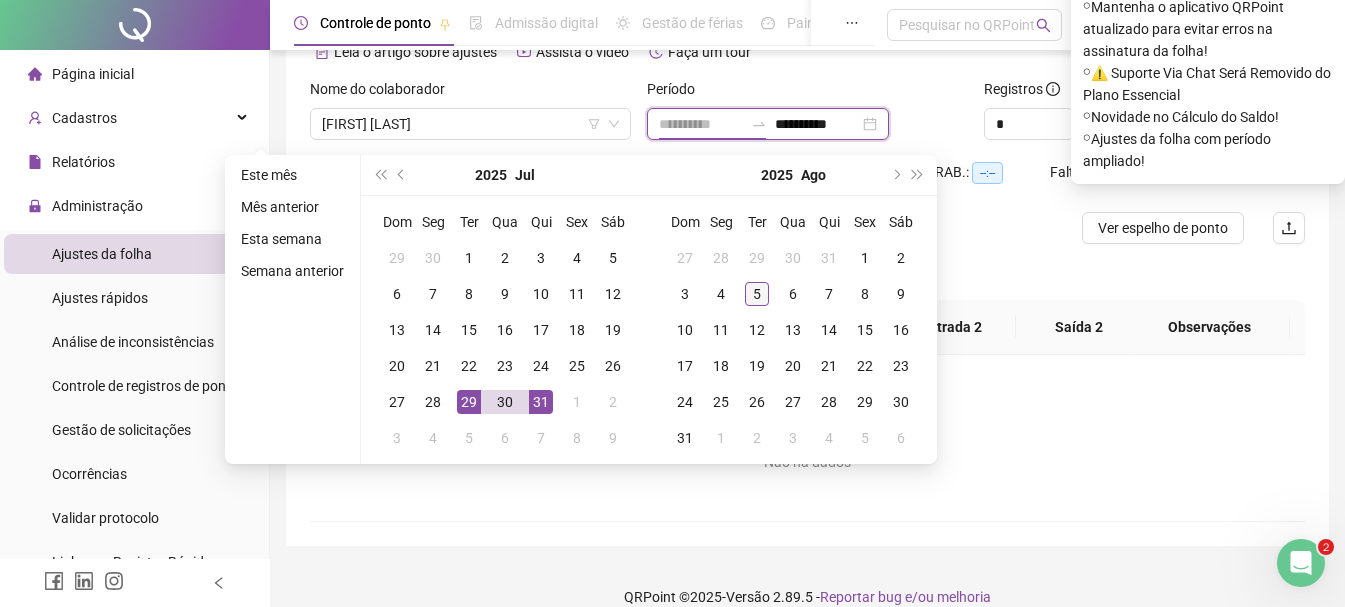 type on "**********" 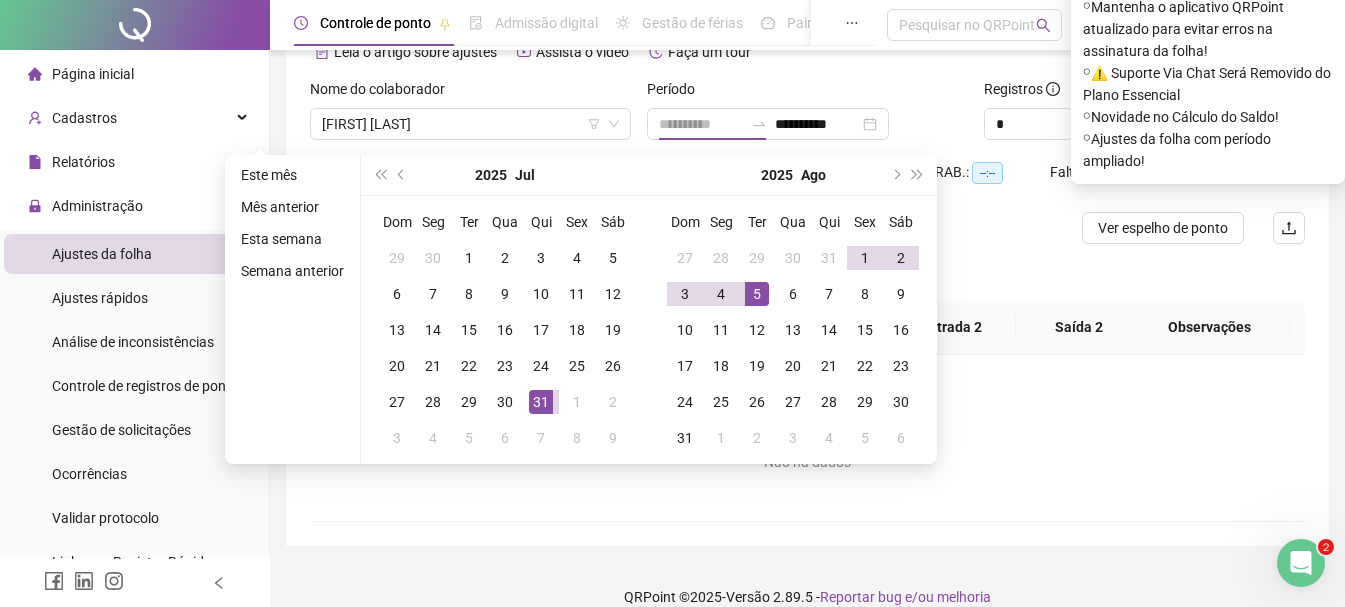 click on "5" at bounding box center (757, 294) 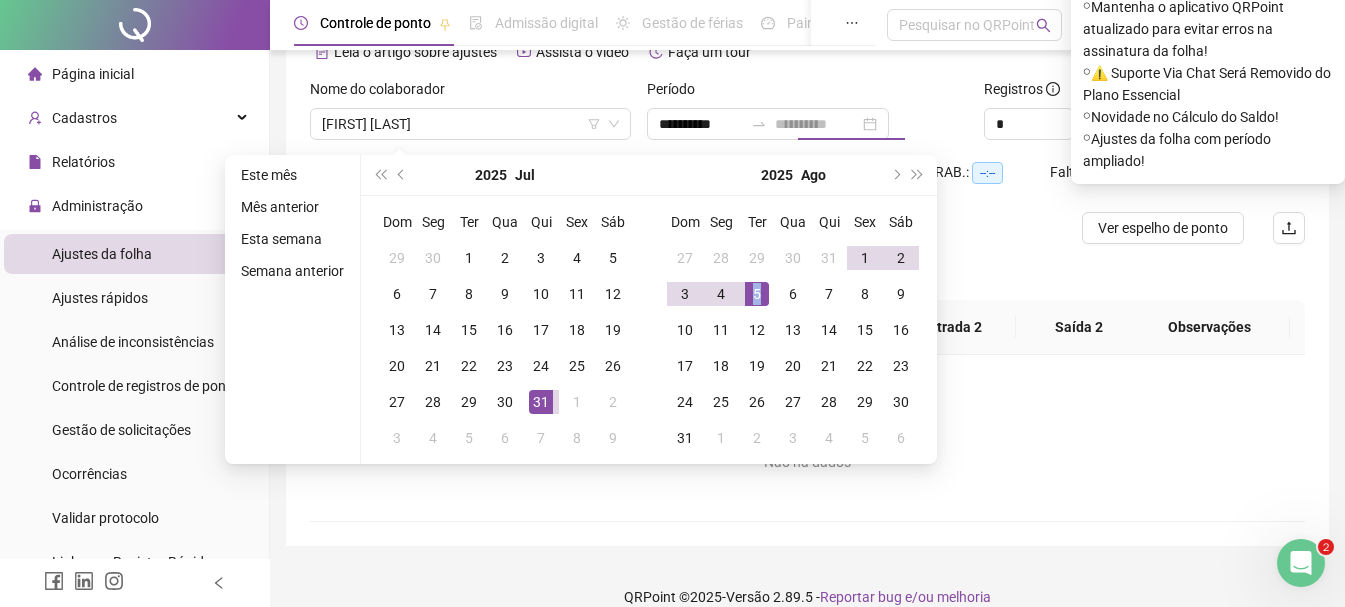 click on "5" at bounding box center (757, 294) 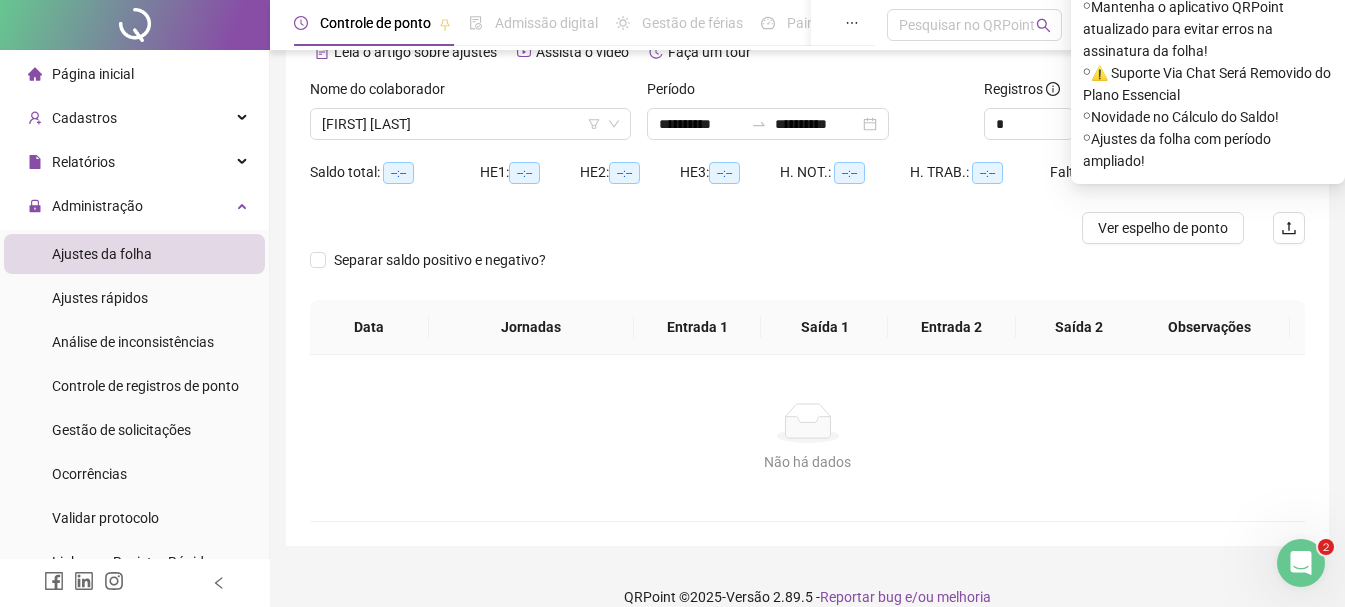 click on "Período" at bounding box center (807, 93) 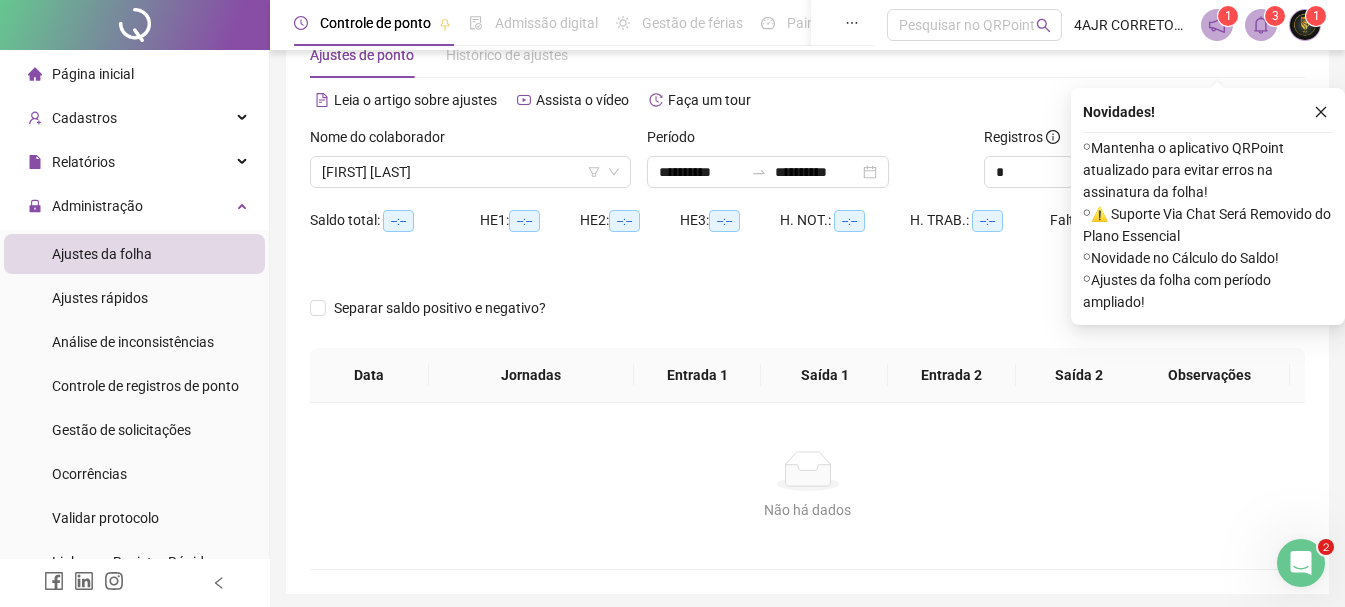 scroll, scrollTop: 0, scrollLeft: 0, axis: both 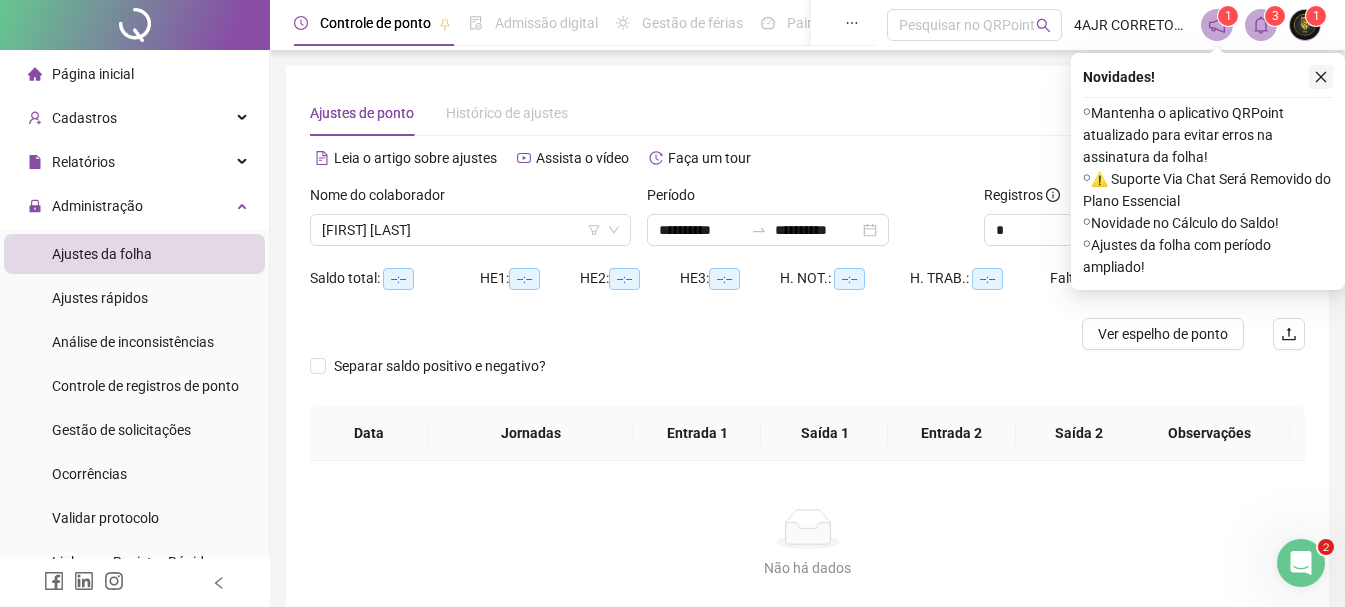 click 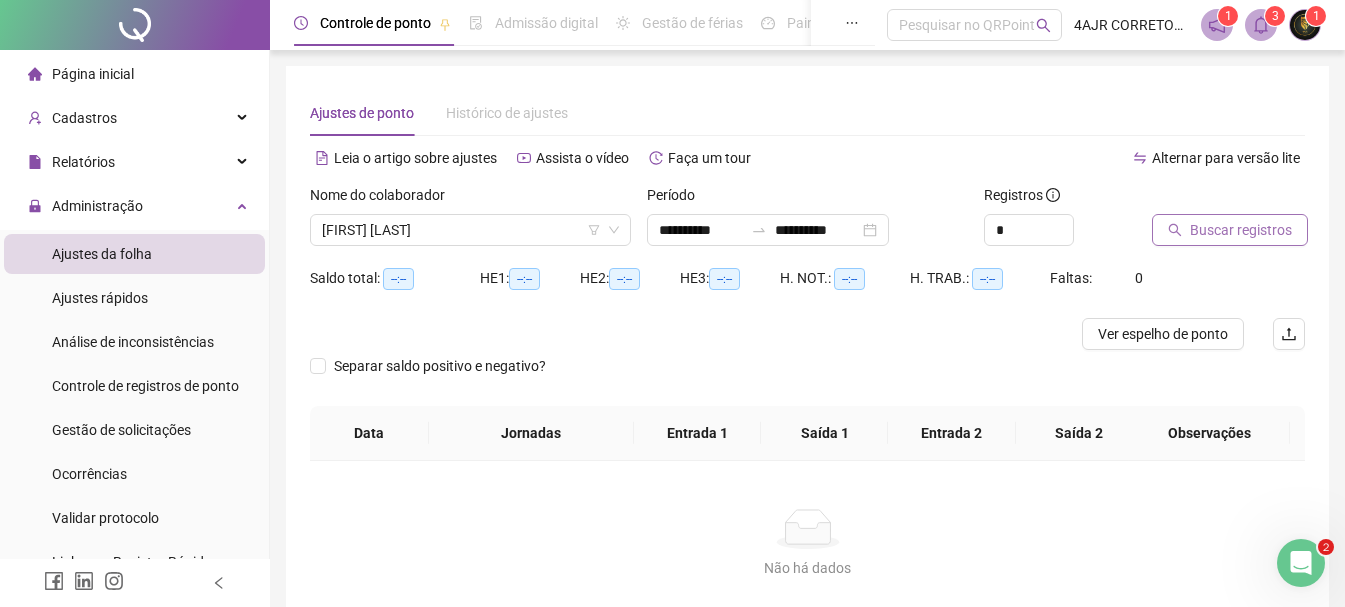 click on "Buscar registros" at bounding box center (1241, 230) 